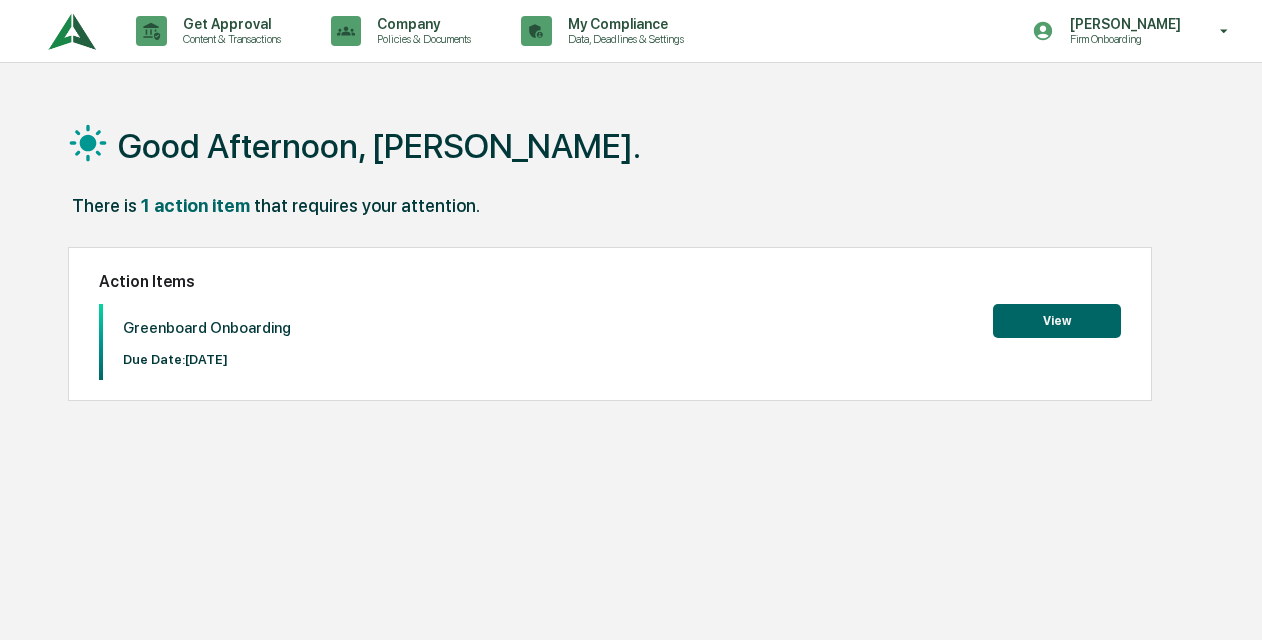 scroll, scrollTop: 0, scrollLeft: 0, axis: both 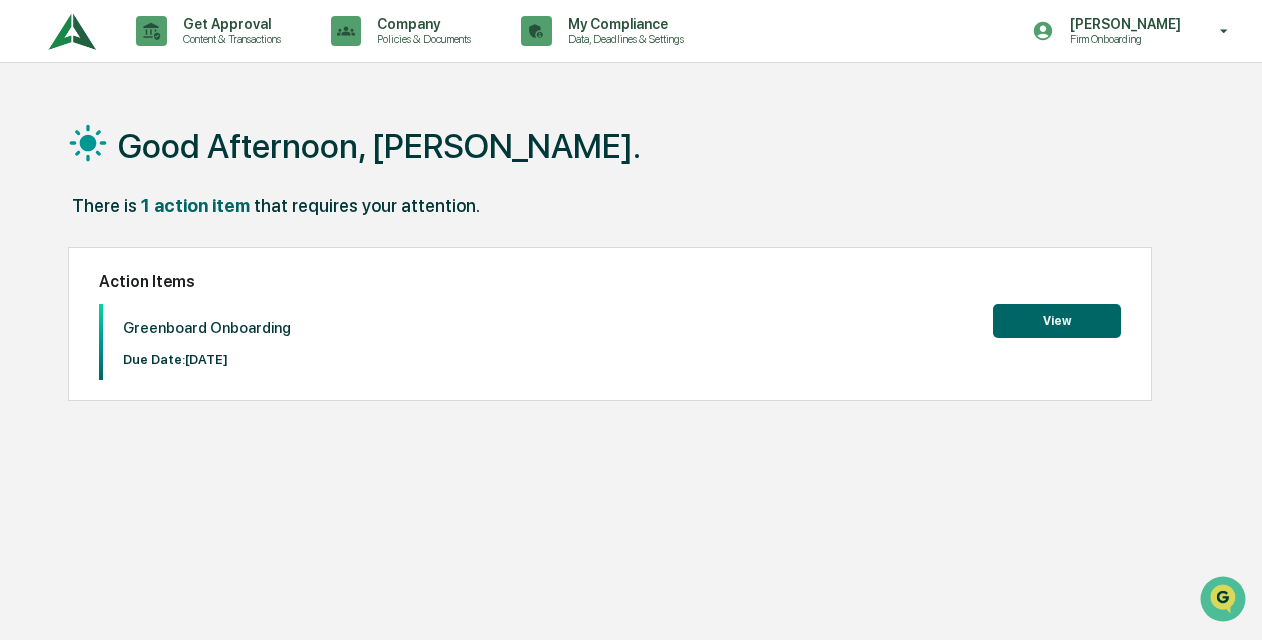 click on "View" at bounding box center [1057, 321] 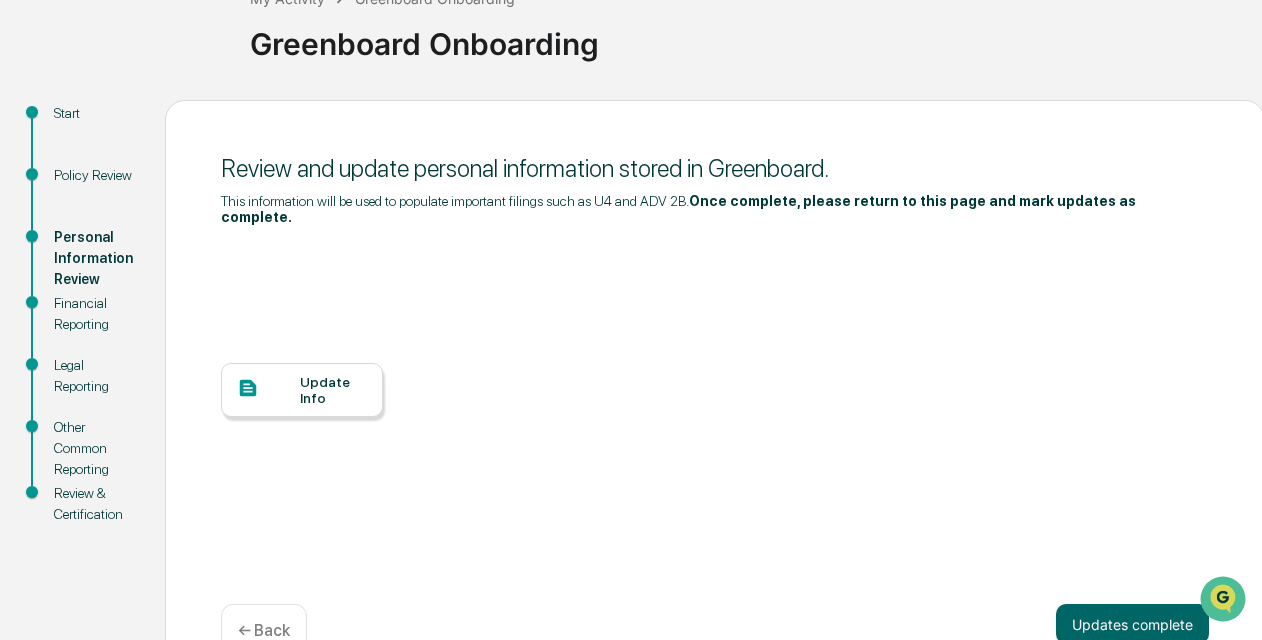 scroll, scrollTop: 174, scrollLeft: 0, axis: vertical 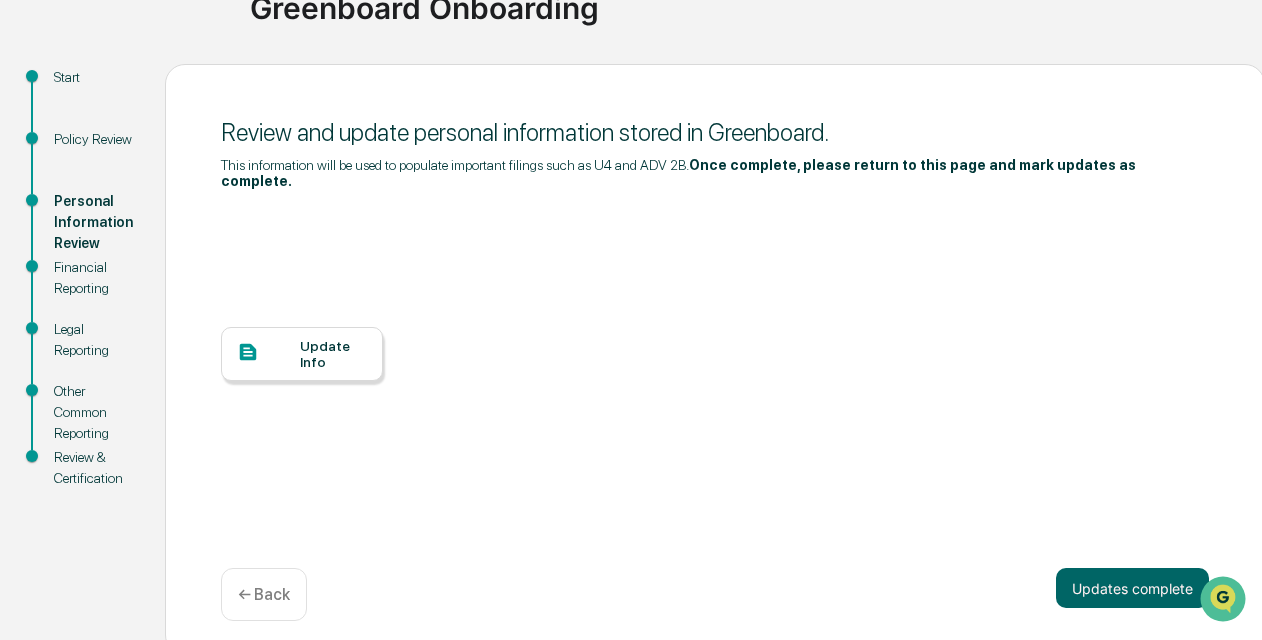 click on "Update Info" at bounding box center [333, 354] 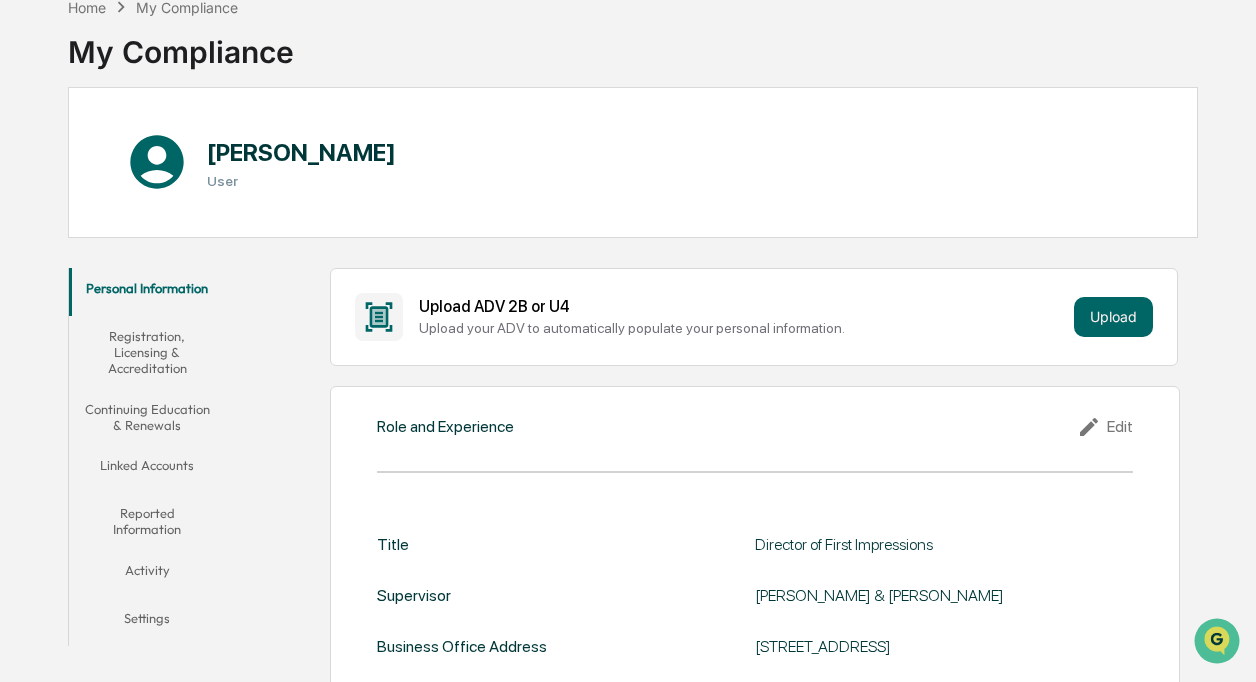 scroll, scrollTop: 100, scrollLeft: 0, axis: vertical 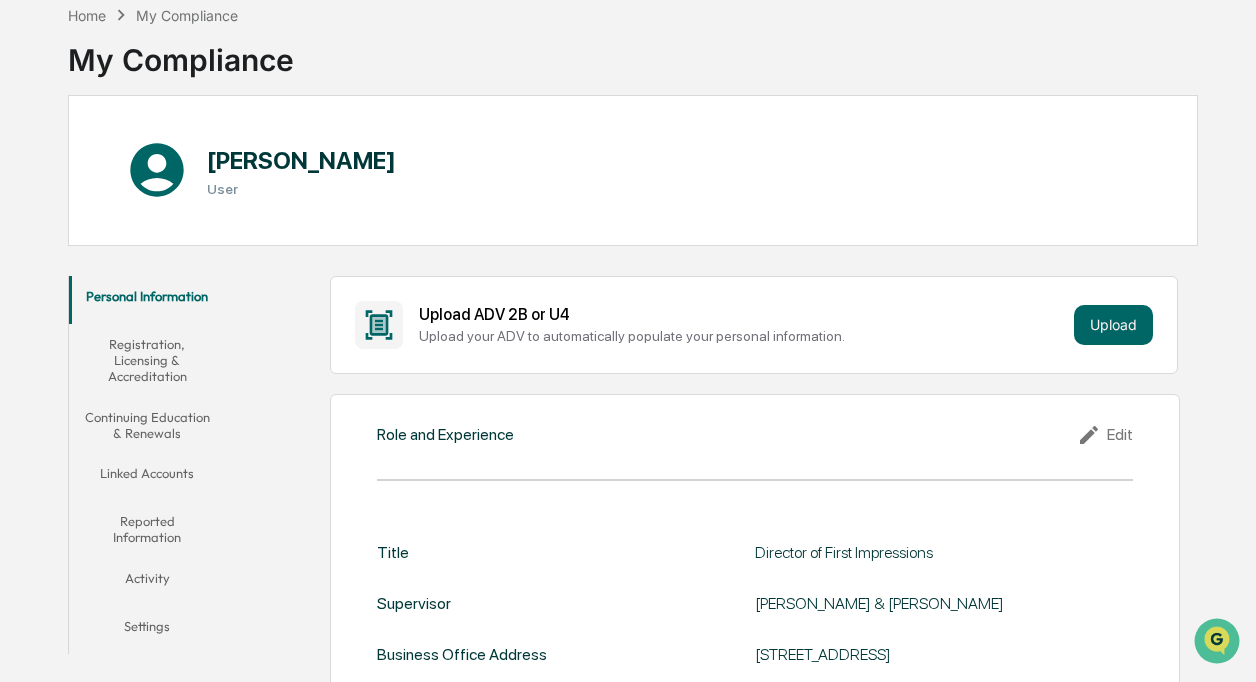 click on "Registration, Licensing & Accreditation" at bounding box center [147, 360] 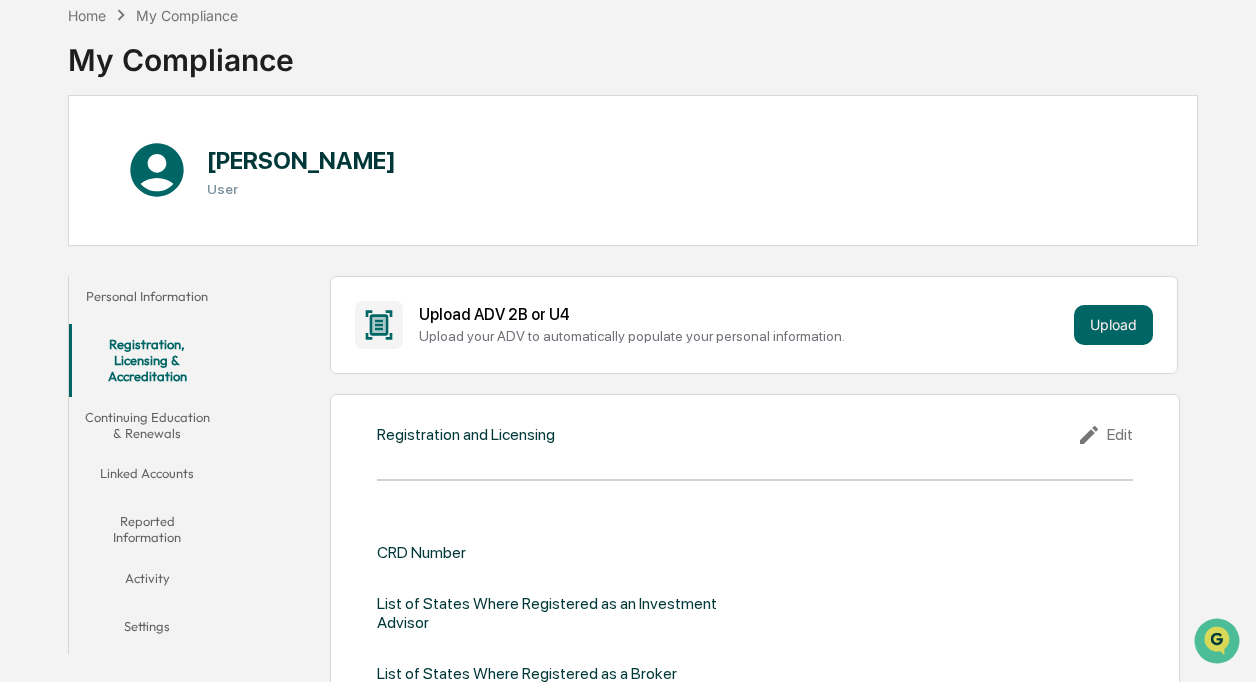 click on "Continuing Education & Renewals" at bounding box center (147, 425) 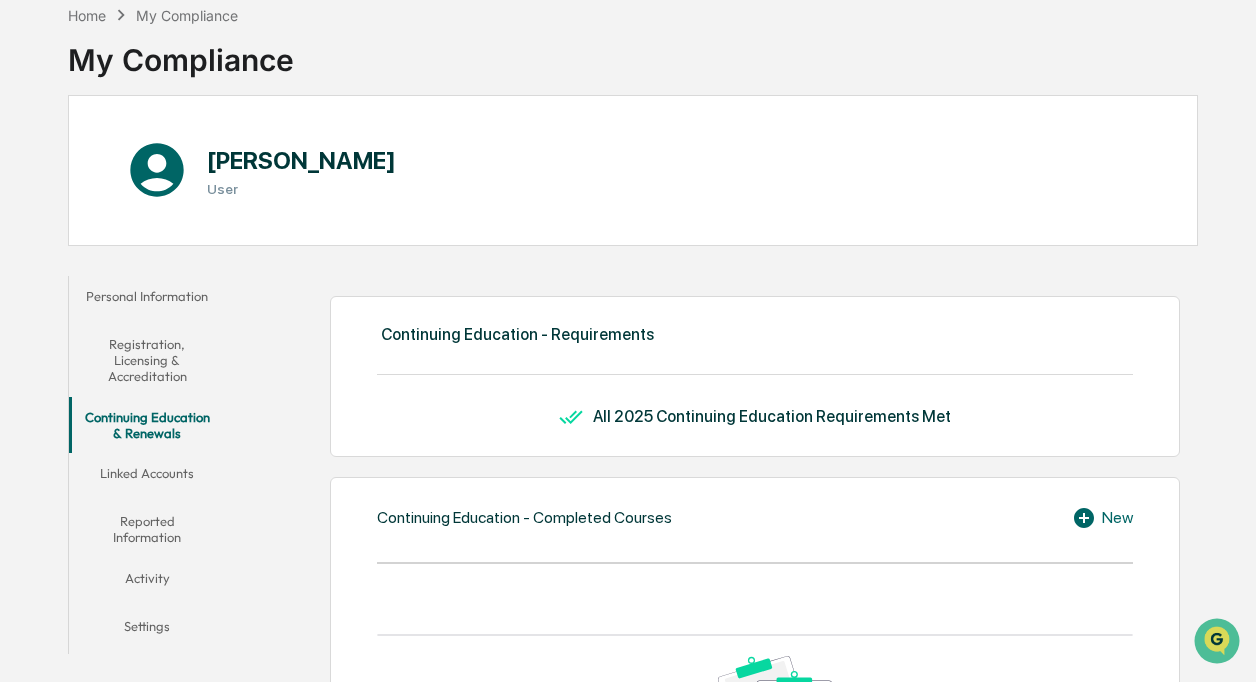 click on "Linked Accounts" at bounding box center (147, 477) 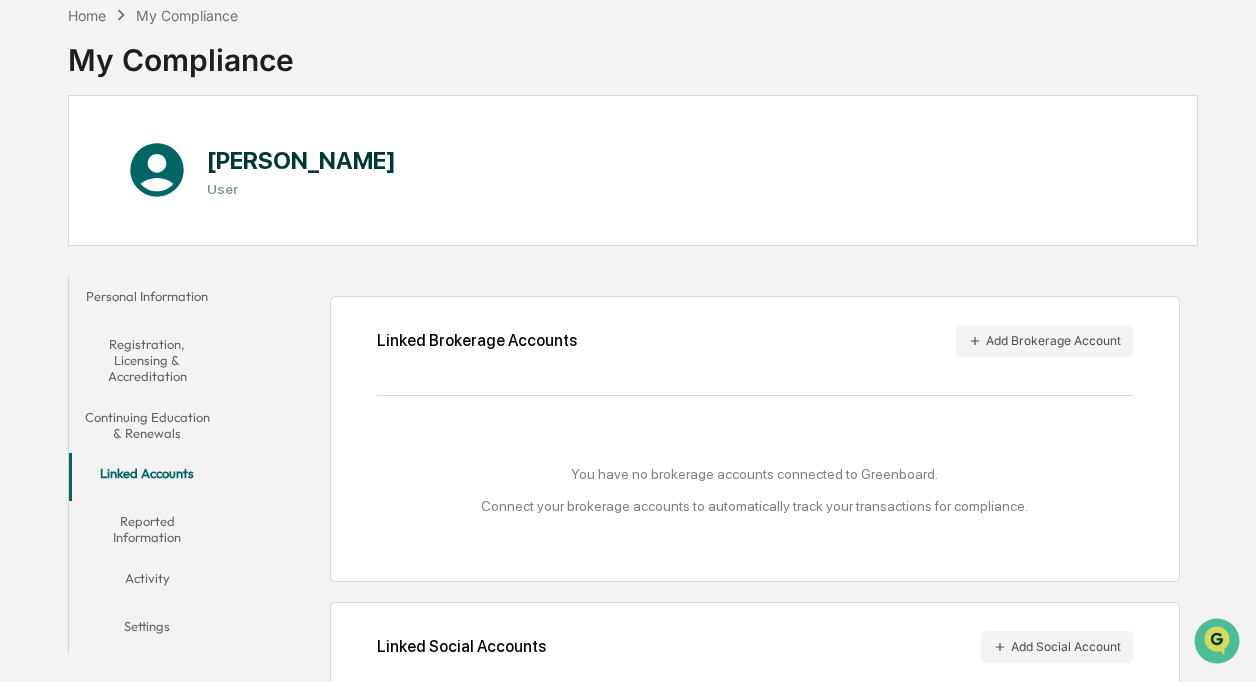 click on "Reported Information" at bounding box center [147, 529] 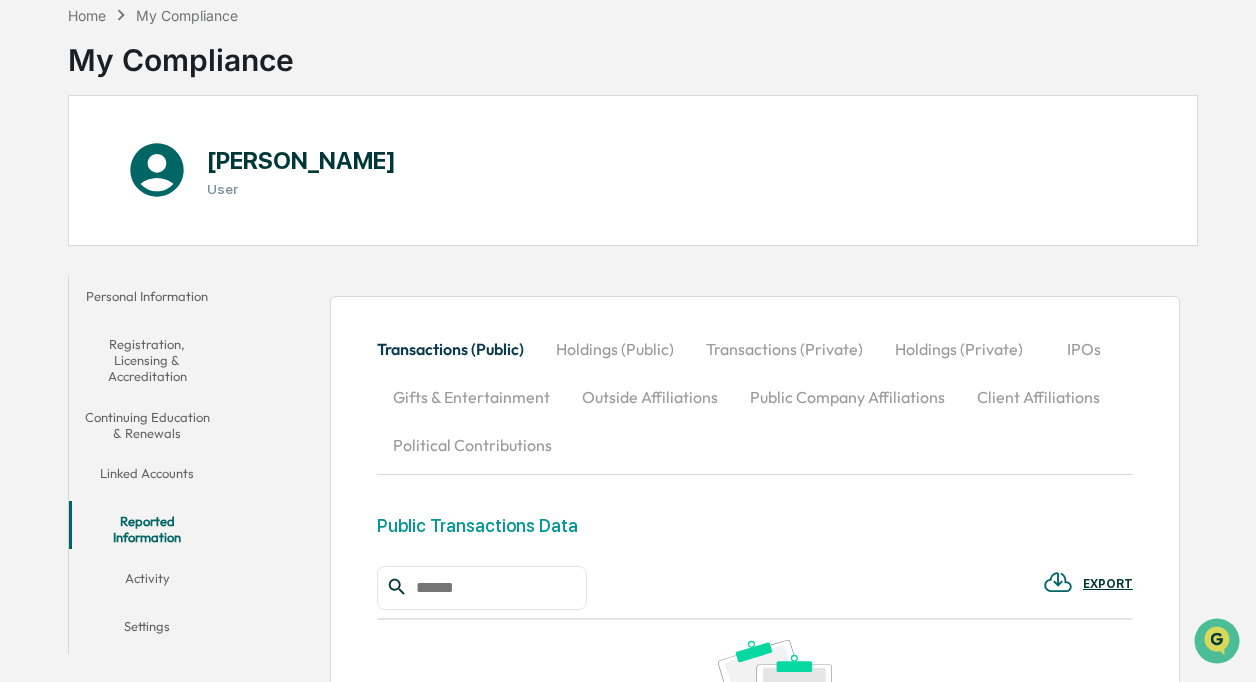 scroll, scrollTop: 200, scrollLeft: 0, axis: vertical 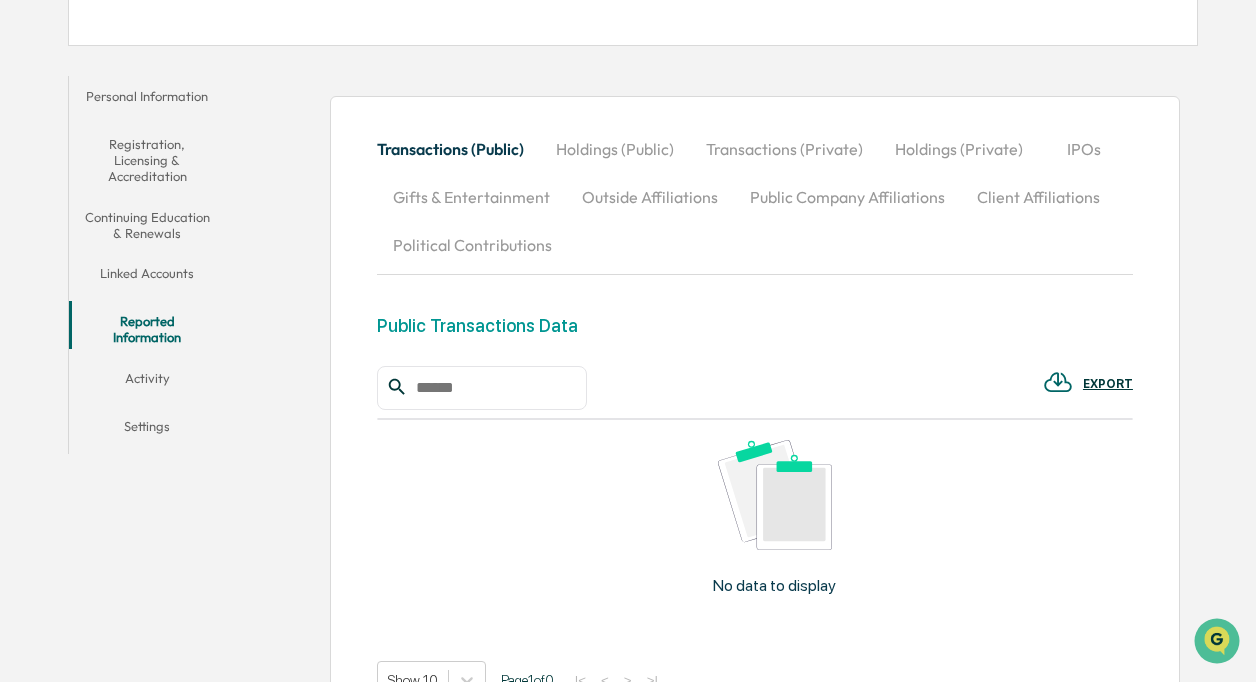 click on "Activity" at bounding box center [147, 382] 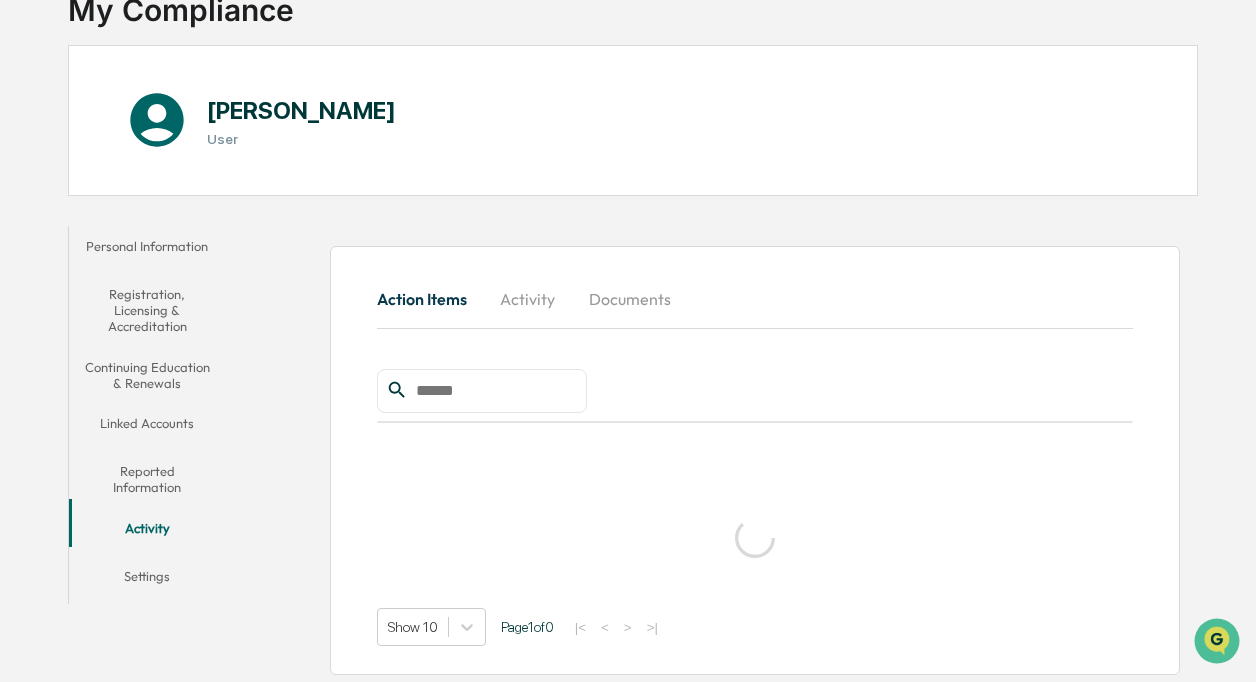 scroll, scrollTop: 94, scrollLeft: 0, axis: vertical 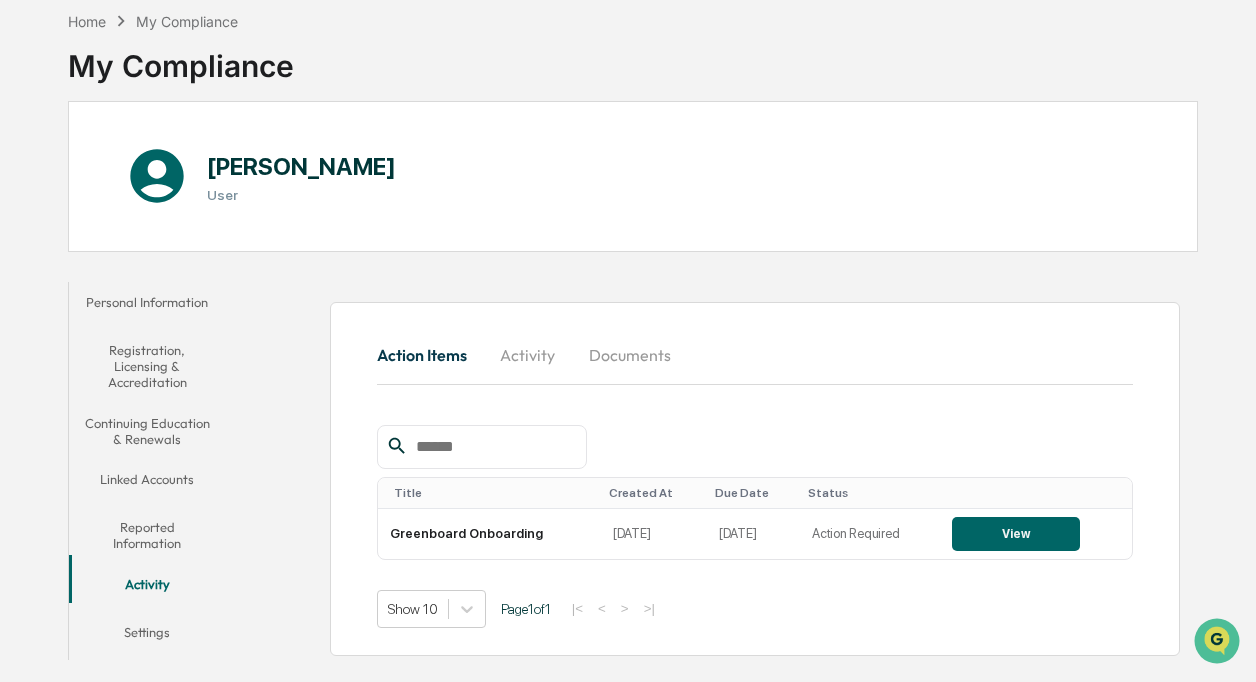 click on "Settings" at bounding box center (147, 636) 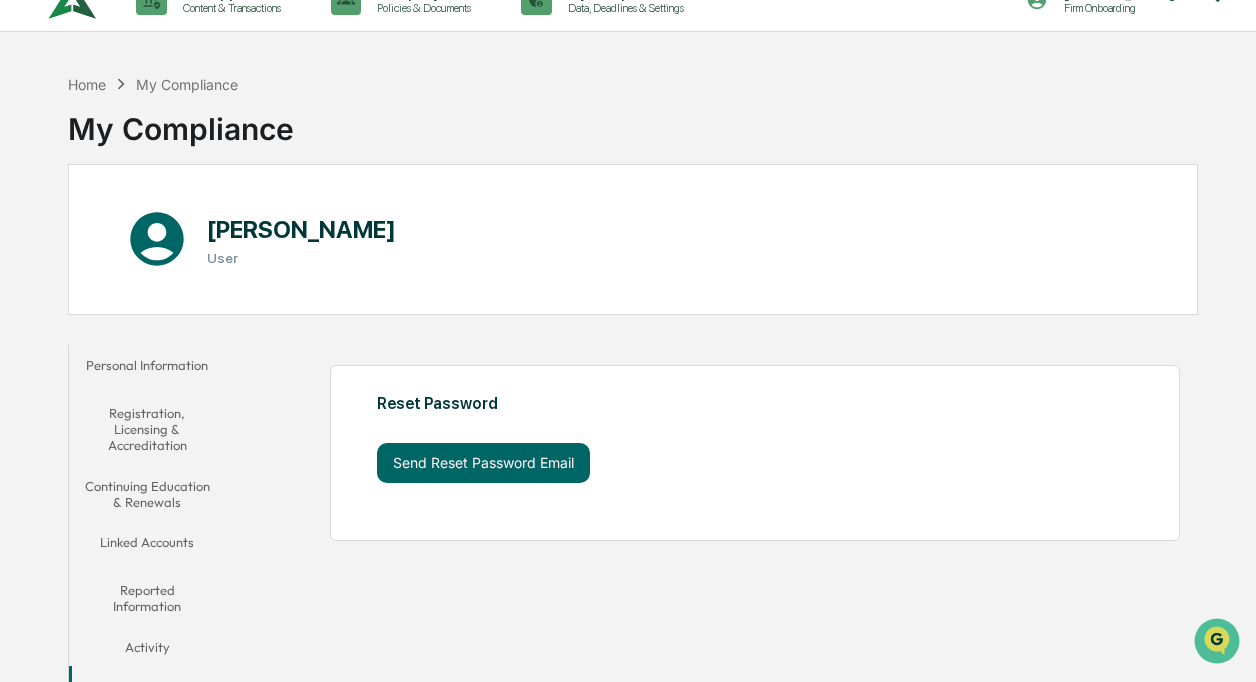 scroll, scrollTop: 0, scrollLeft: 0, axis: both 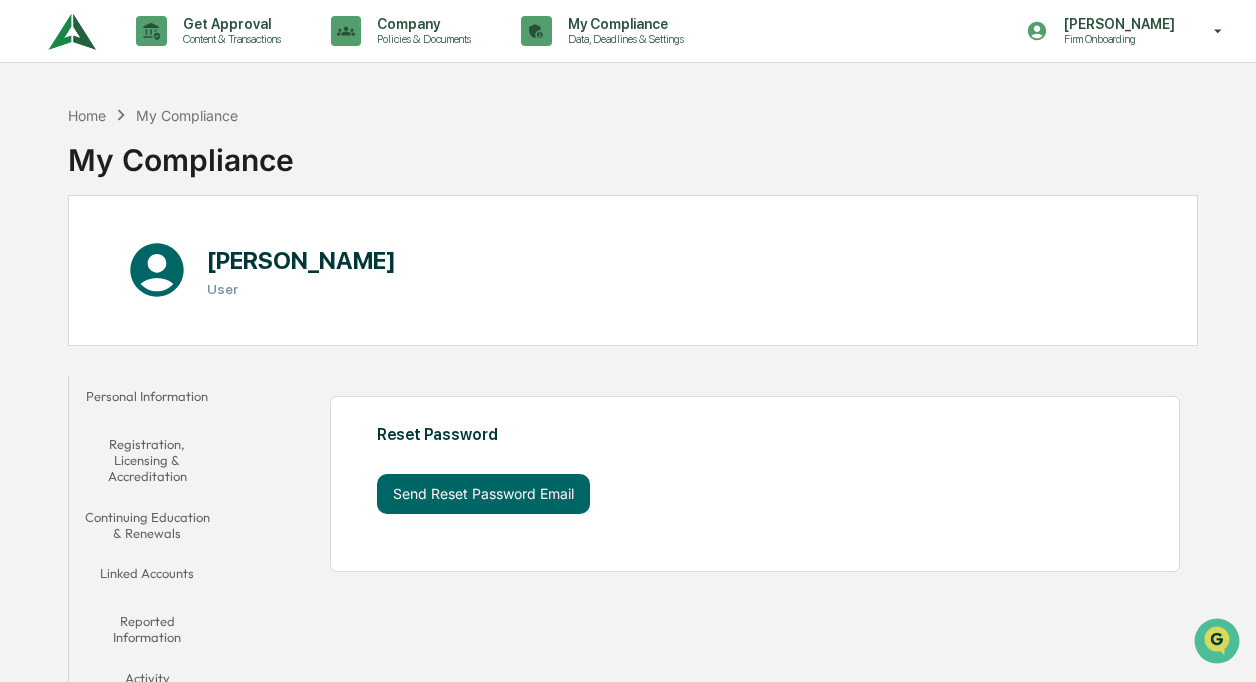 click on "Personal Information" at bounding box center [147, 400] 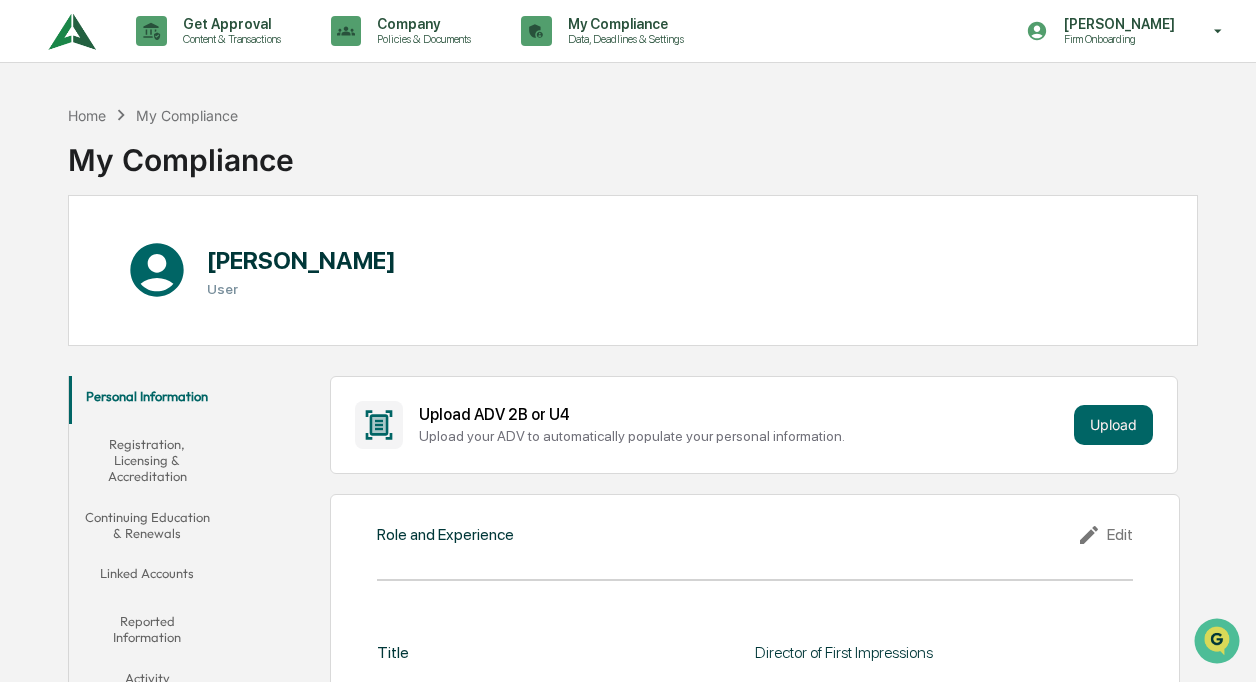 click on "Personal Information" at bounding box center [147, 400] 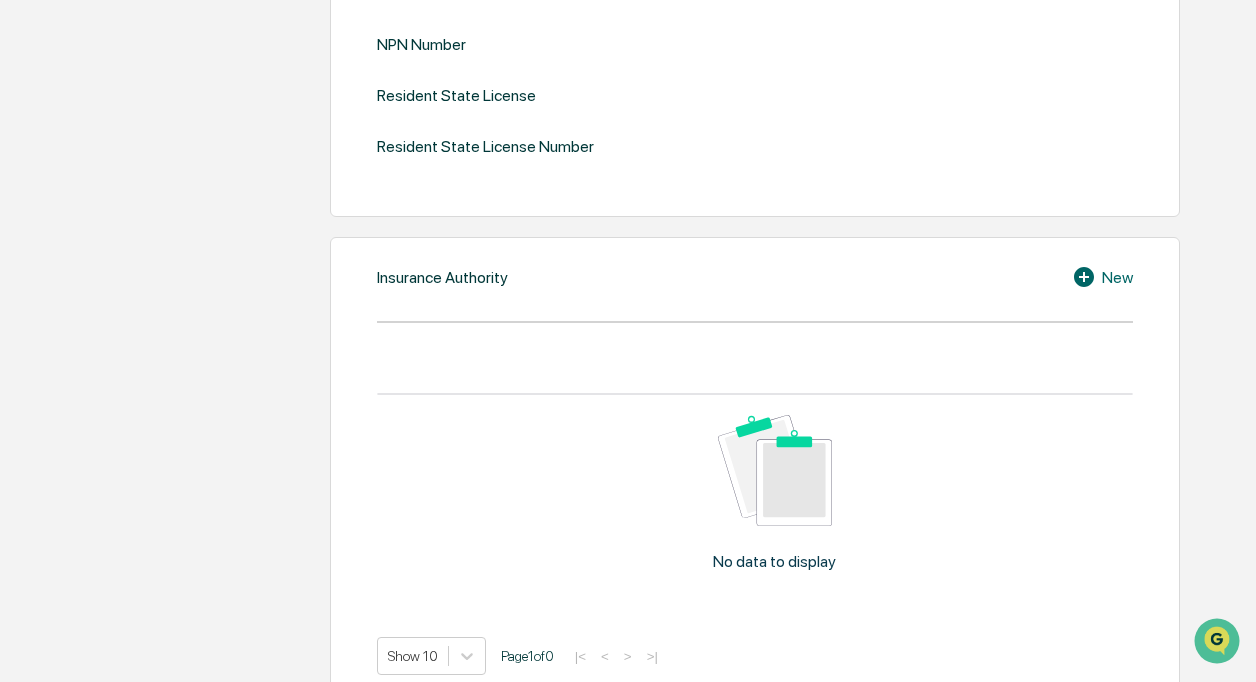 scroll, scrollTop: 2306, scrollLeft: 0, axis: vertical 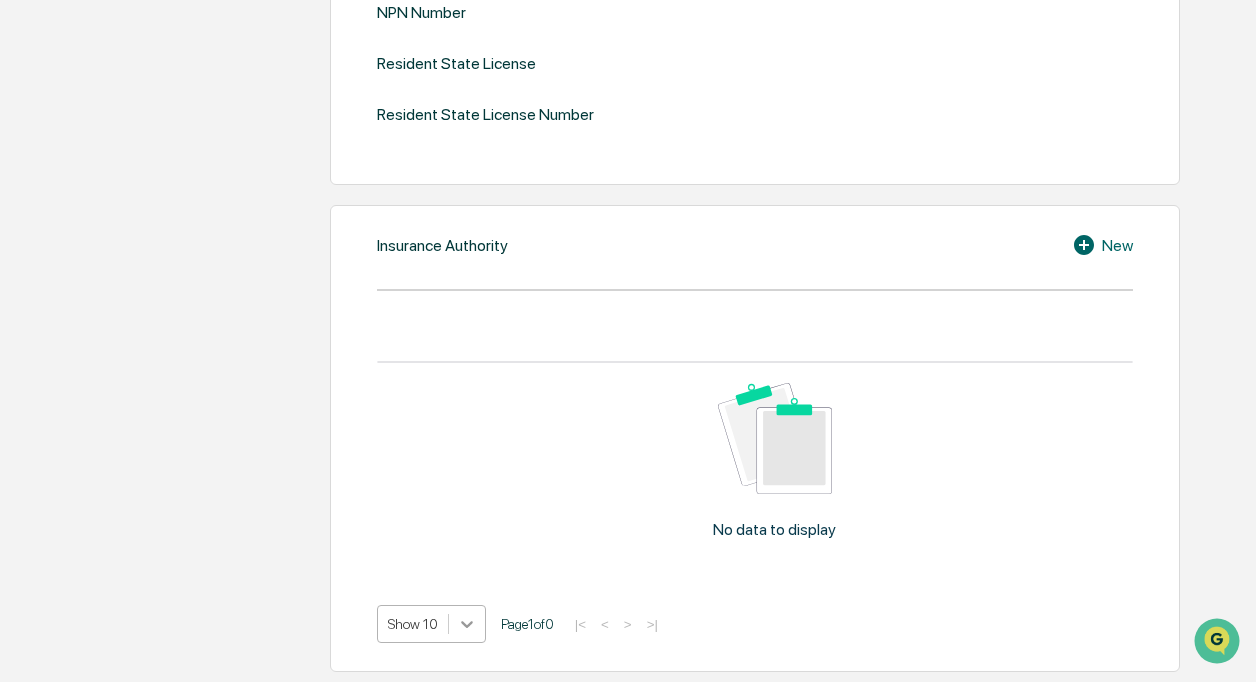 click on "Get Approval Content & Transactions Company Policies & Documents My Compliance Data, Deadlines & Settings Lisa White Firm Onboarding Home My Compliance My Compliance Lisa White User Personal Information Registration, Licensing & Accreditation Continuing Education & Renewals Linked Accounts Reported Information Activity Settings Upload ADV 2B or U4 Upload your ADV to automatically populate your personal information. Upload Registration and Licensing Edit CRD Number List of States Where Registered as an Investment Advisor List of States Where Registered as a Broker Dealer List of States in Which Clients Reside Exams New Include all relevant exams, such as Principal/Supervisory Exams, General Industry/Product Exams, and State Securities Law Exams. No data to display Show 10 Page  1  of  0   |<   <   >   >|   Designations New No data to display Show 10 Page  1  of  0   |<   <   >   >|   Designation Proof Edit Upload all relevant designation certificates. Insurance Licensing Edit NPN Number Resident State License" at bounding box center (628, -825) 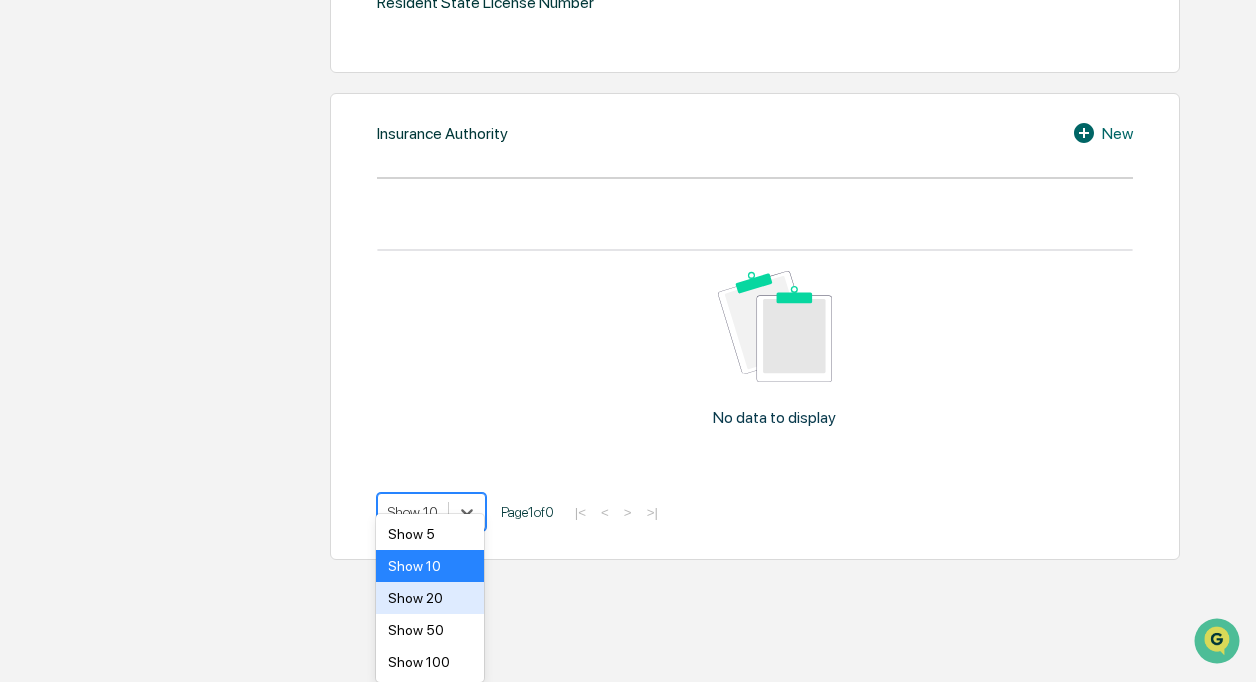 click on "Show 20" at bounding box center [430, 598] 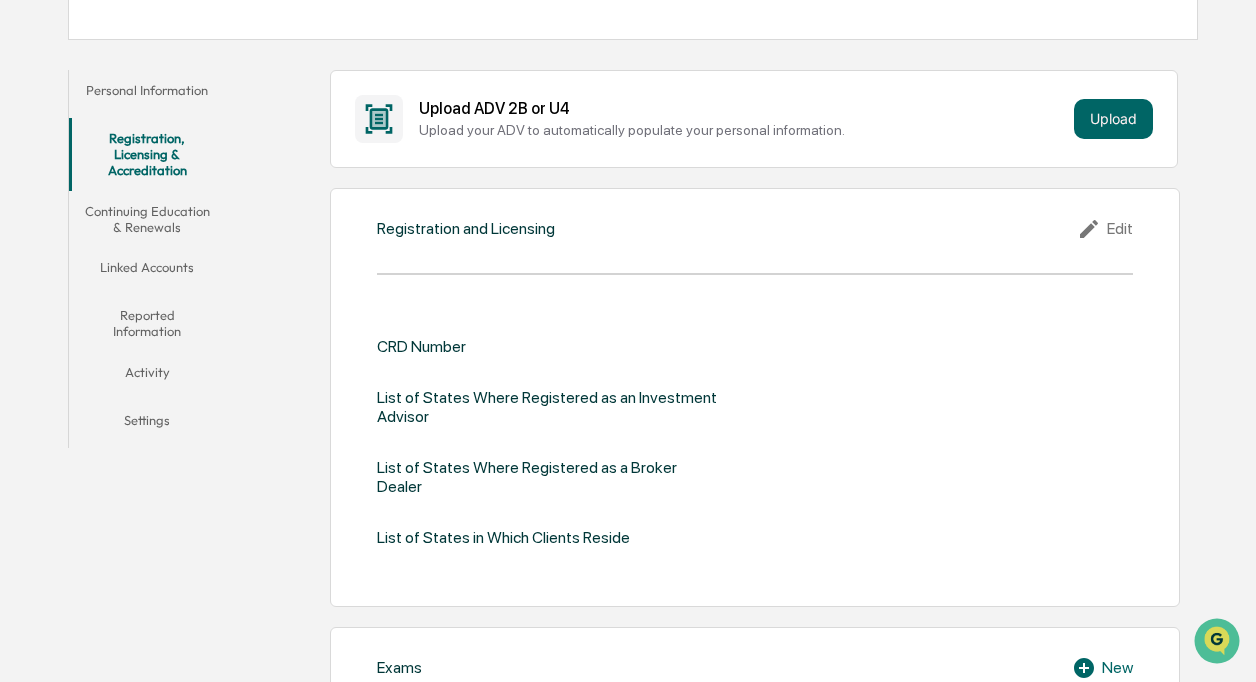 scroll, scrollTop: 0, scrollLeft: 0, axis: both 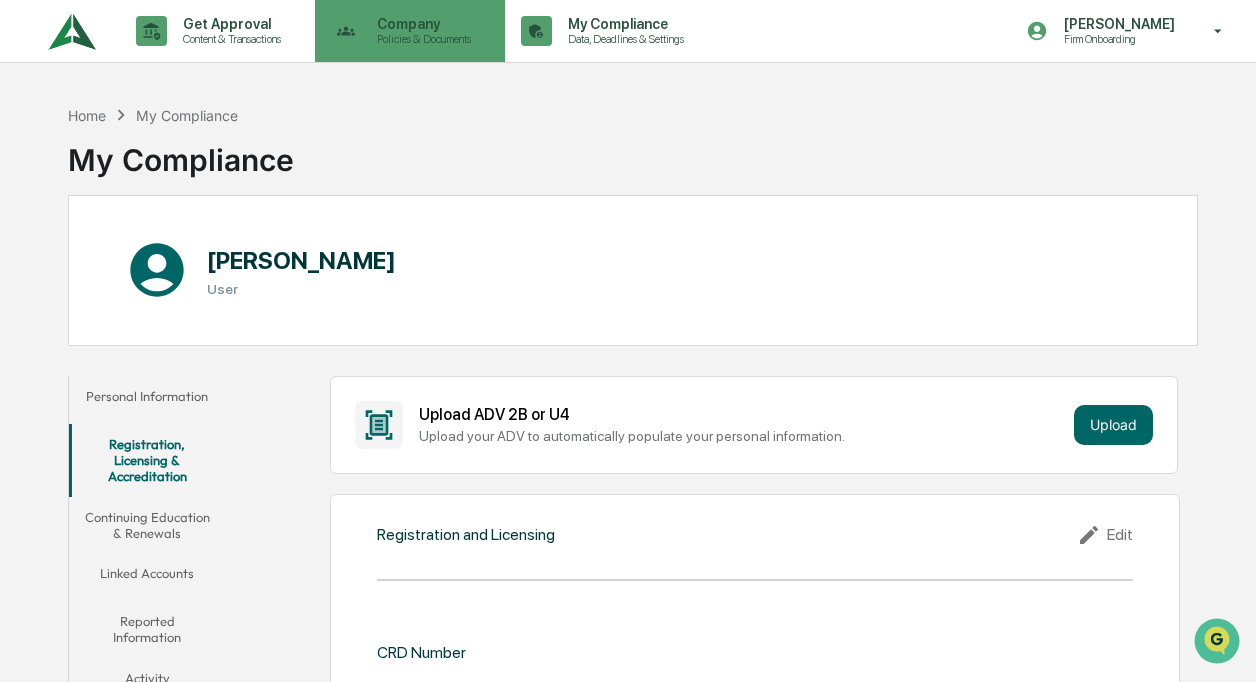 click on "Policies & Documents" at bounding box center [421, 39] 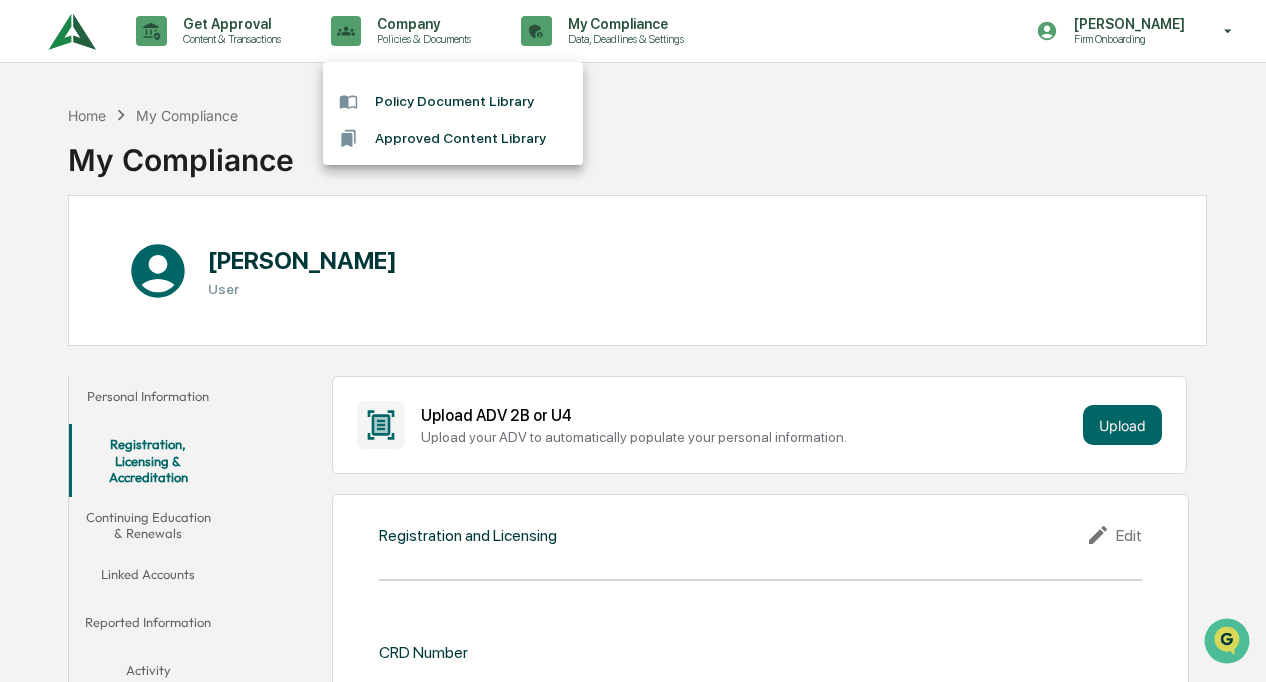 click at bounding box center [633, 341] 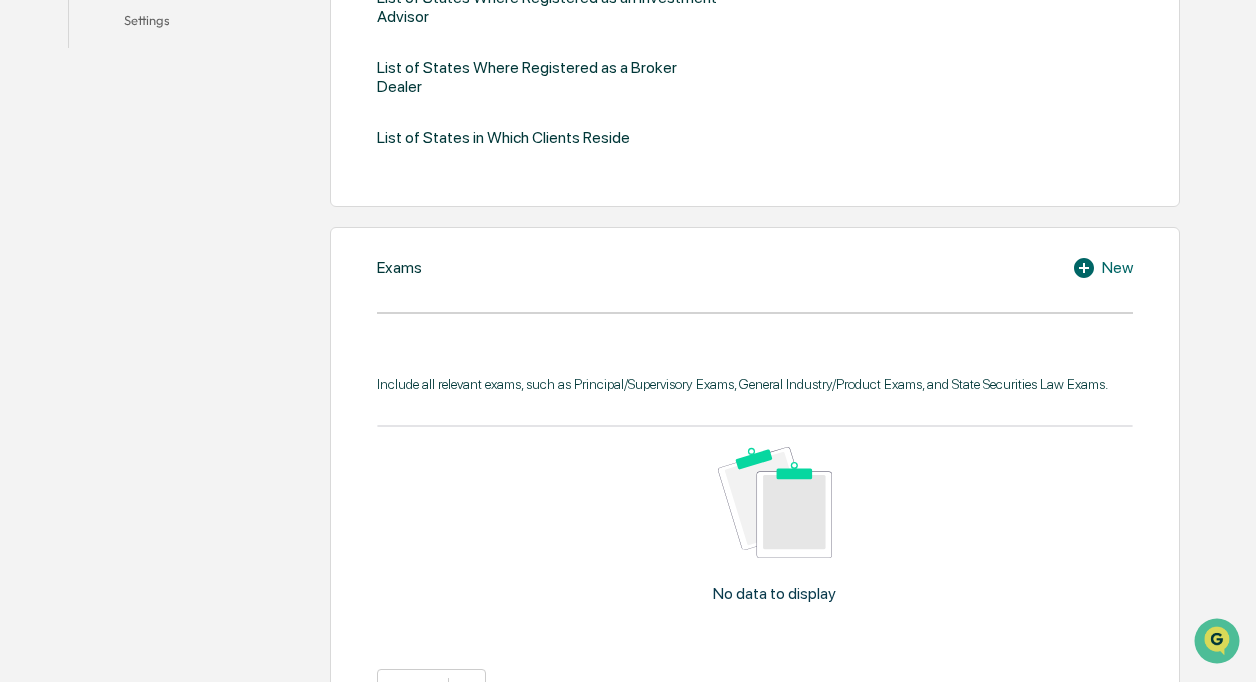 scroll, scrollTop: 0, scrollLeft: 0, axis: both 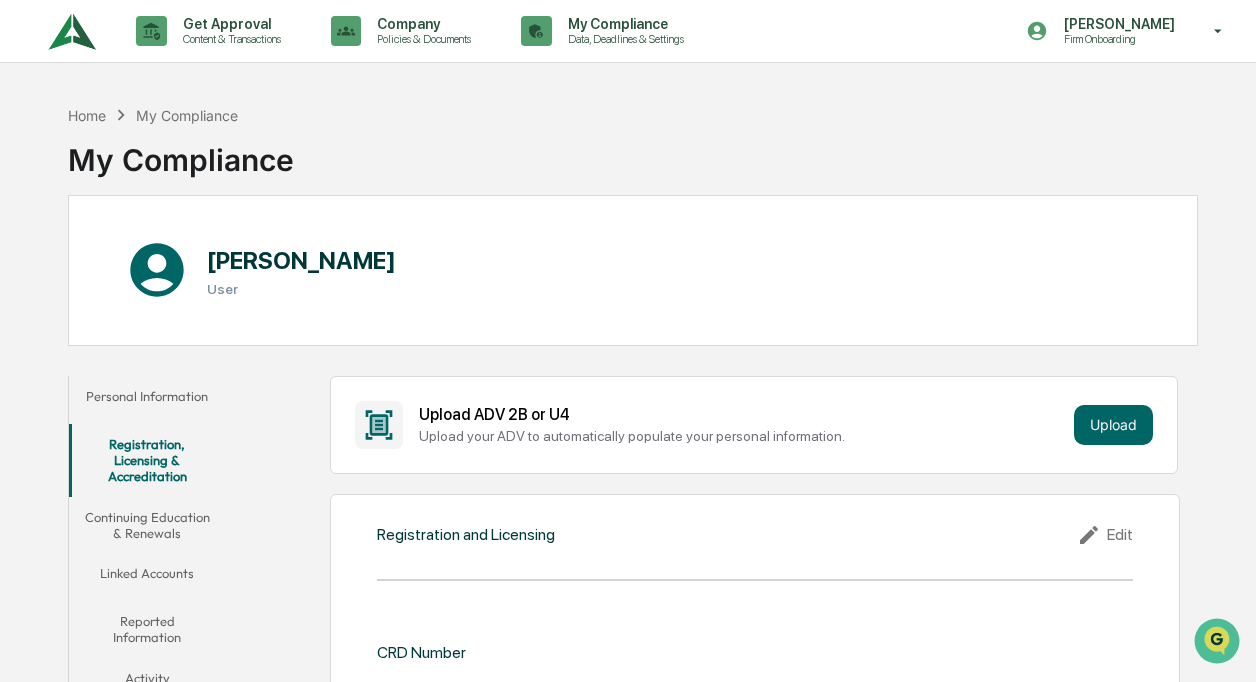 click on "Registration, Licensing & Accreditation" at bounding box center [147, 460] 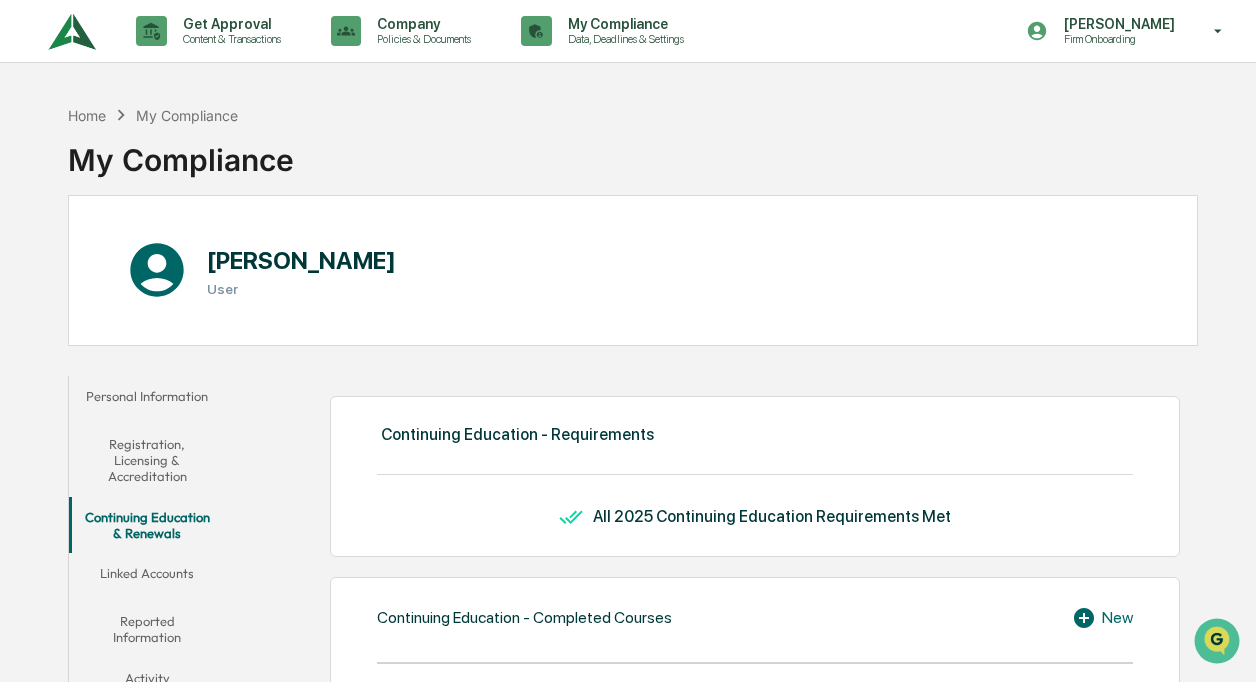 click on "Linked Accounts" at bounding box center (147, 577) 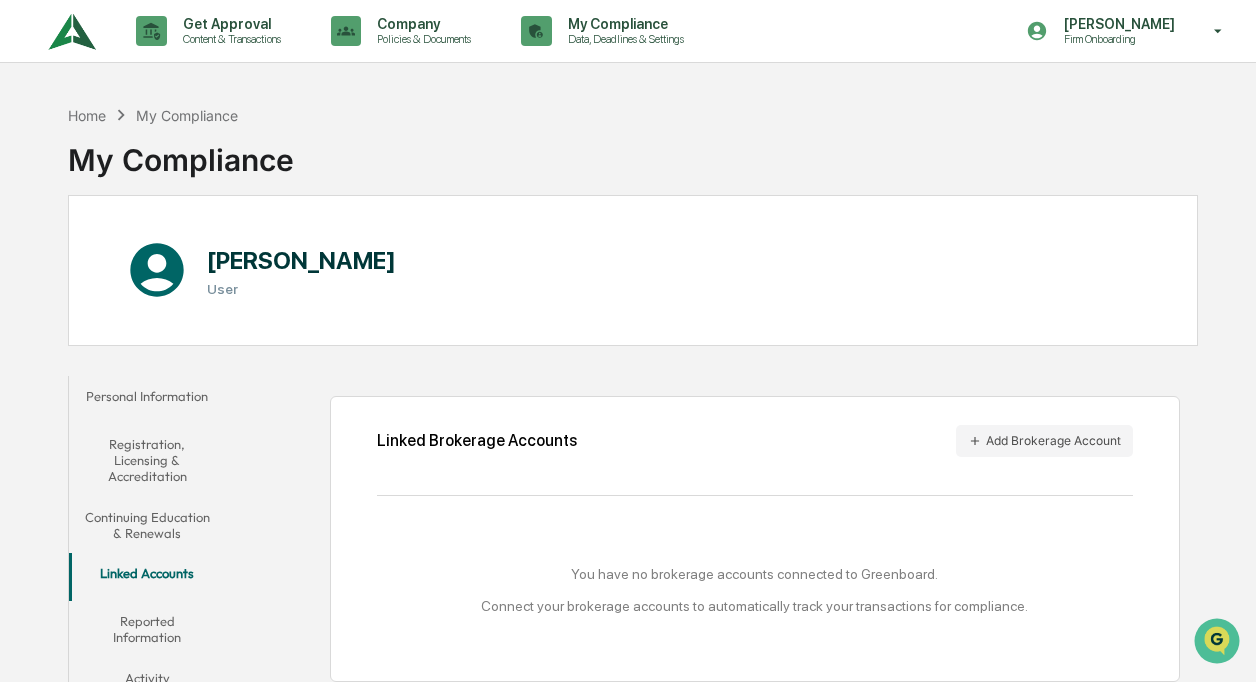 click on "Reported Information" at bounding box center [147, 629] 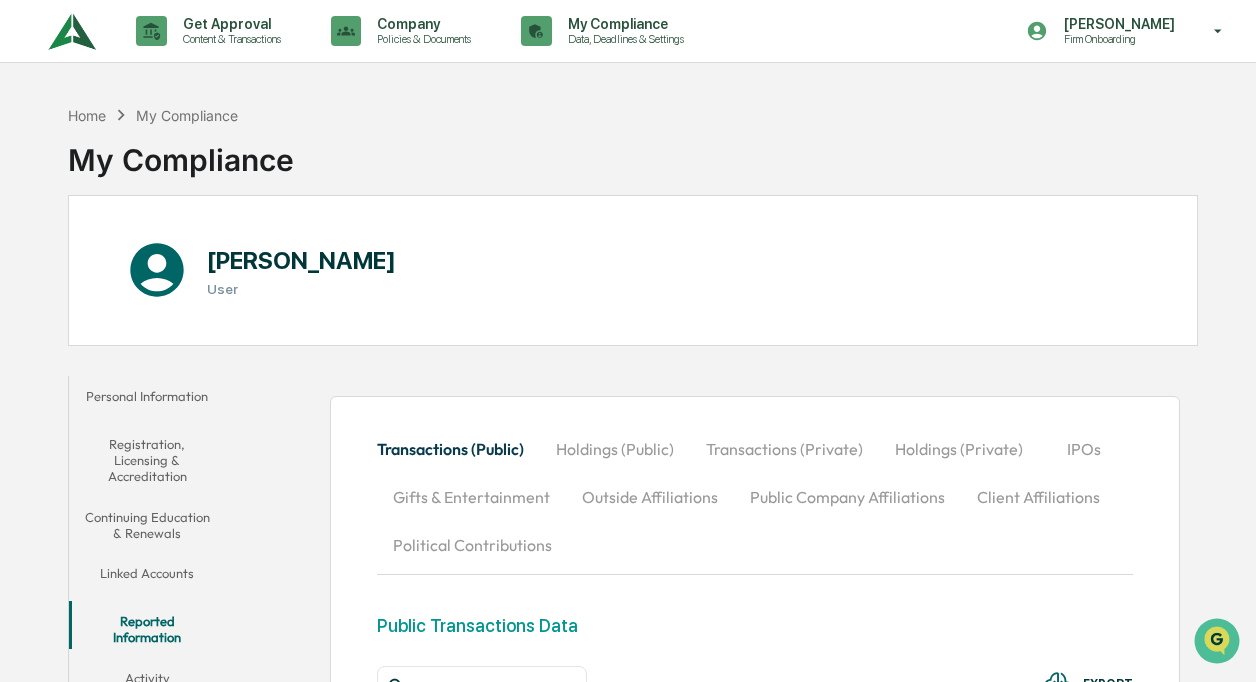 scroll, scrollTop: 400, scrollLeft: 0, axis: vertical 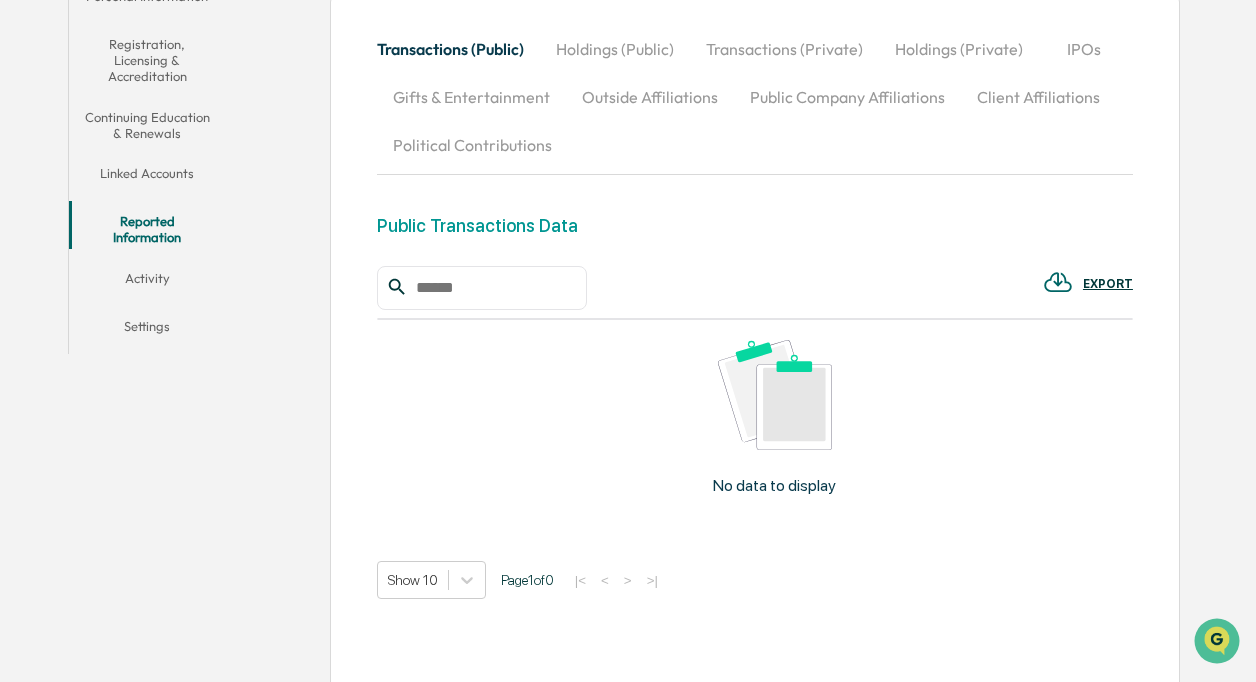 click on "Activity" at bounding box center (147, 282) 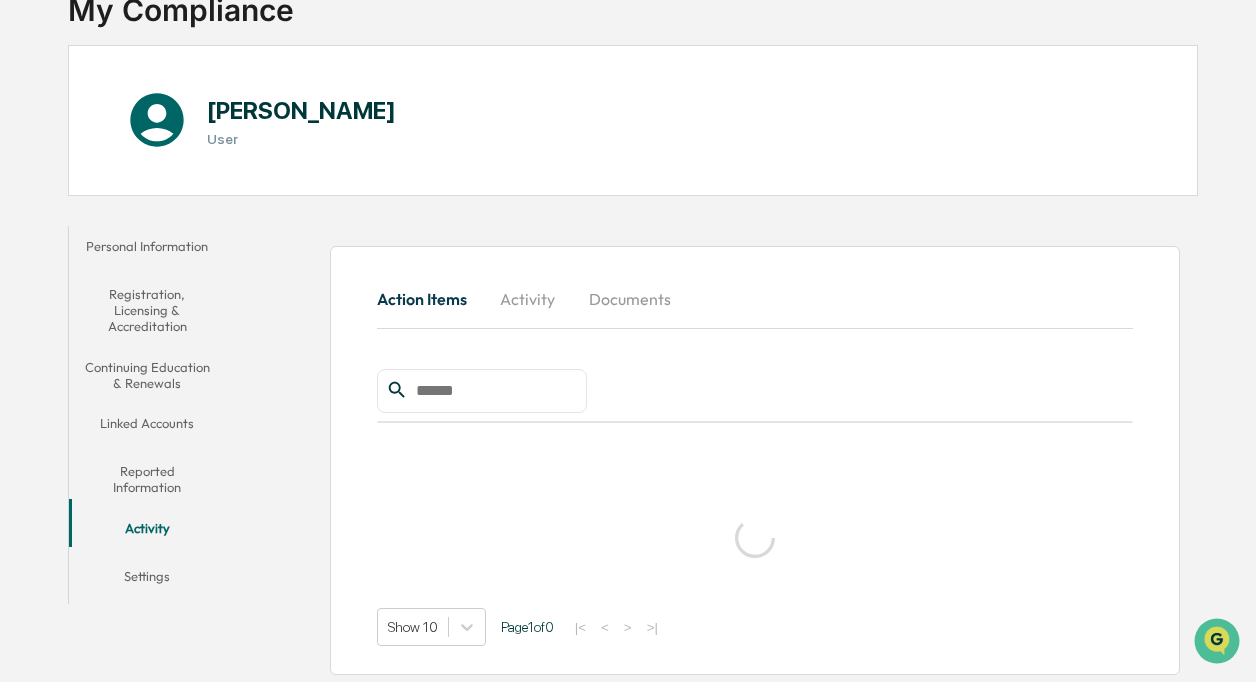 scroll, scrollTop: 94, scrollLeft: 0, axis: vertical 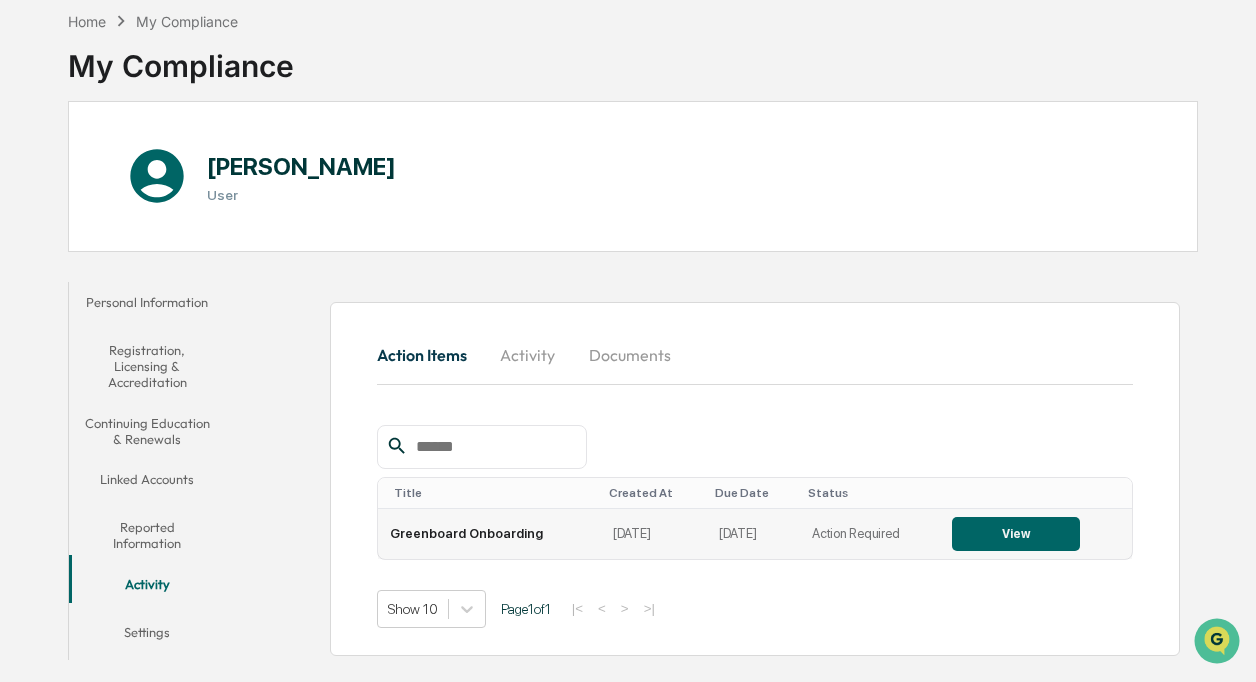 click on "View" at bounding box center (1016, 534) 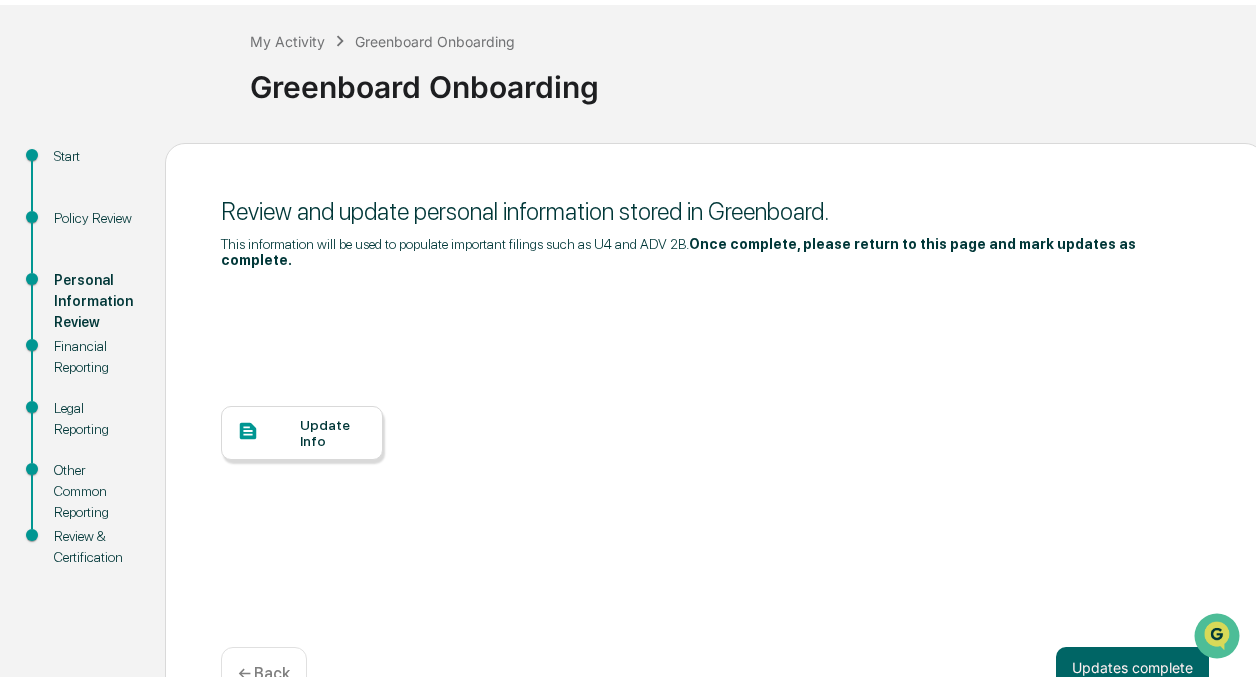 scroll, scrollTop: 0, scrollLeft: 0, axis: both 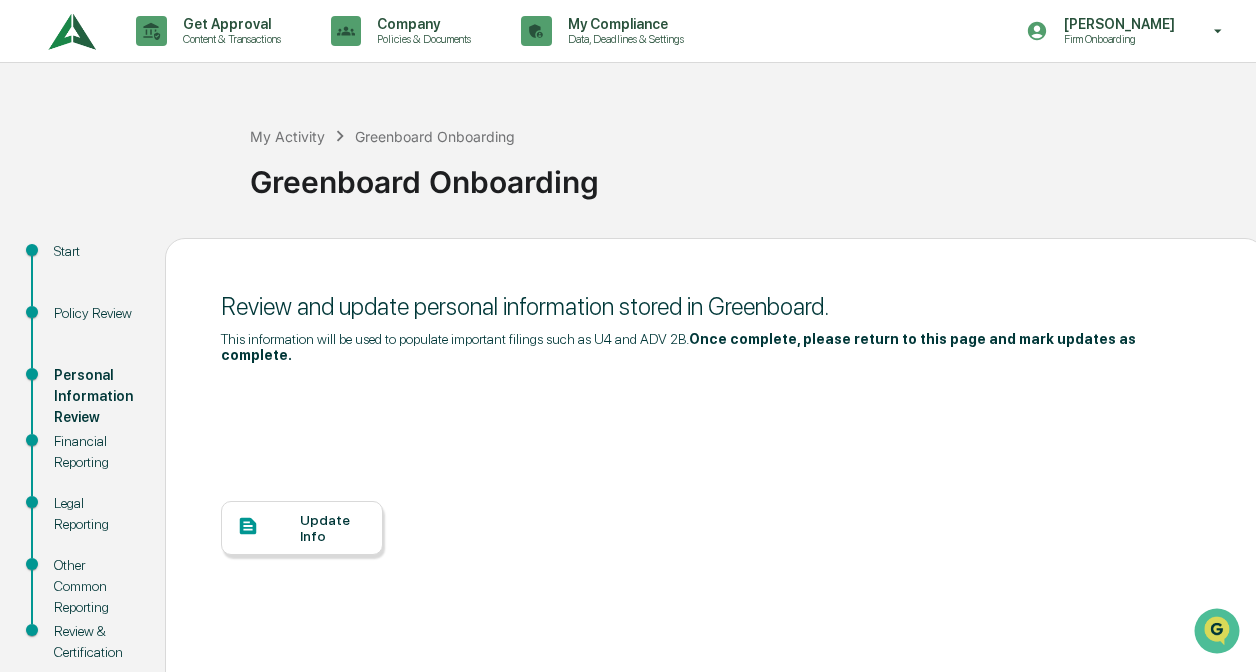 click on "Start" at bounding box center [93, 251] 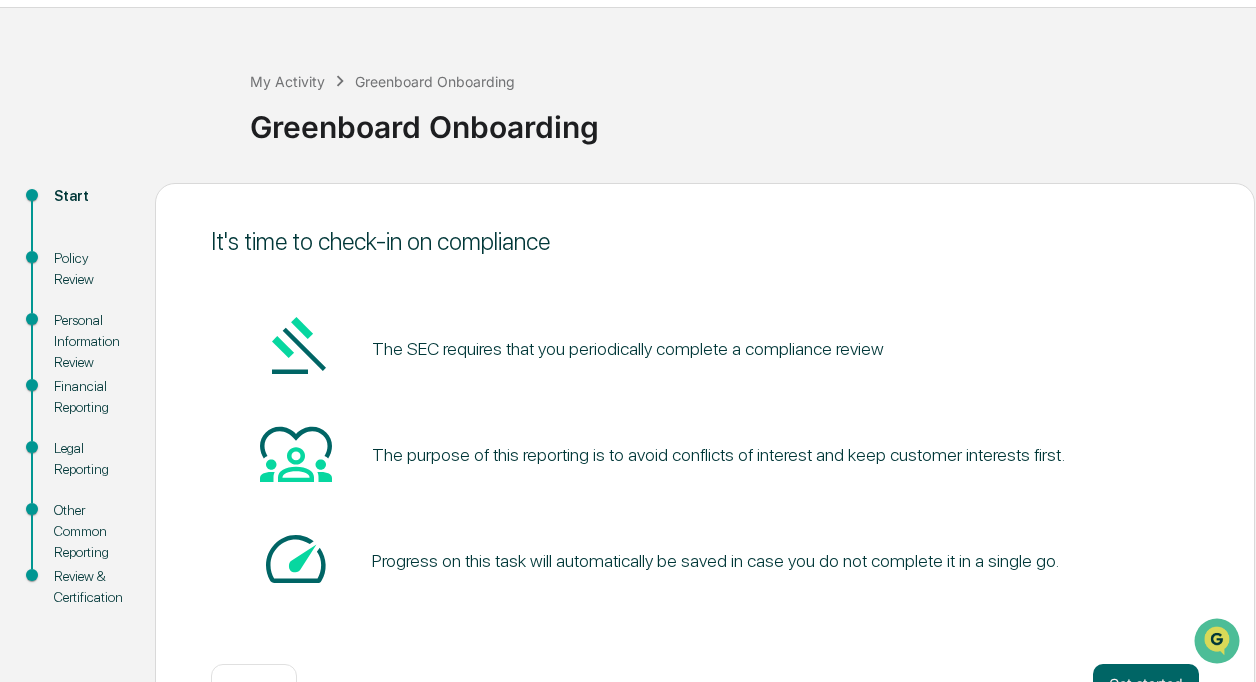 scroll, scrollTop: 0, scrollLeft: 0, axis: both 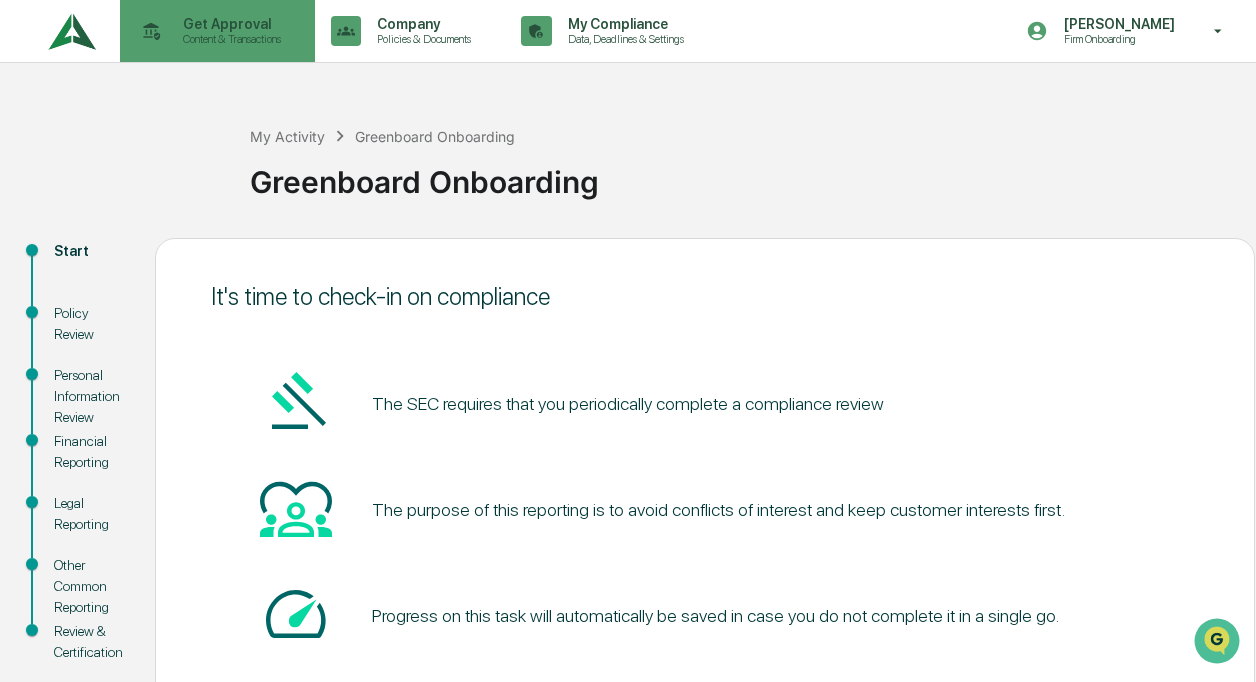 click on "Content & Transactions" at bounding box center [229, 39] 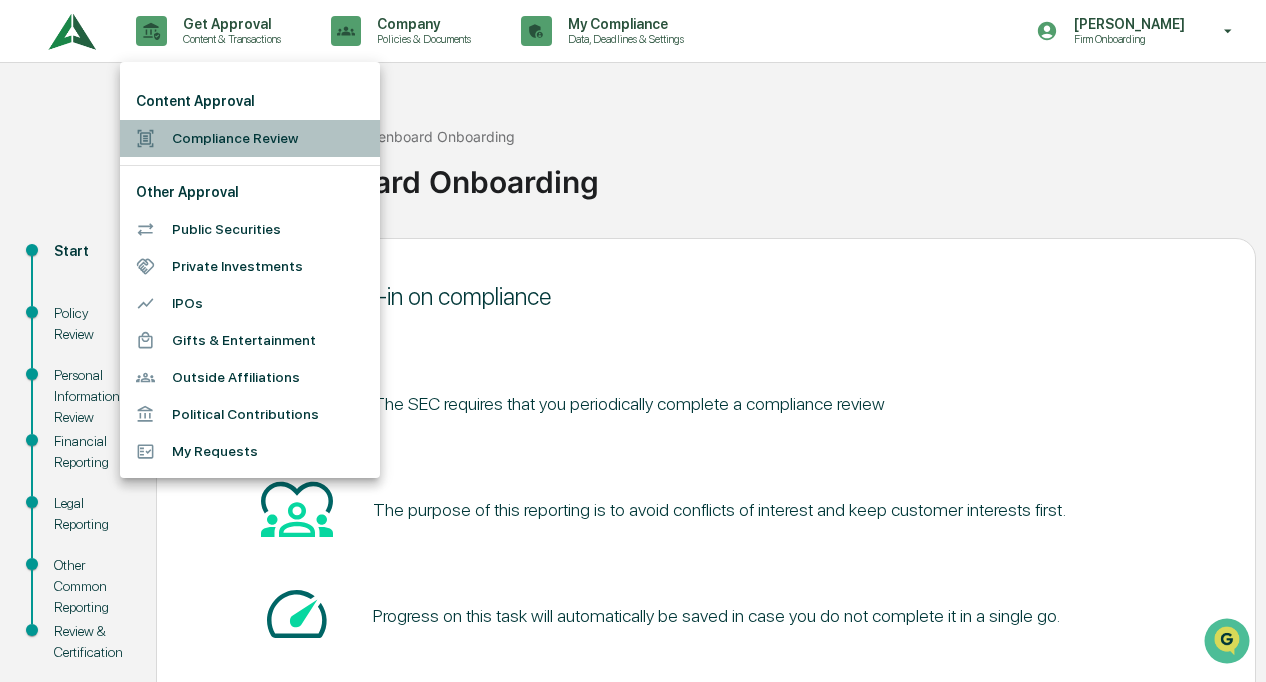 click on "Compliance Review" at bounding box center [250, 138] 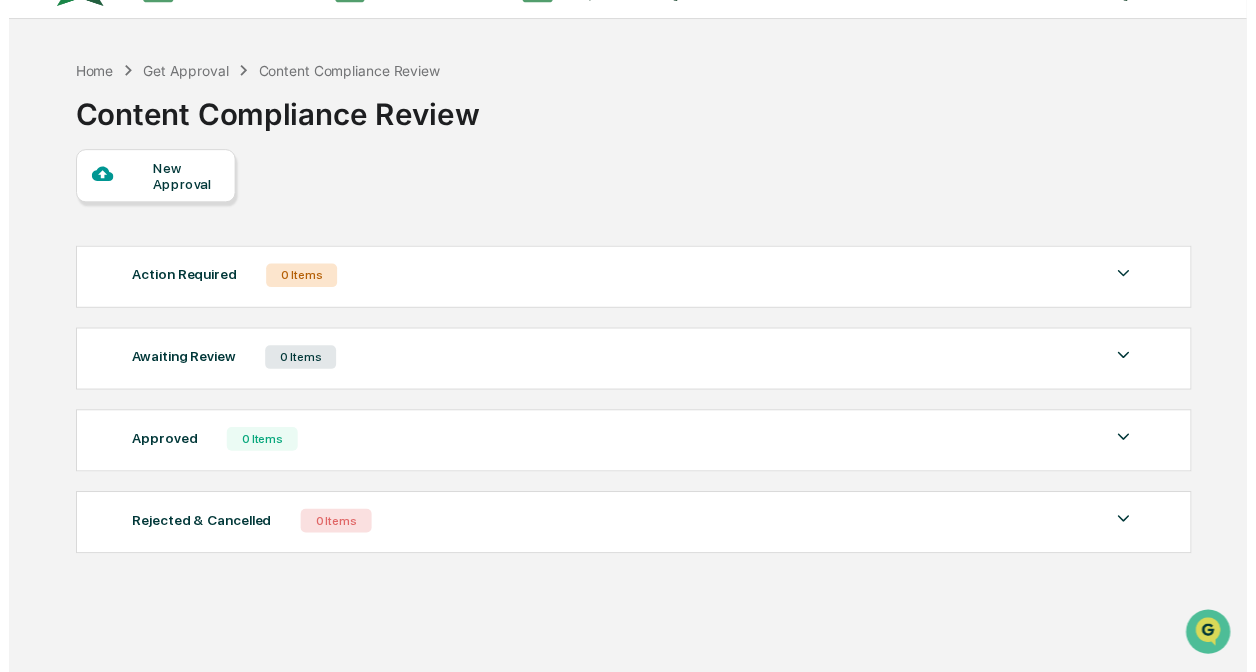 scroll, scrollTop: 0, scrollLeft: 0, axis: both 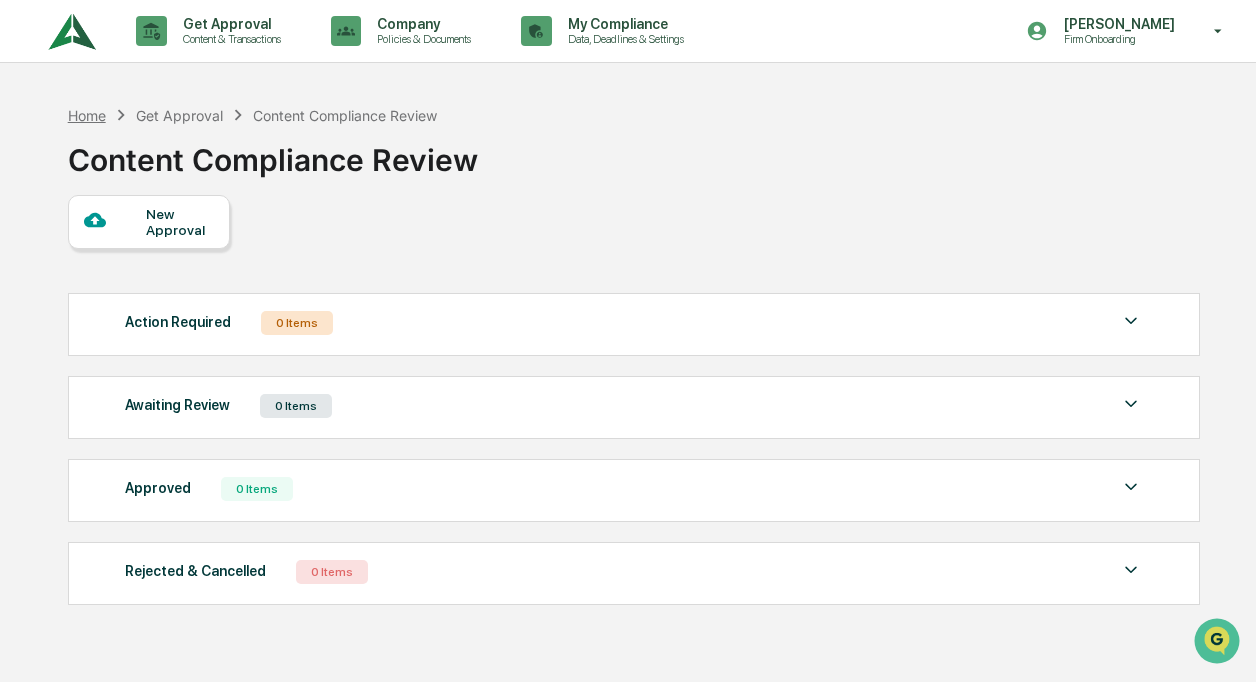 click on "Home" at bounding box center (87, 115) 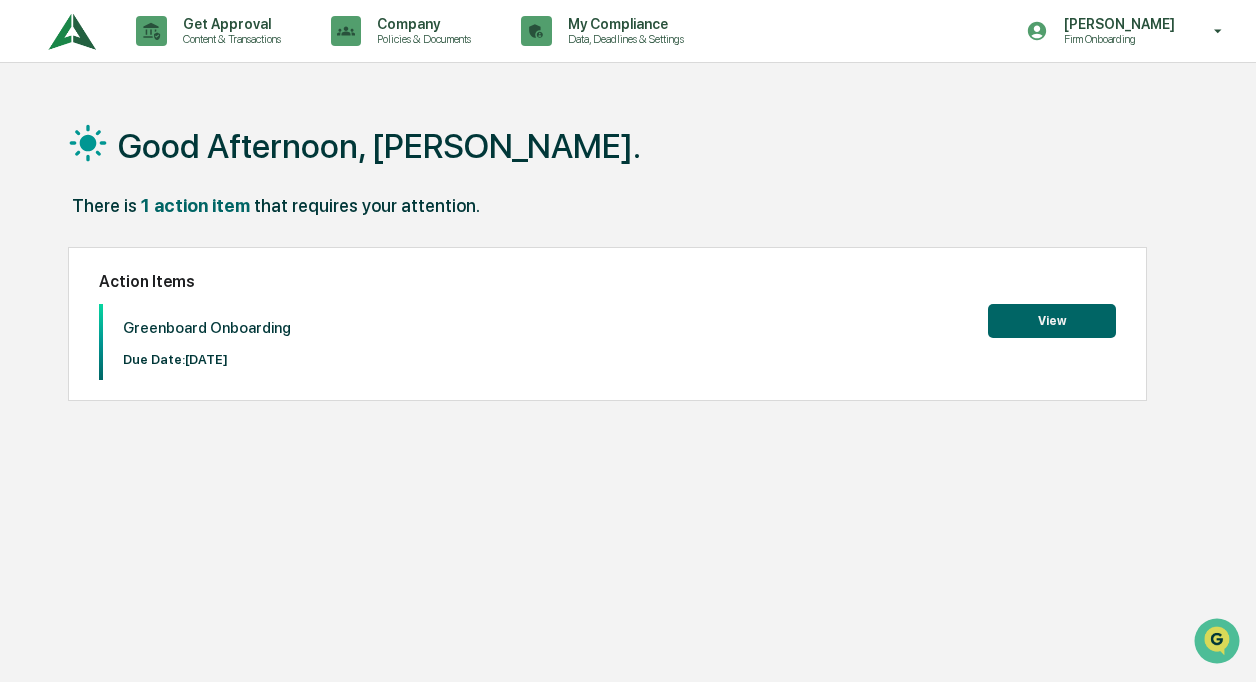 click on "View" at bounding box center [1052, 321] 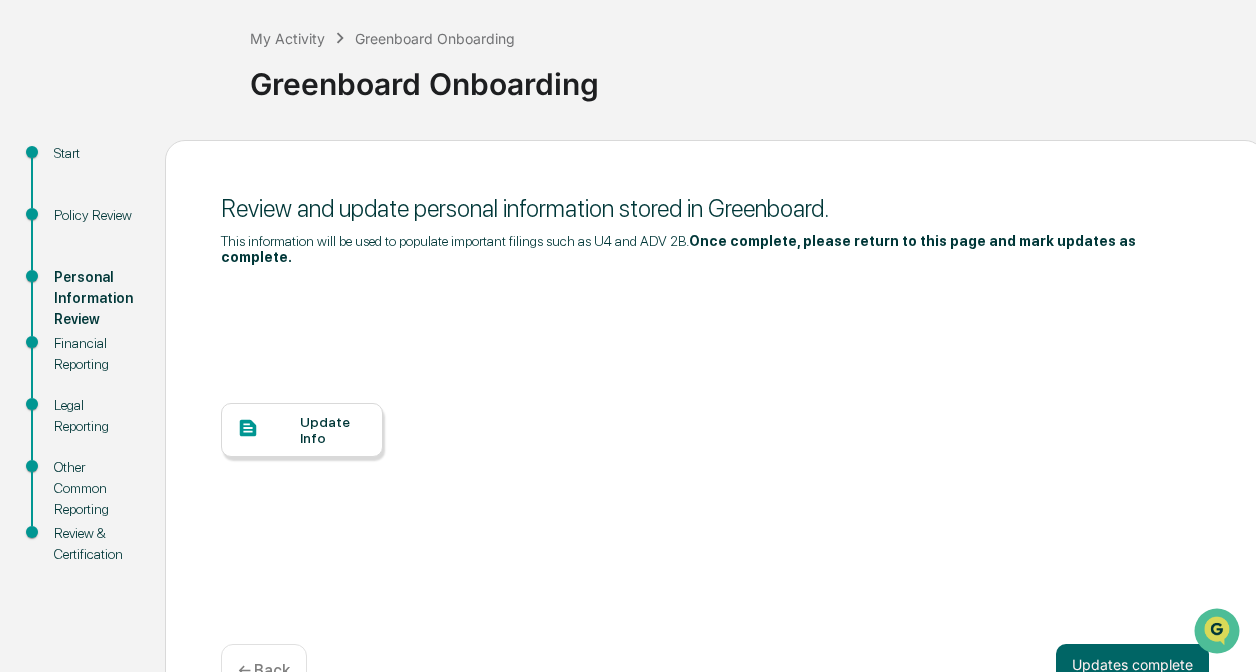 scroll, scrollTop: 142, scrollLeft: 0, axis: vertical 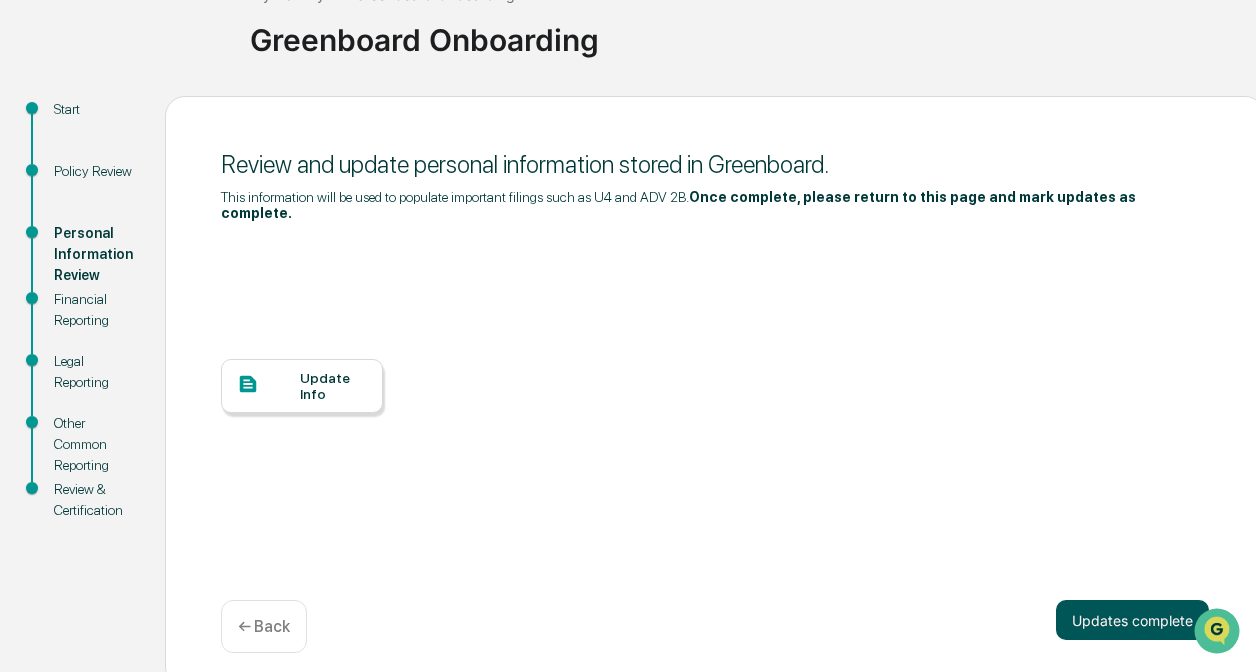 click on "Updates complete" at bounding box center (1132, 620) 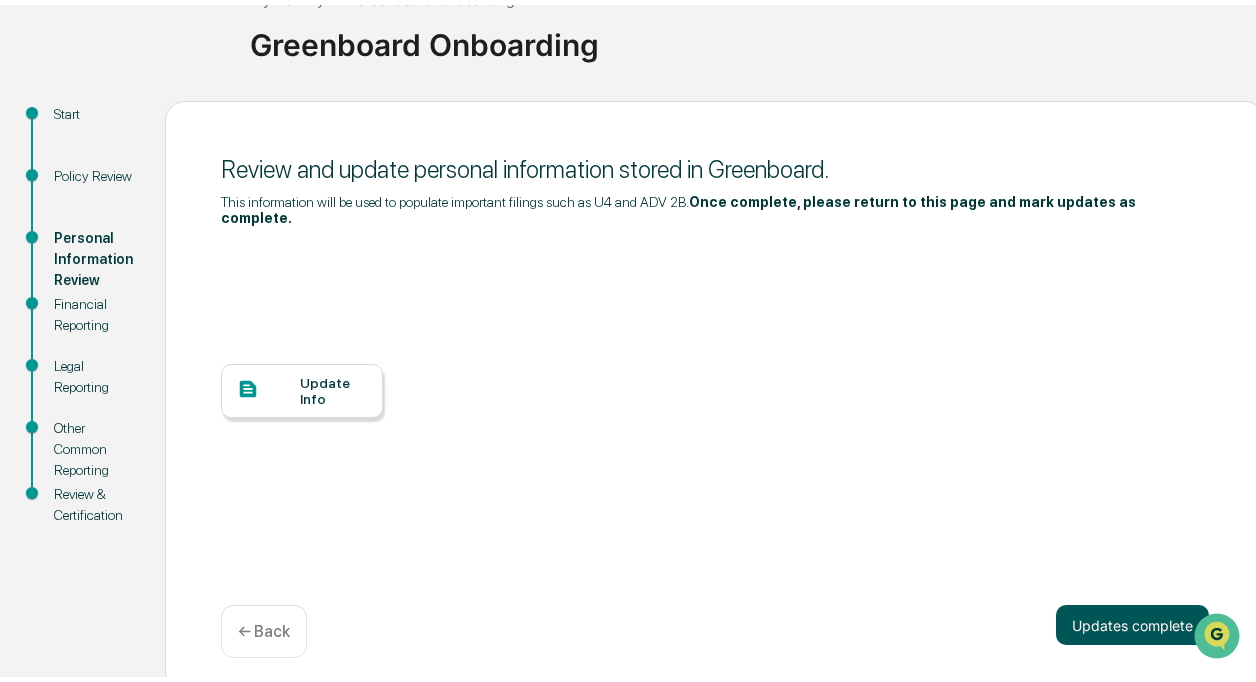scroll, scrollTop: 124, scrollLeft: 0, axis: vertical 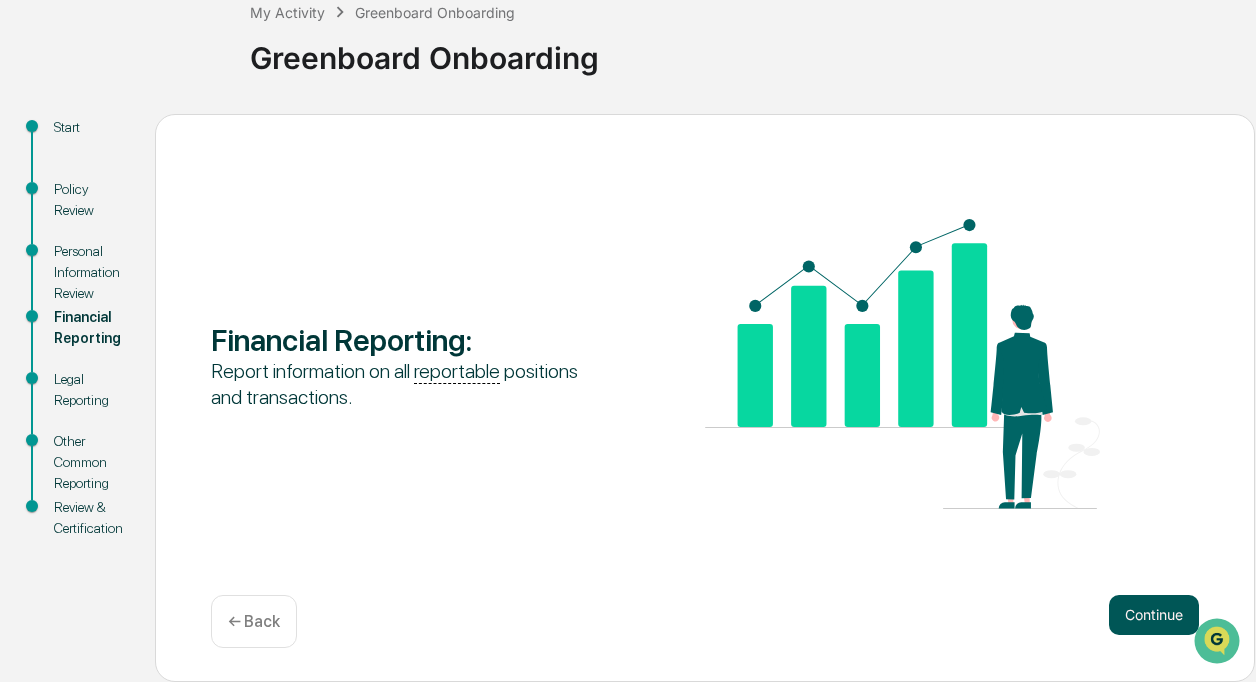 click on "Continue" at bounding box center [1154, 615] 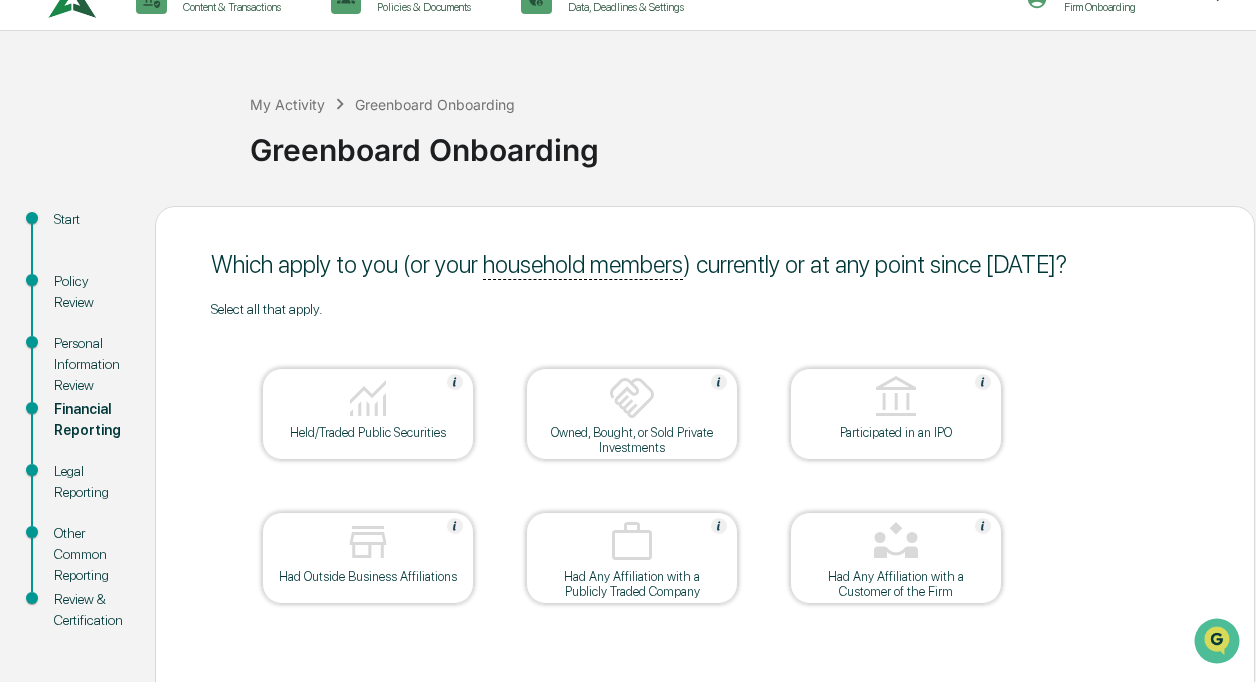 scroll, scrollTop: 0, scrollLeft: 0, axis: both 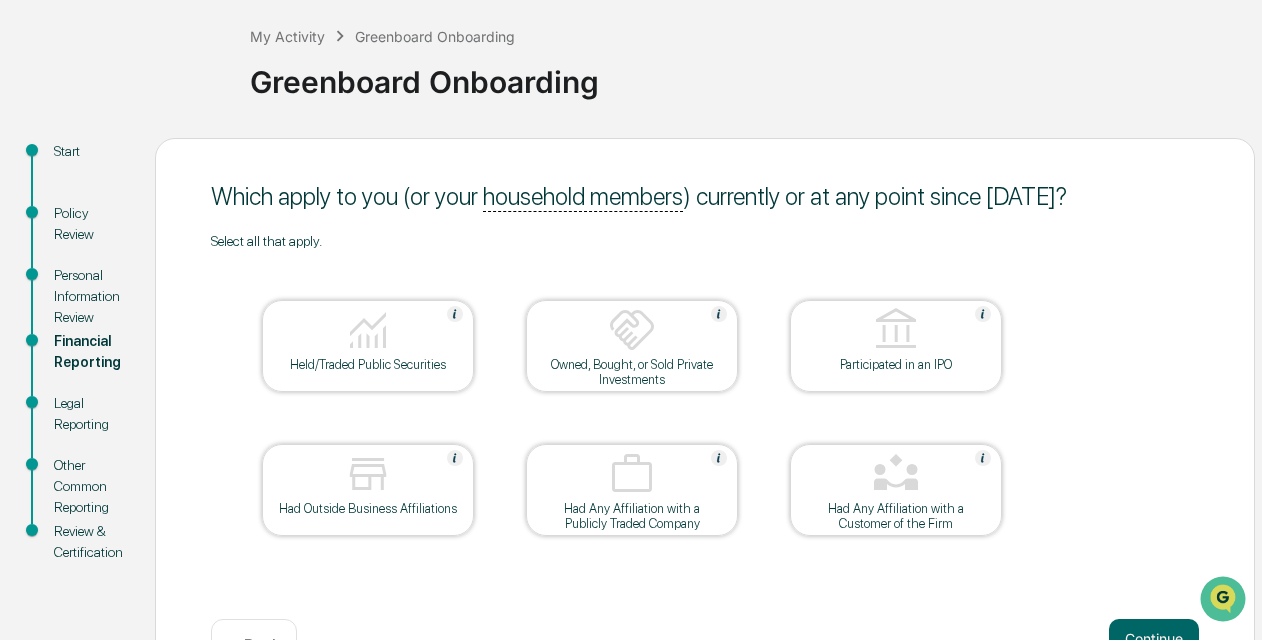 click on "Review & Certification" at bounding box center (88, 542) 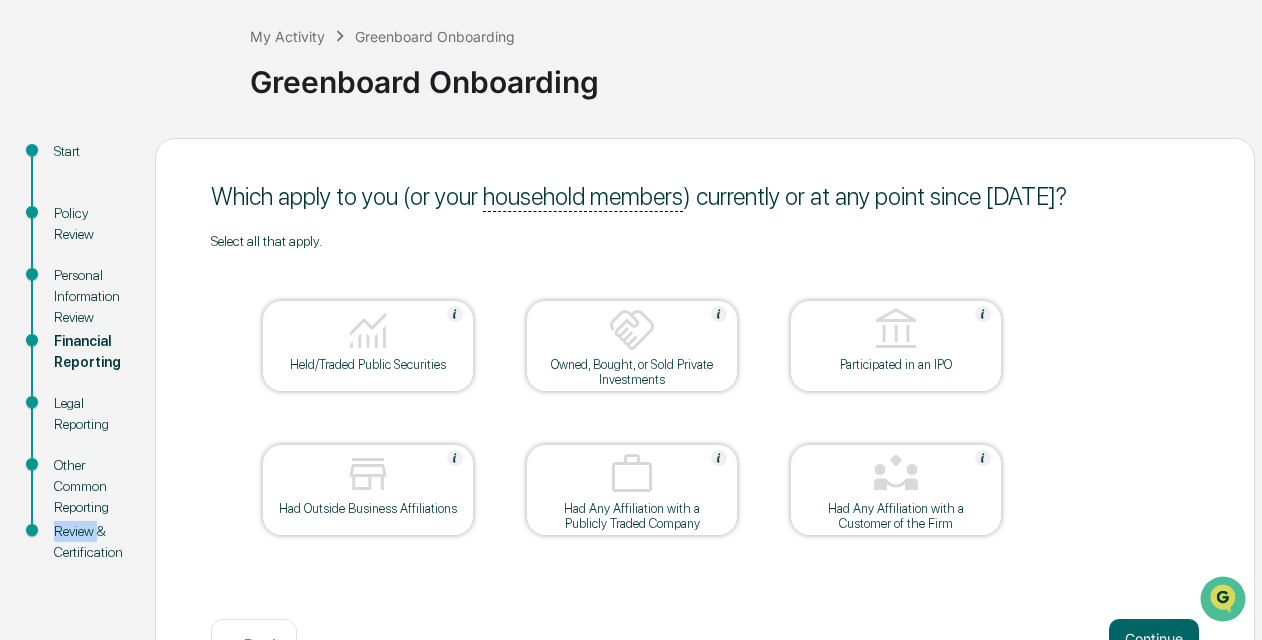 click on "Review & Certification" at bounding box center [88, 542] 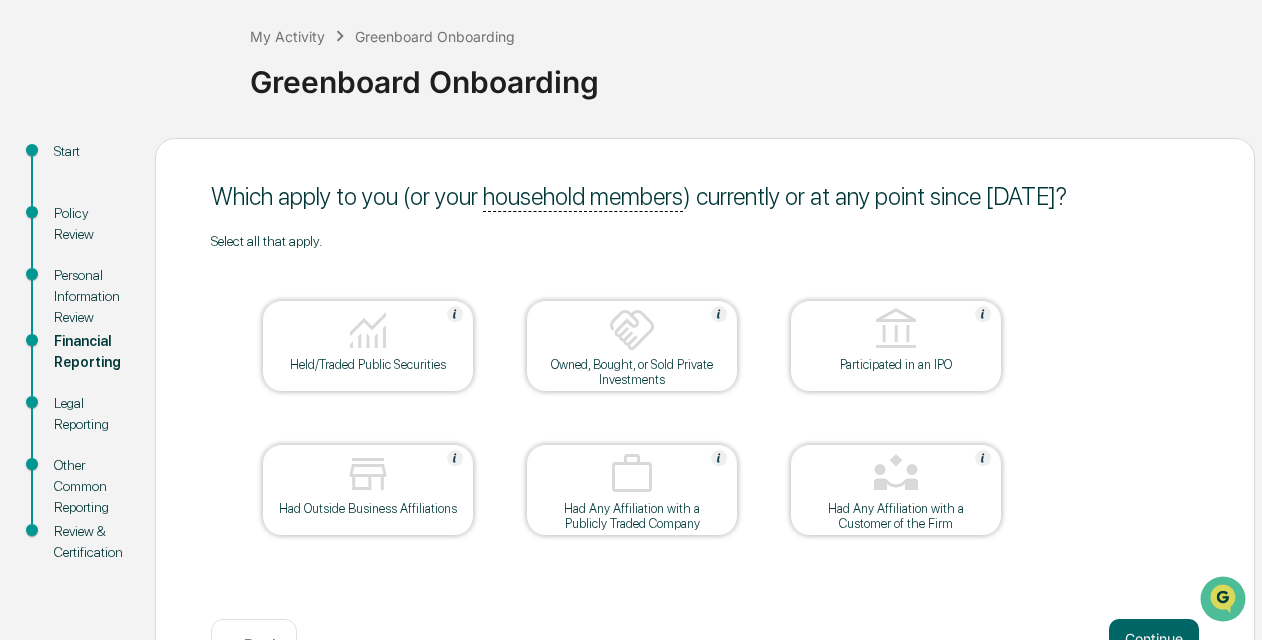 click on "Review & Certification" at bounding box center [88, 542] 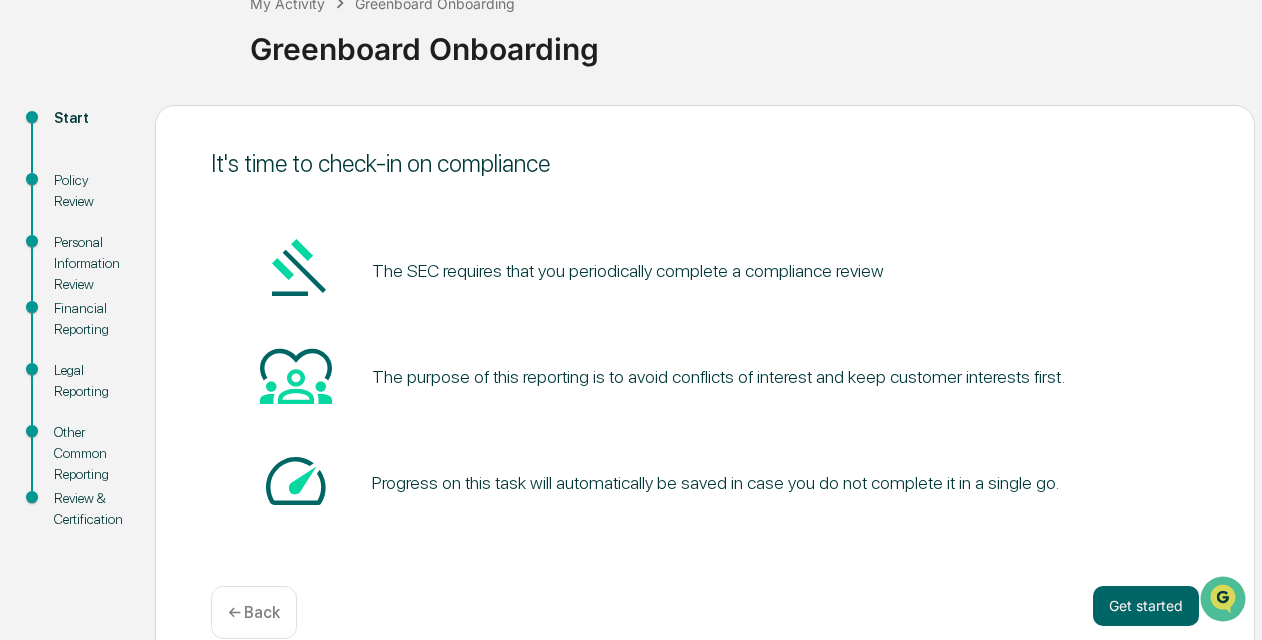 scroll, scrollTop: 166, scrollLeft: 0, axis: vertical 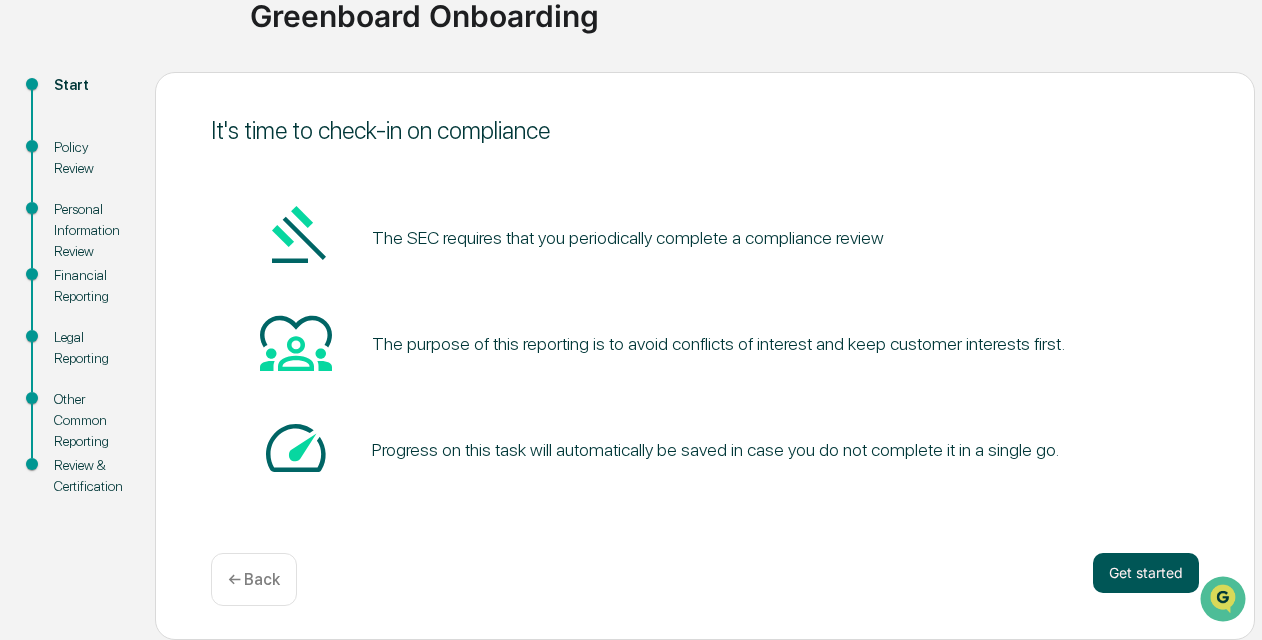 click on "Get started" at bounding box center (1146, 573) 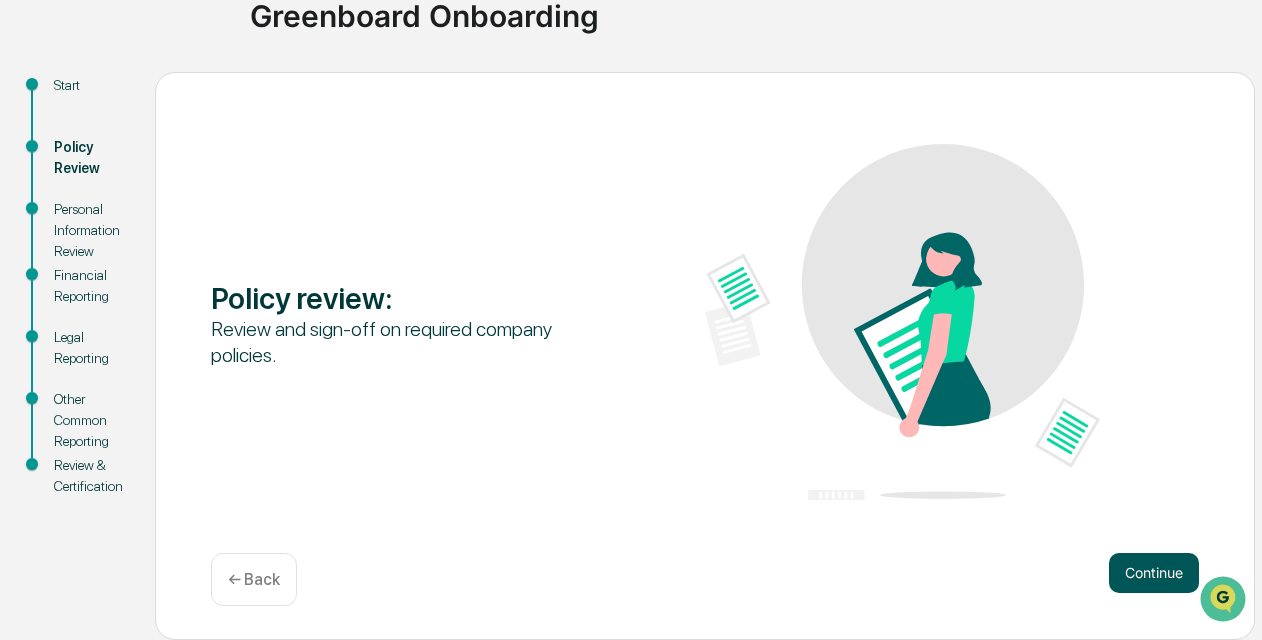 click on "Continue" at bounding box center (1154, 573) 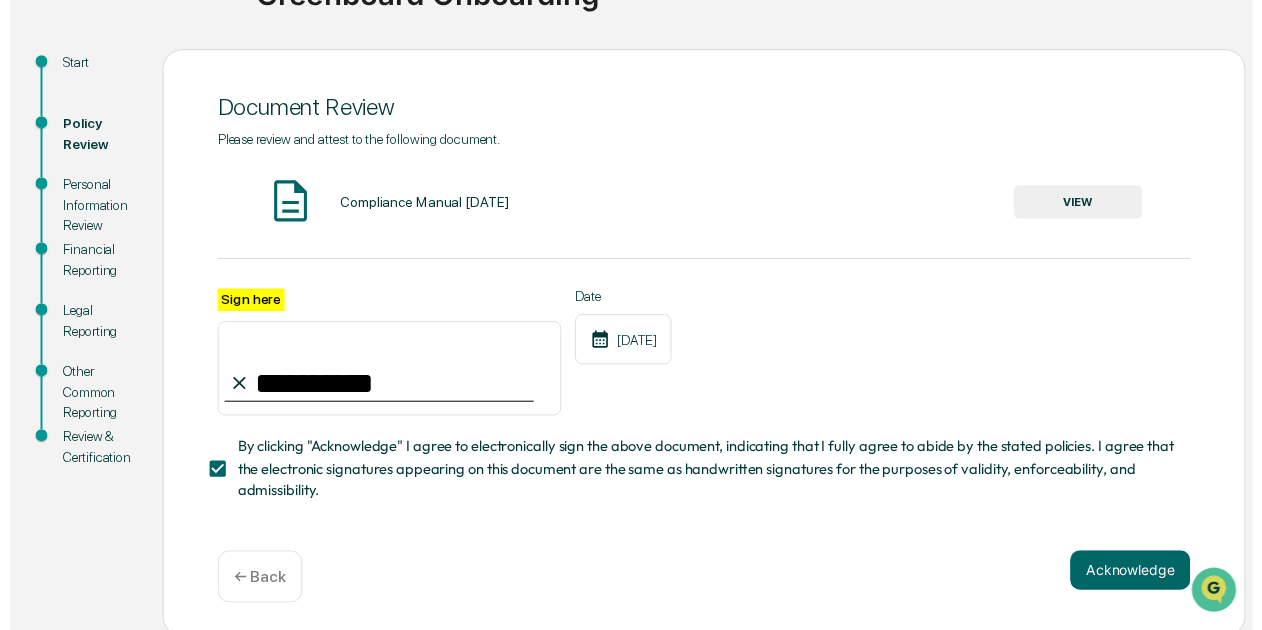scroll, scrollTop: 201, scrollLeft: 0, axis: vertical 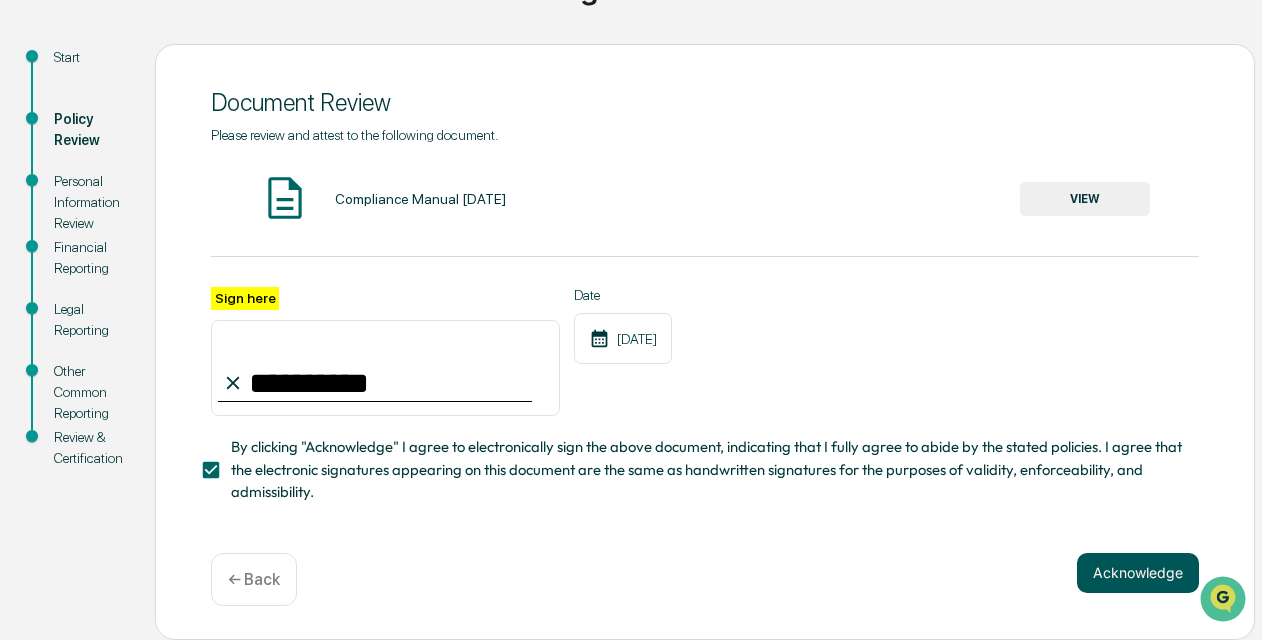 click on "Acknowledge" at bounding box center [1138, 573] 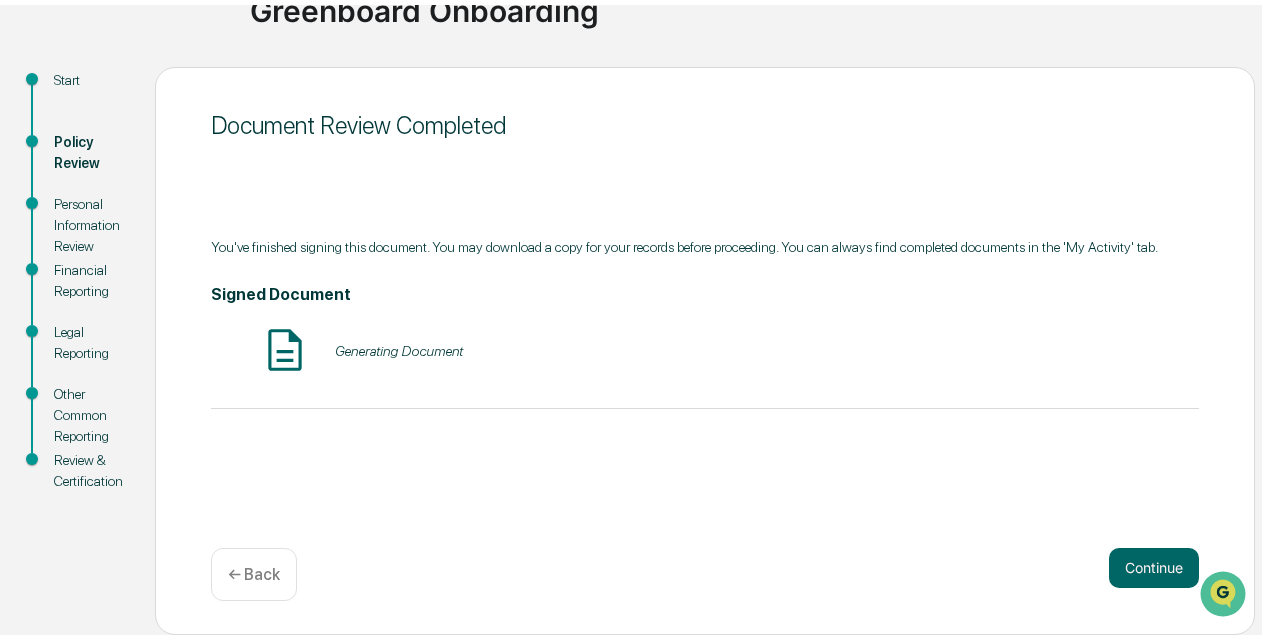 scroll, scrollTop: 166, scrollLeft: 0, axis: vertical 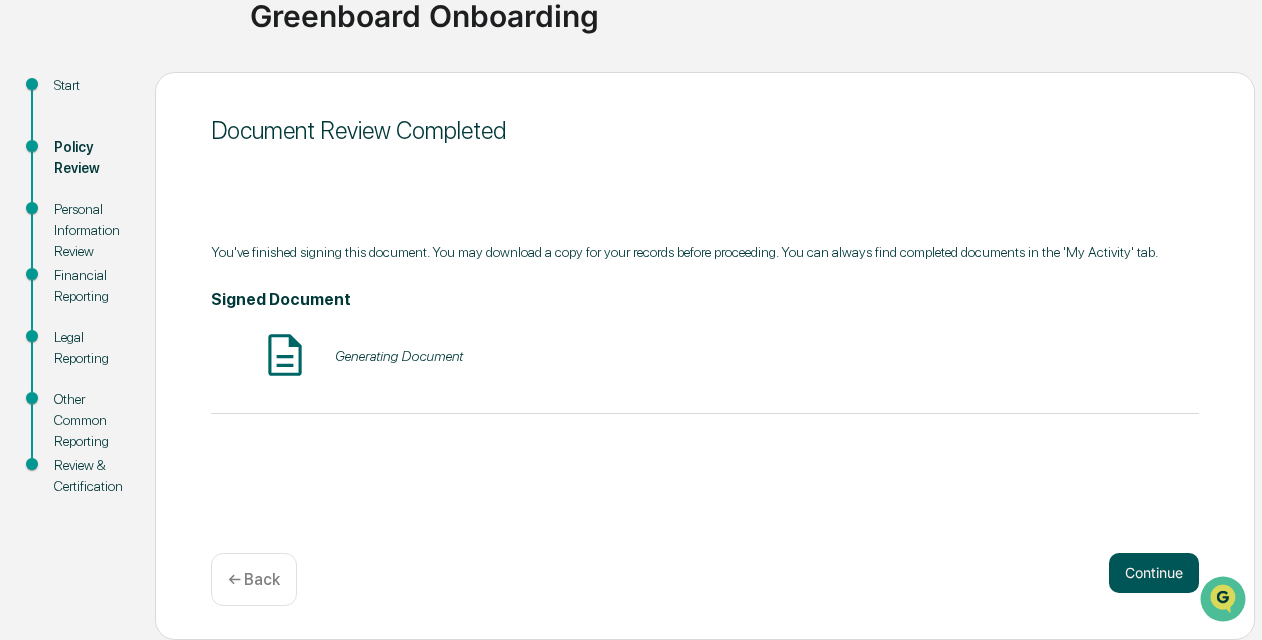click on "Continue" at bounding box center (1154, 573) 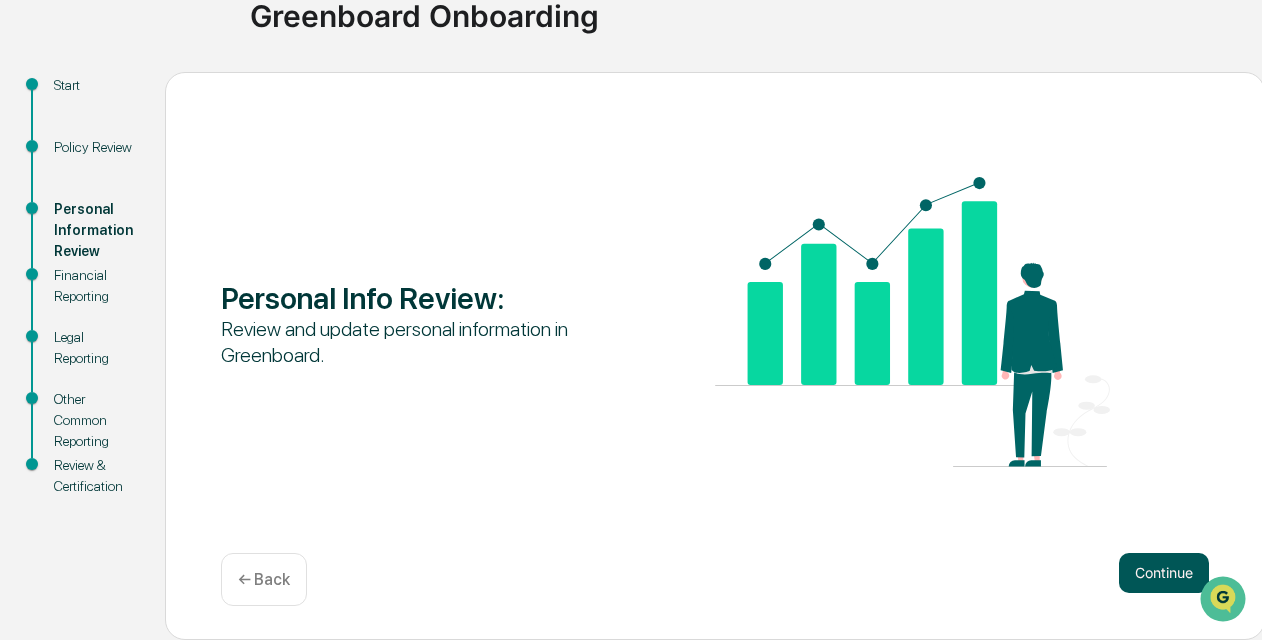 click on "Continue" at bounding box center [1164, 573] 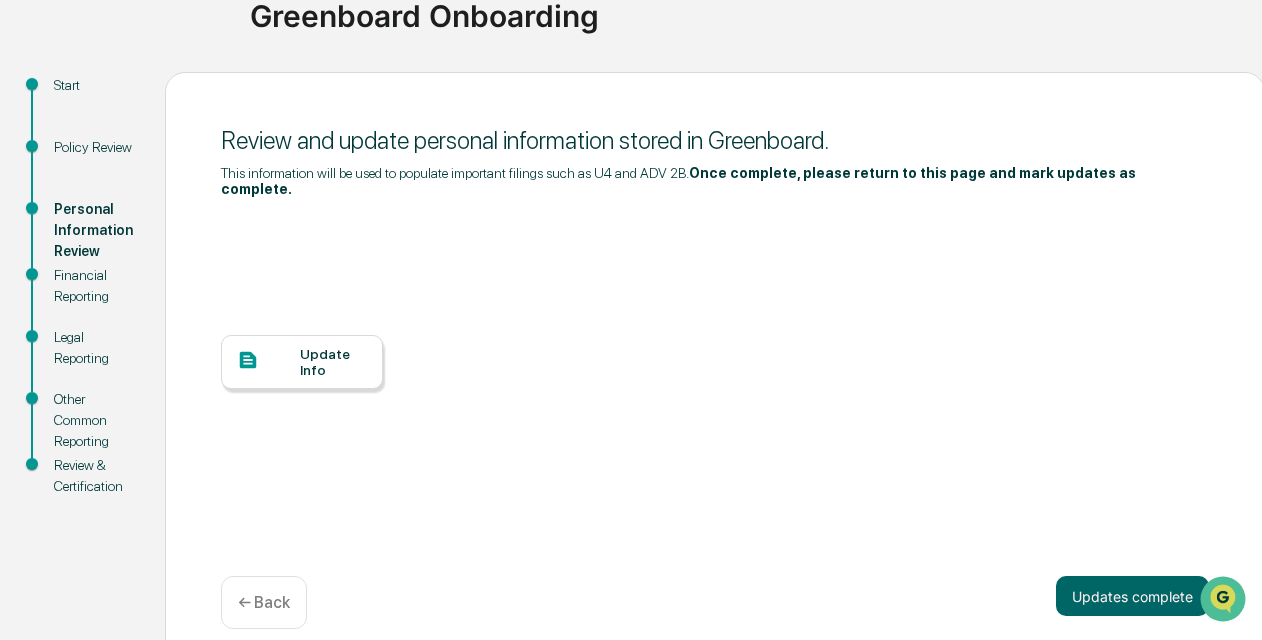 click on "Update Info" at bounding box center (333, 362) 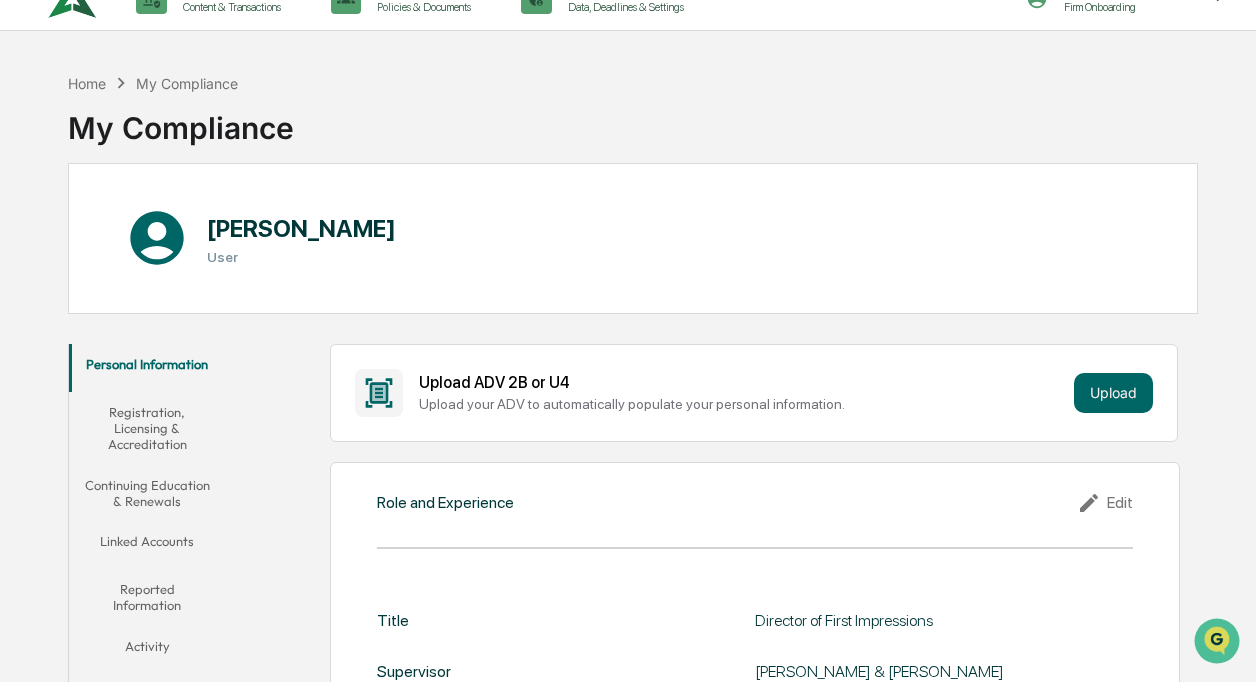 scroll, scrollTop: 16, scrollLeft: 0, axis: vertical 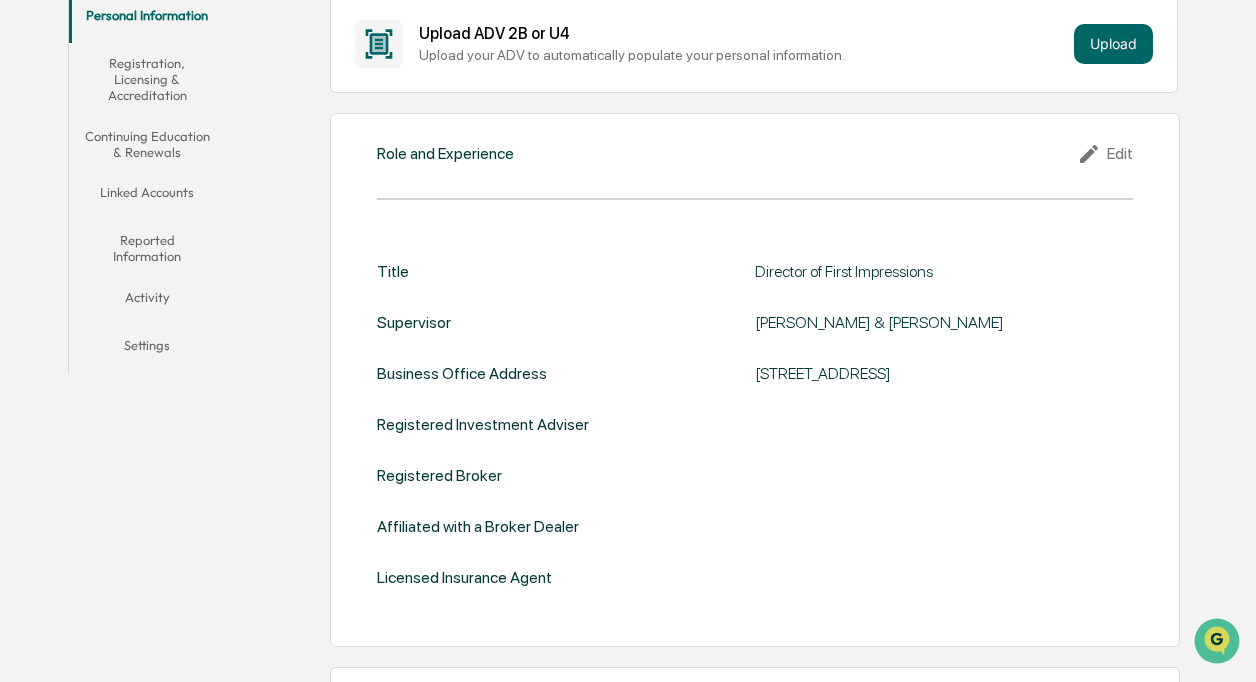 click on "Activity" at bounding box center [147, 301] 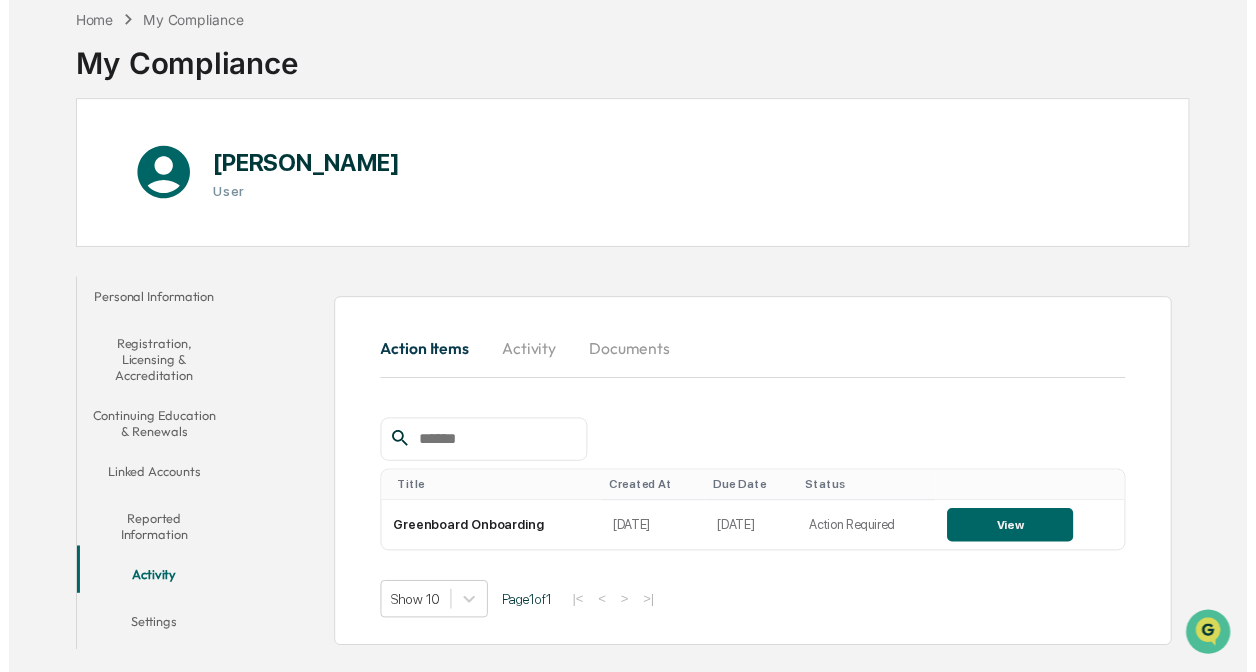 scroll, scrollTop: 94, scrollLeft: 0, axis: vertical 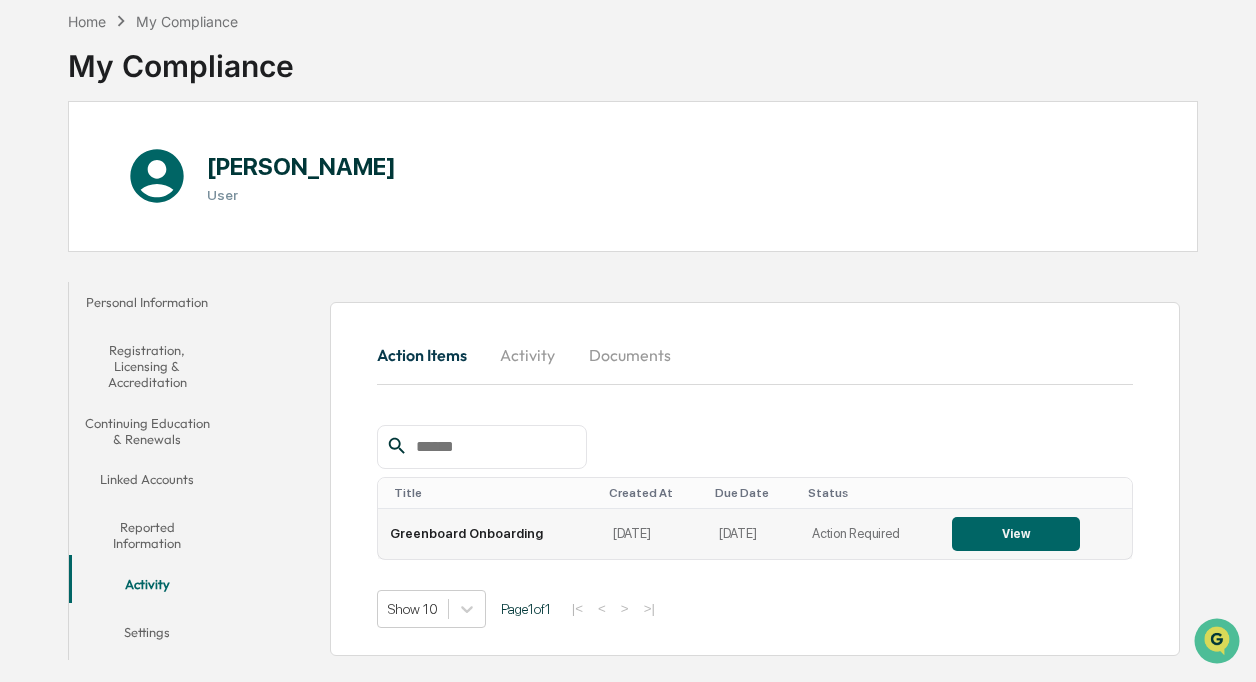 click on "View" at bounding box center (1016, 534) 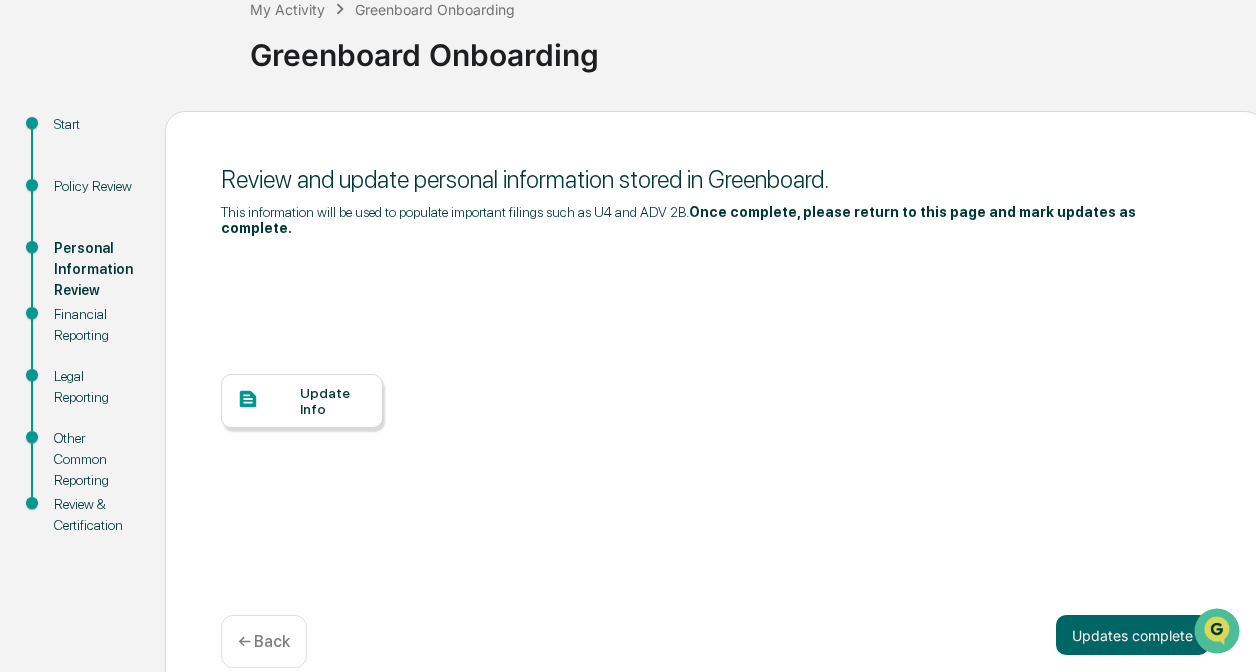 scroll, scrollTop: 142, scrollLeft: 0, axis: vertical 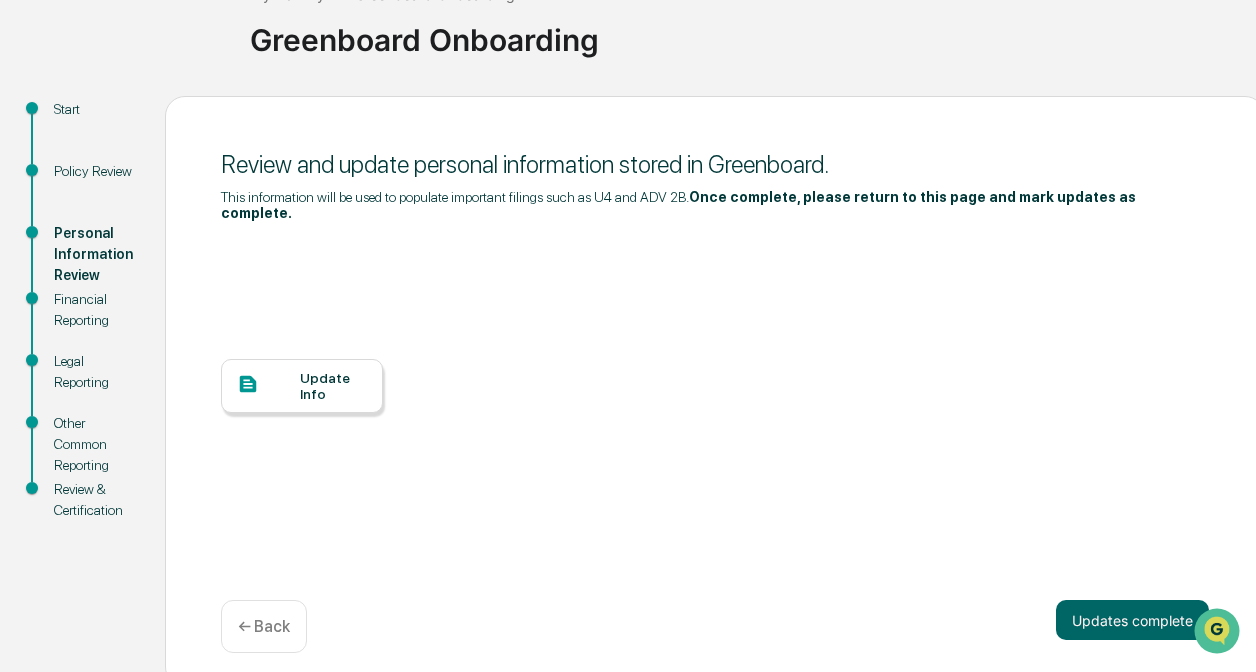 click on "Personal Information Review" at bounding box center (93, 254) 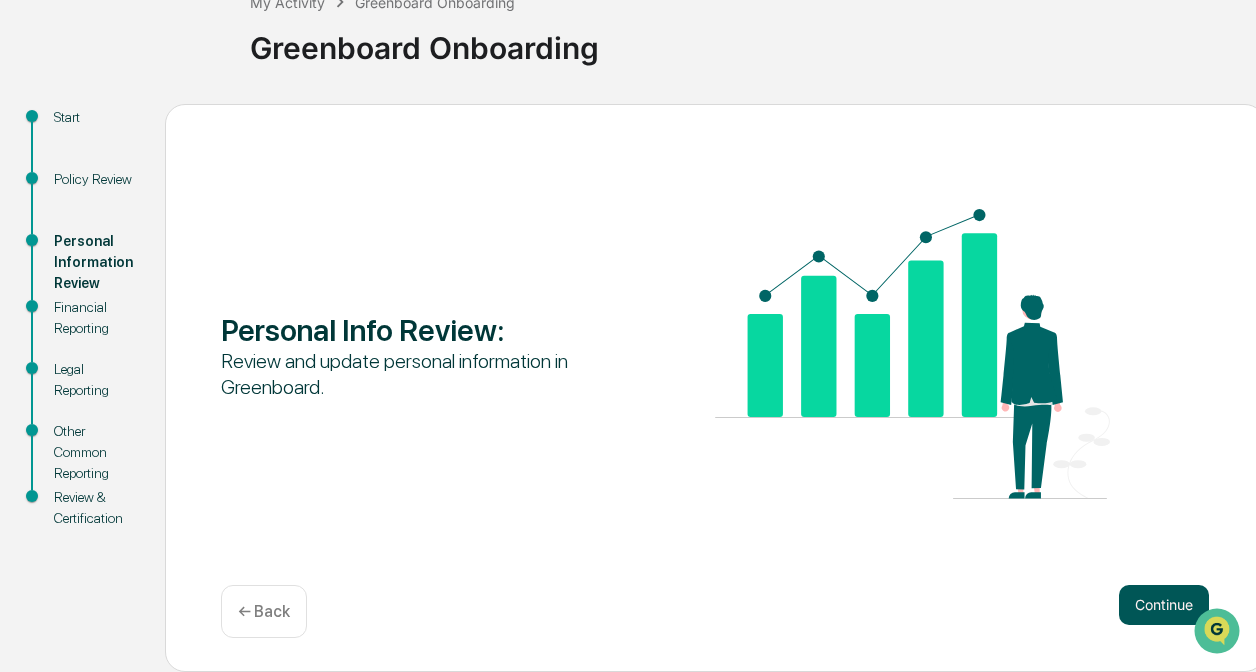 click on "Continue" at bounding box center (1164, 605) 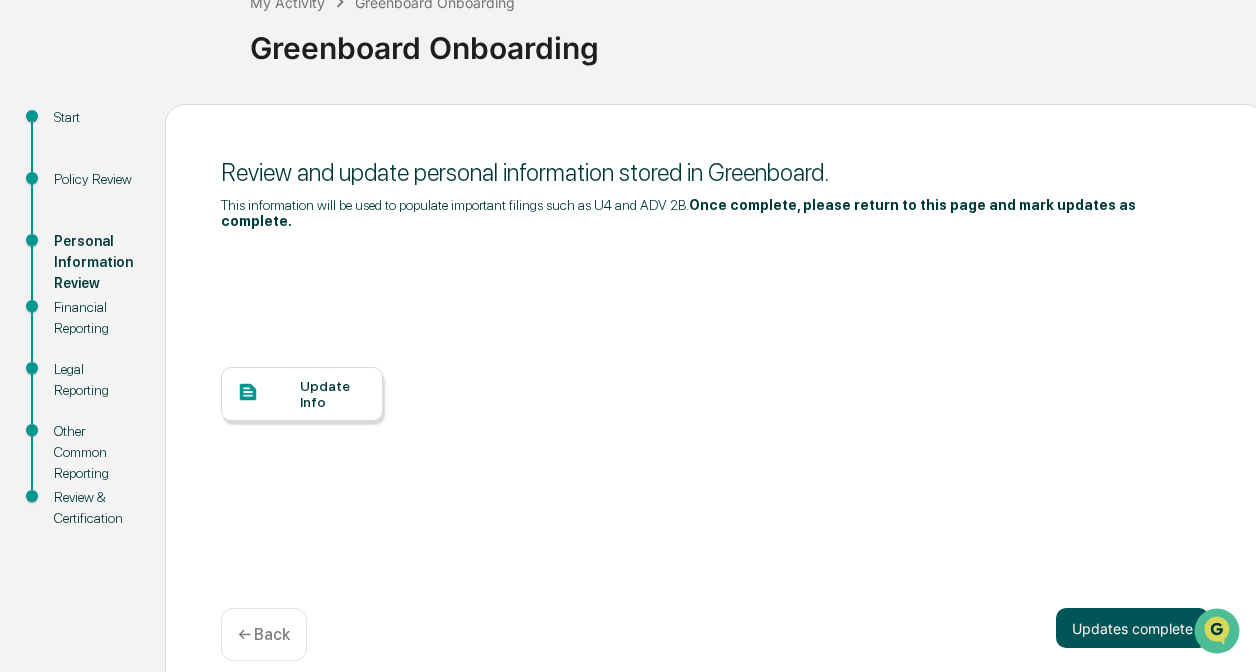 click on "Updates complete" at bounding box center (1132, 628) 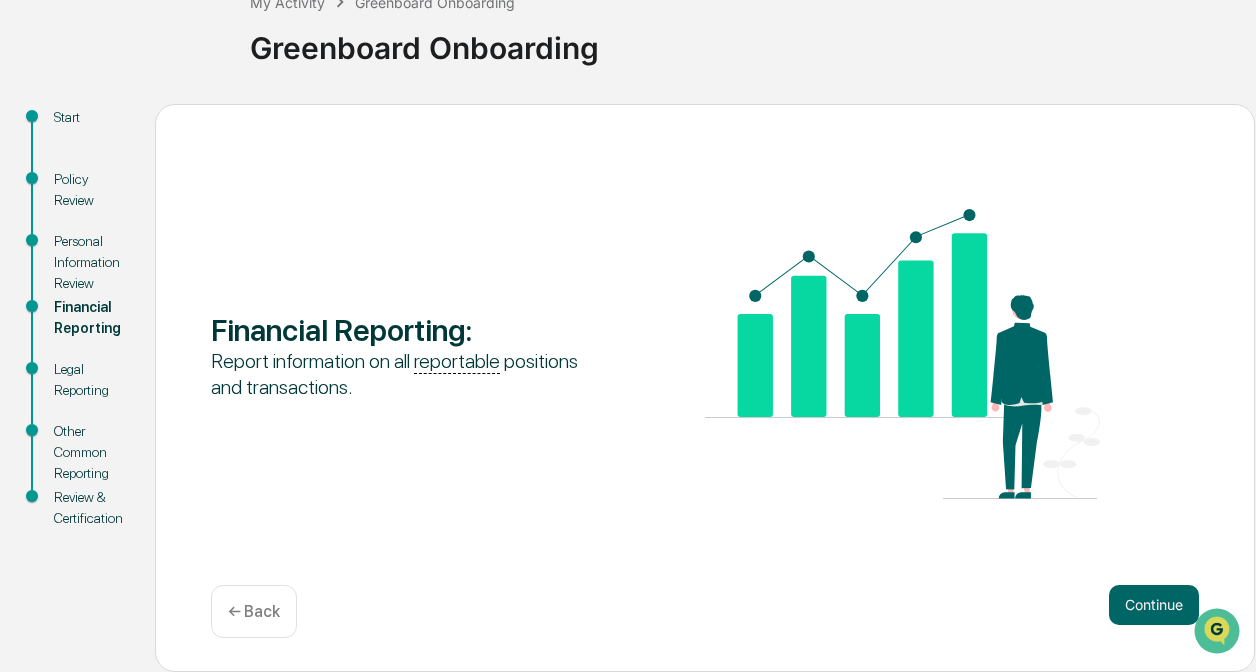 scroll, scrollTop: 124, scrollLeft: 0, axis: vertical 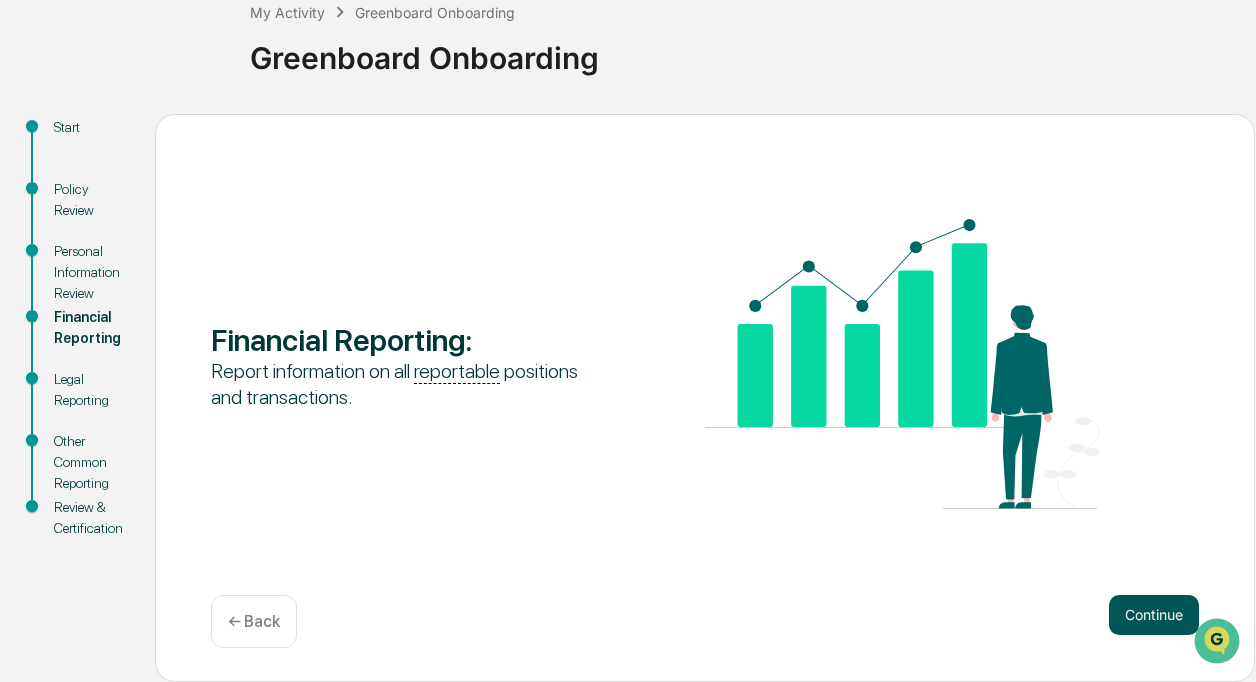 click on "Continue" at bounding box center (1154, 615) 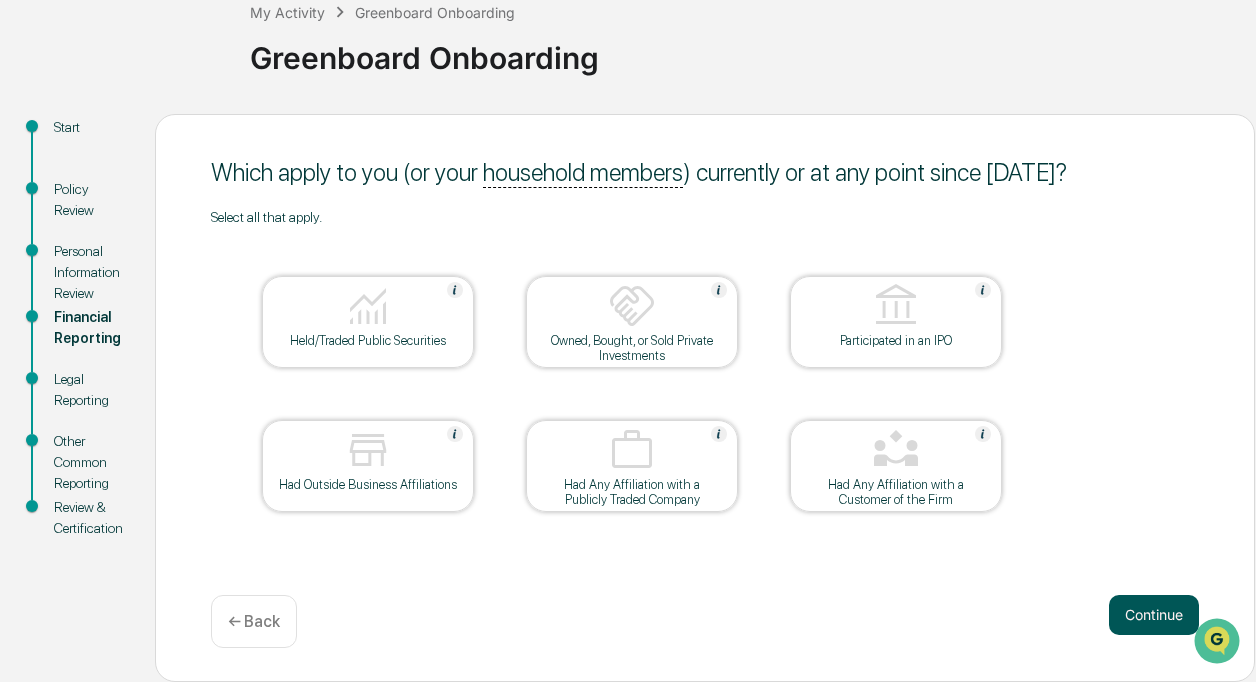 click on "Continue" at bounding box center [1154, 615] 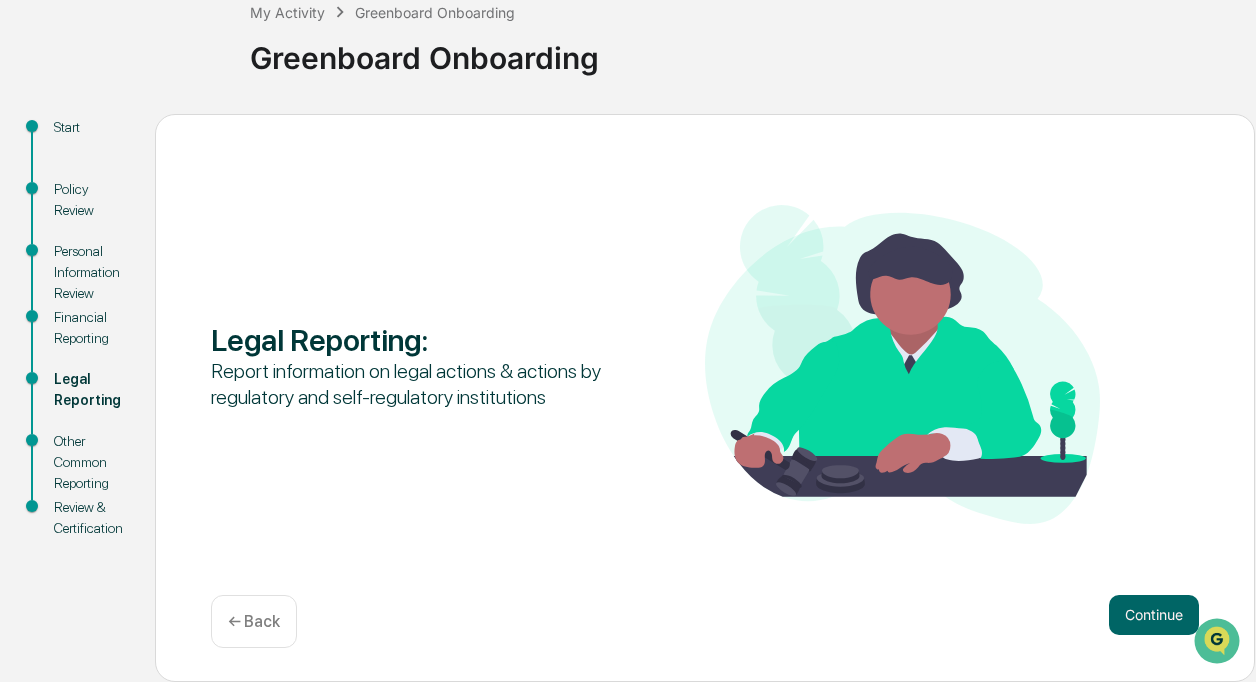 click on "Continue" at bounding box center (1154, 615) 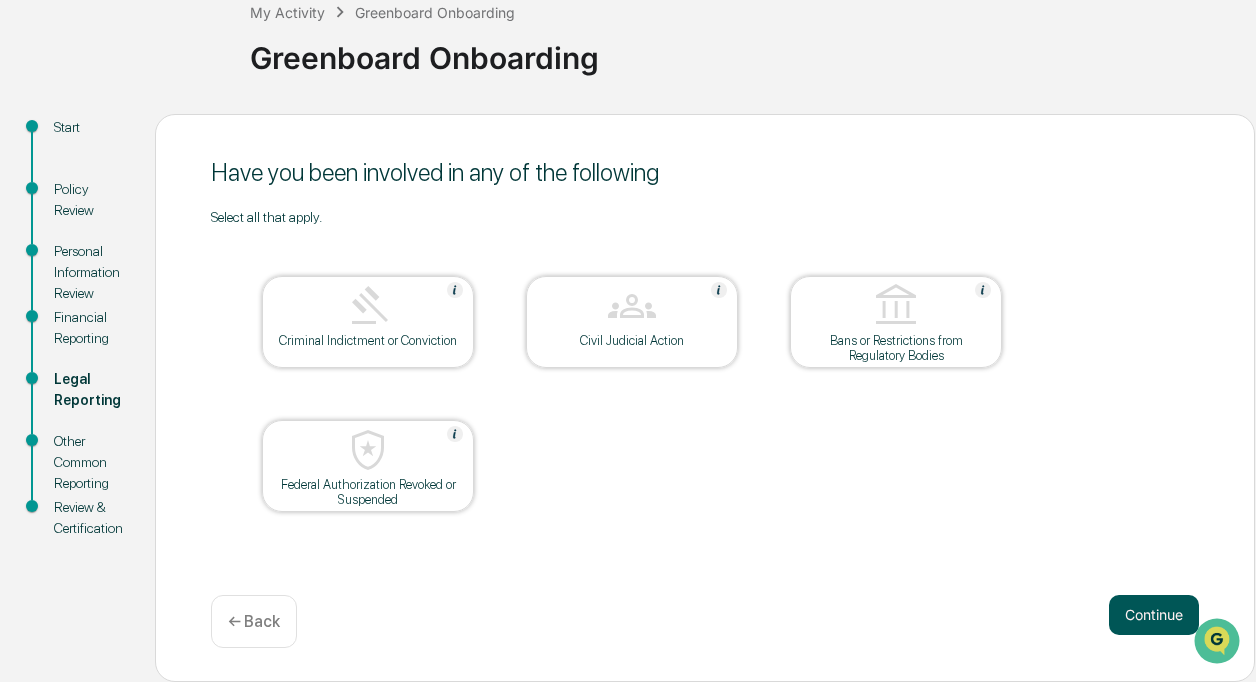 click on "Continue" at bounding box center [1154, 615] 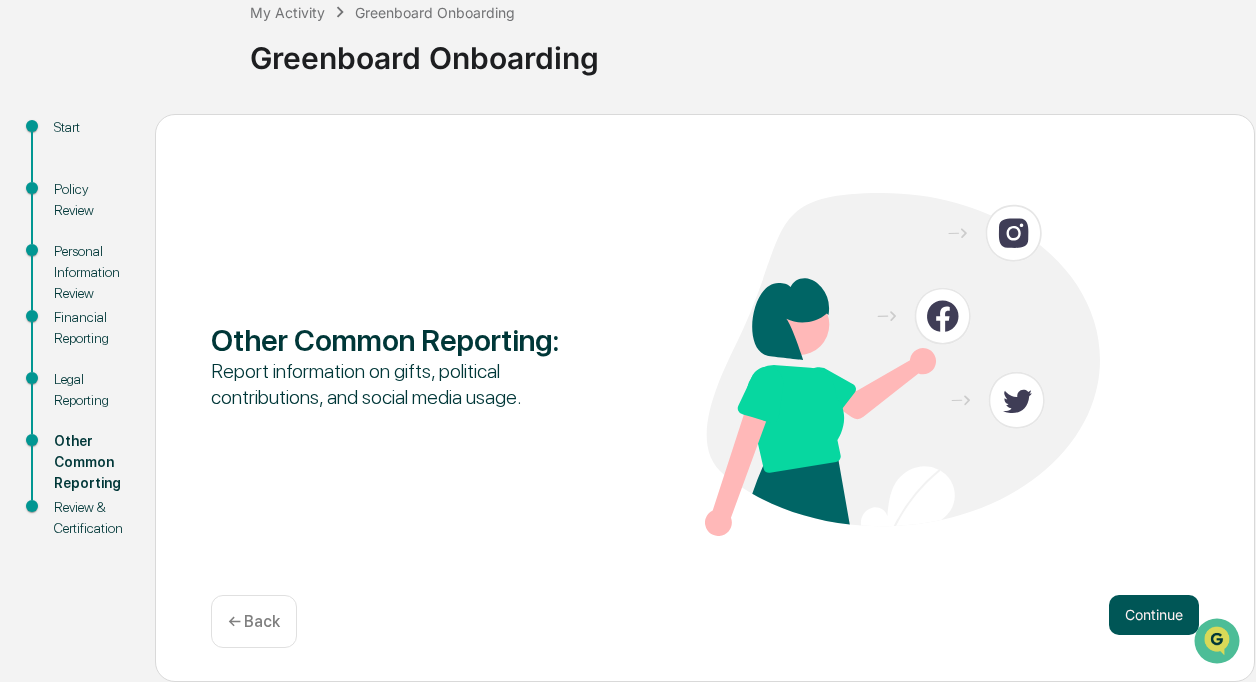 click on "Continue" at bounding box center [1154, 615] 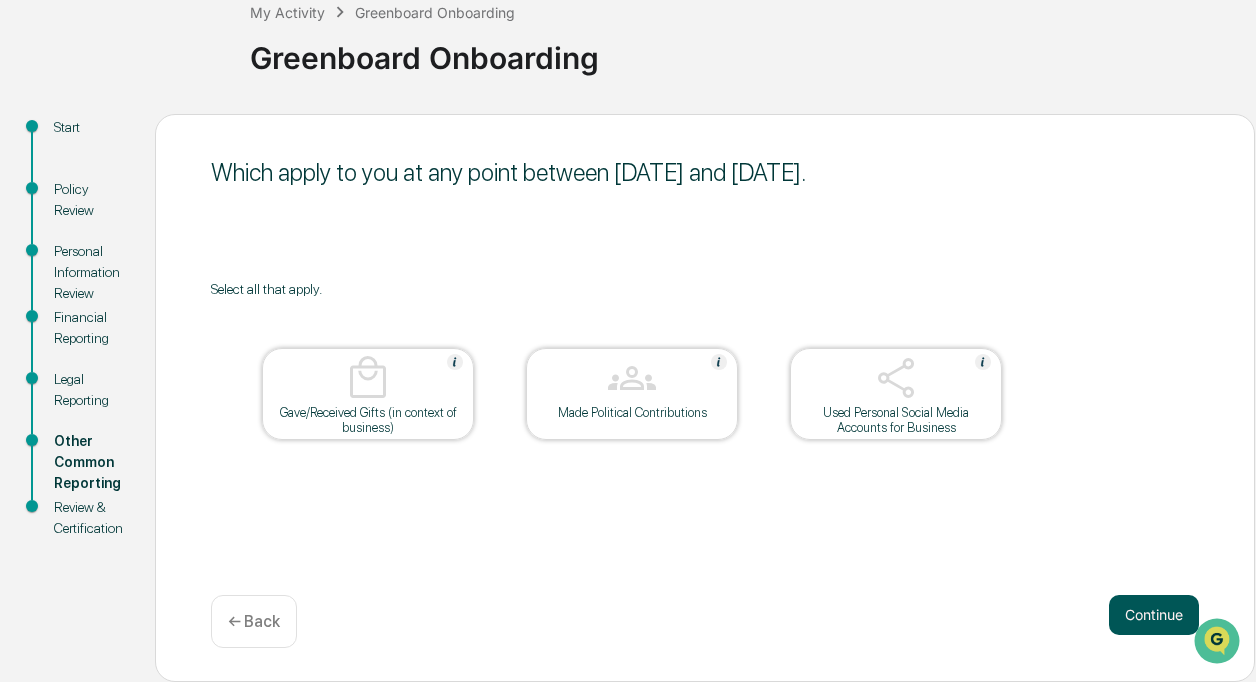 click on "Continue" at bounding box center (1154, 615) 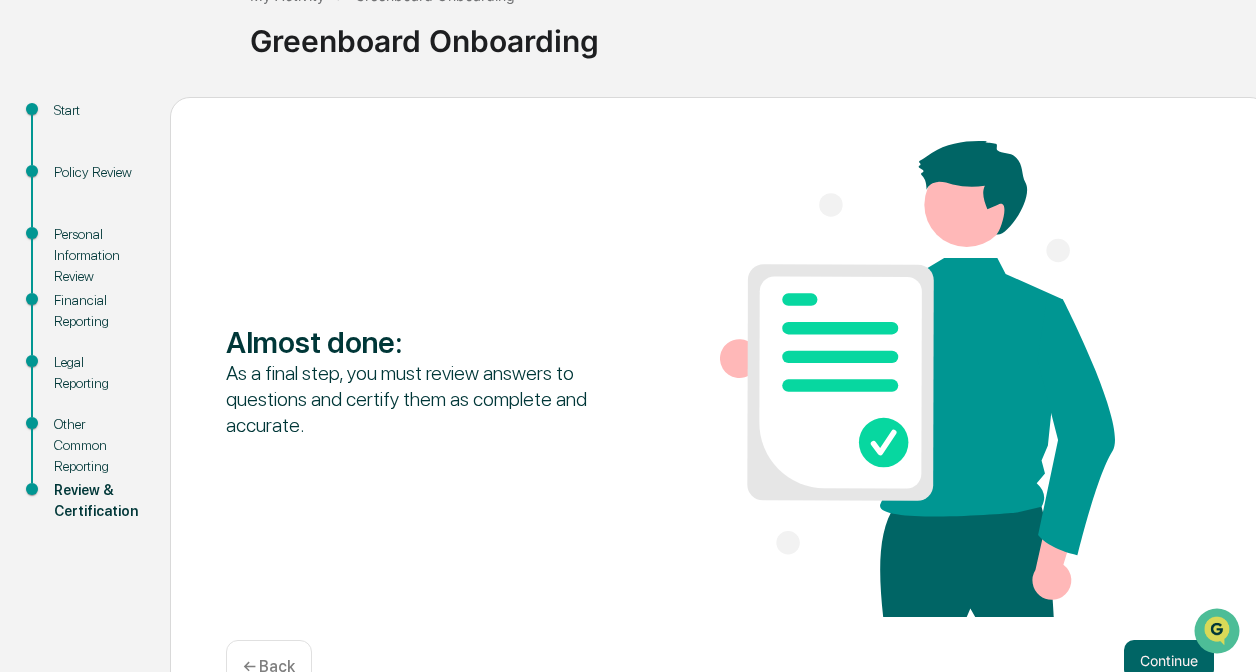 scroll, scrollTop: 197, scrollLeft: 0, axis: vertical 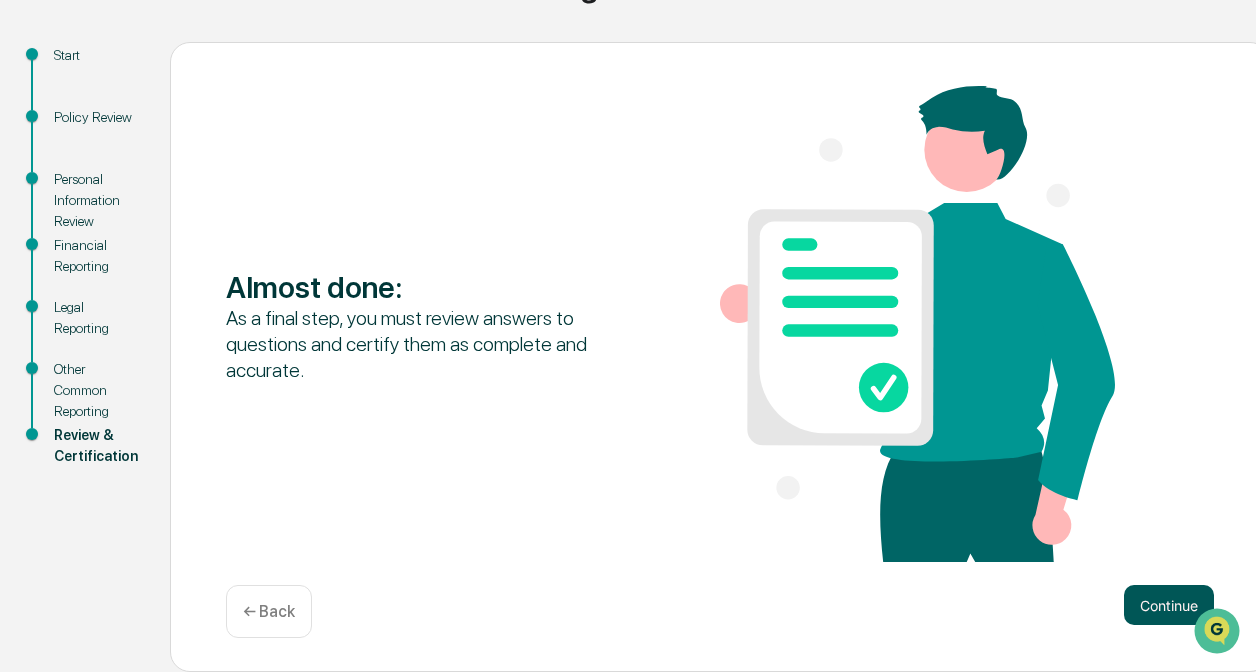 click on "Continue" at bounding box center [1169, 605] 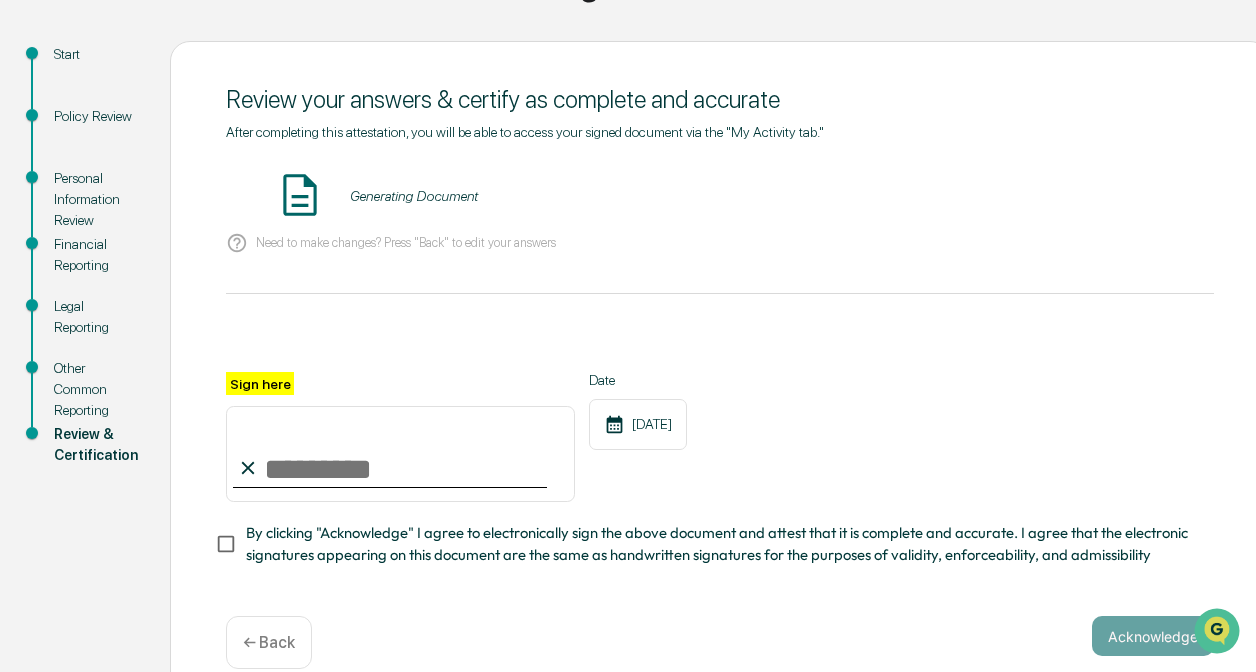 click on "Sign here" at bounding box center [400, 454] 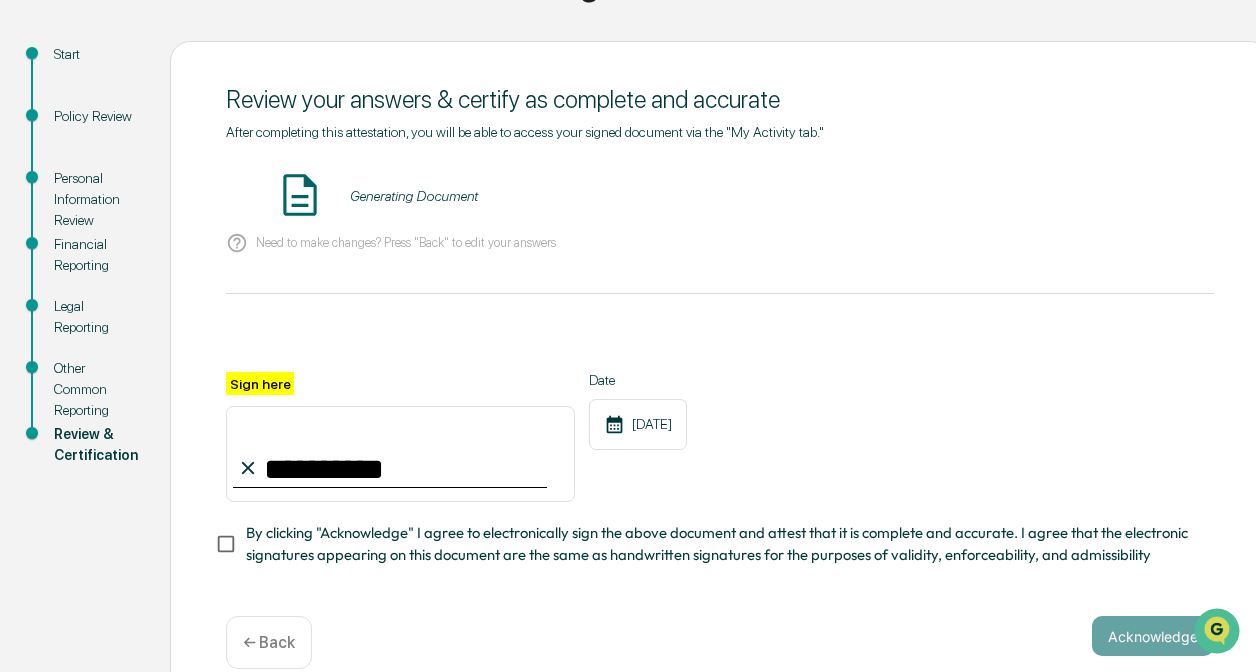 type on "**********" 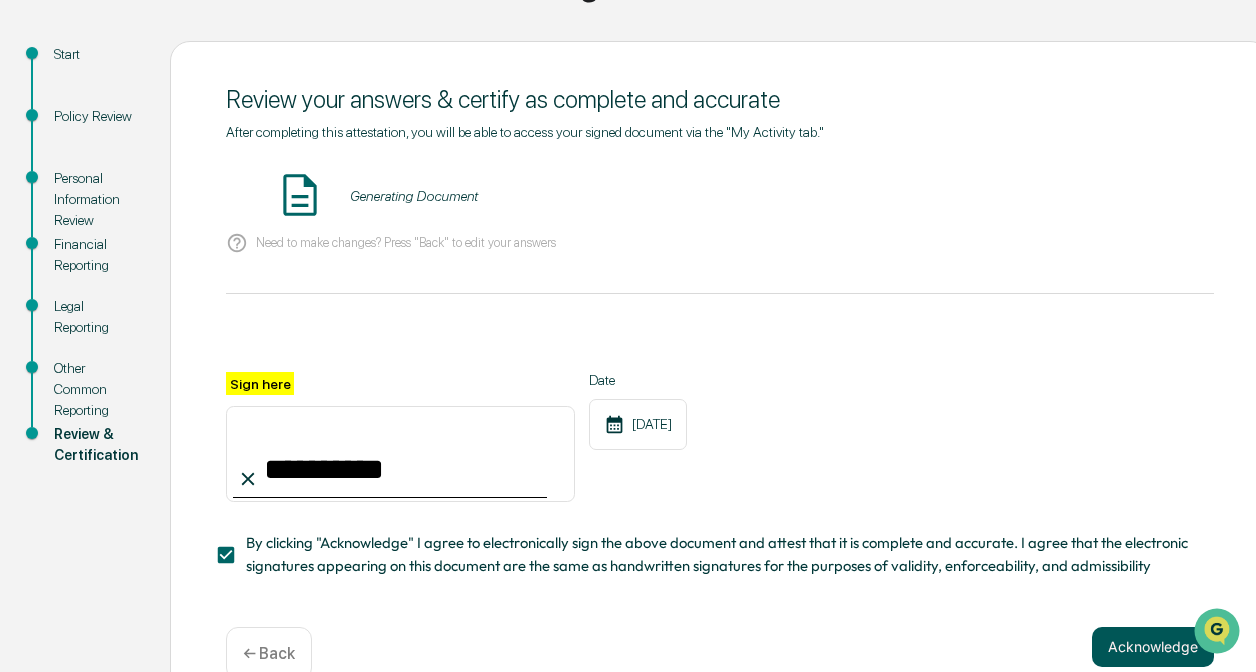 click on "Acknowledge" at bounding box center (1153, 647) 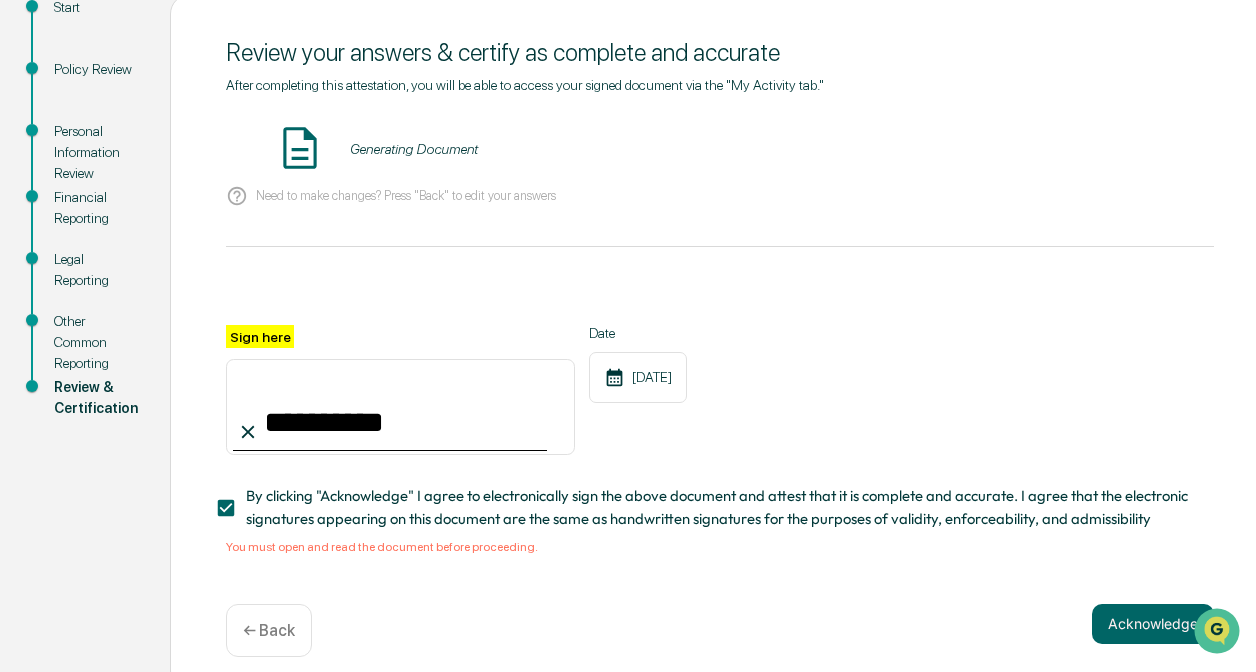 scroll, scrollTop: 270, scrollLeft: 0, axis: vertical 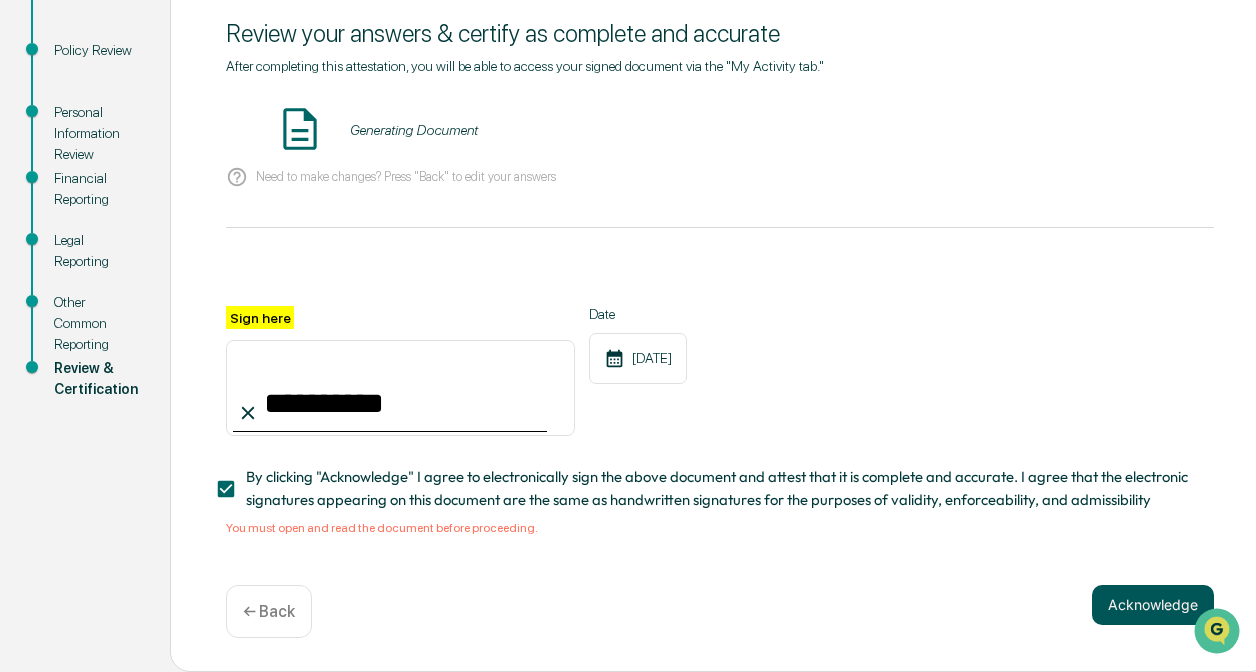 click on "Acknowledge" at bounding box center (1153, 605) 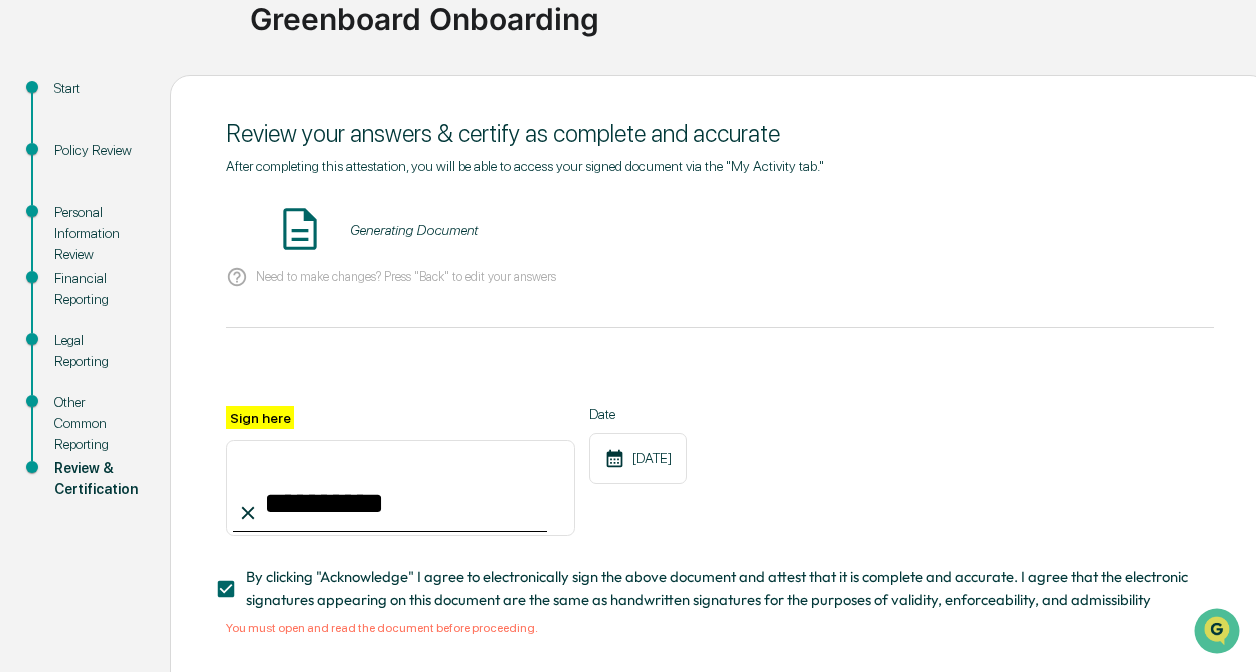 scroll, scrollTop: 70, scrollLeft: 0, axis: vertical 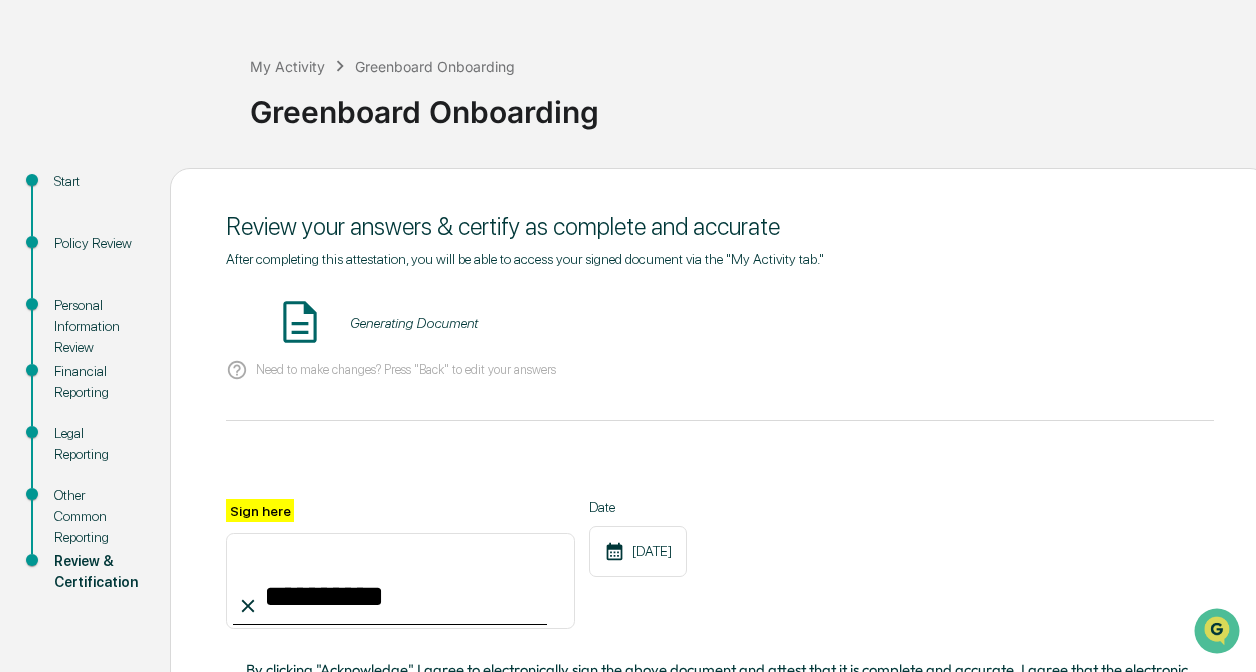 click at bounding box center [300, 322] 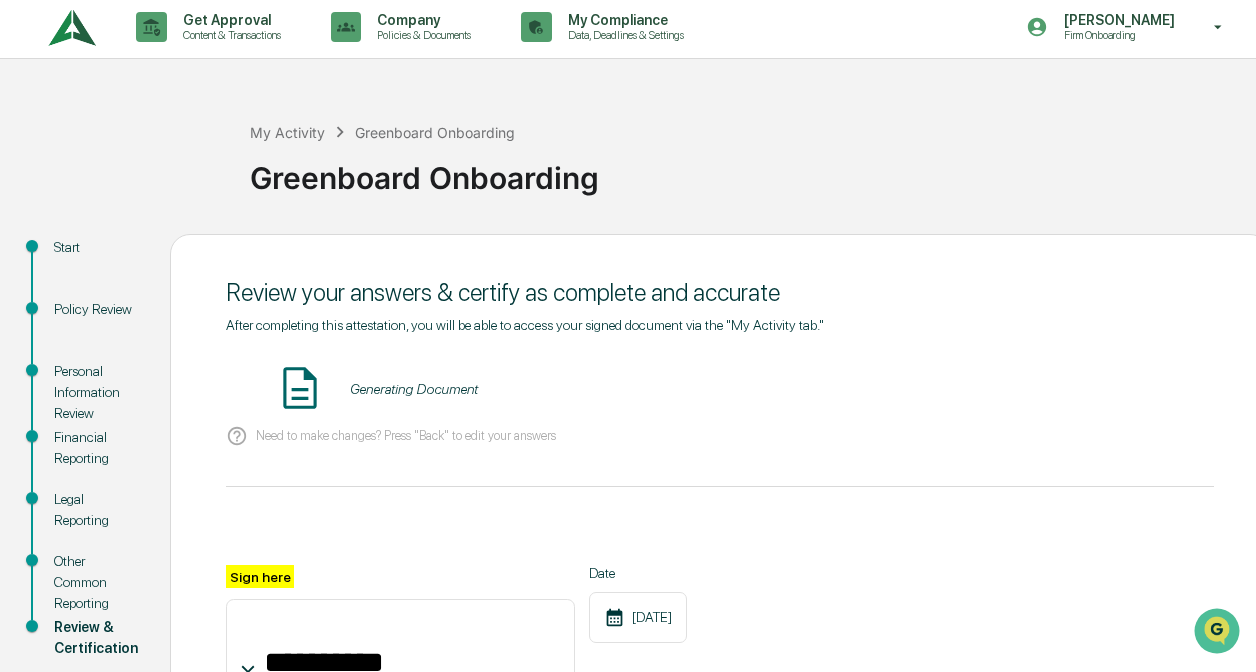 scroll, scrollTop: 0, scrollLeft: 0, axis: both 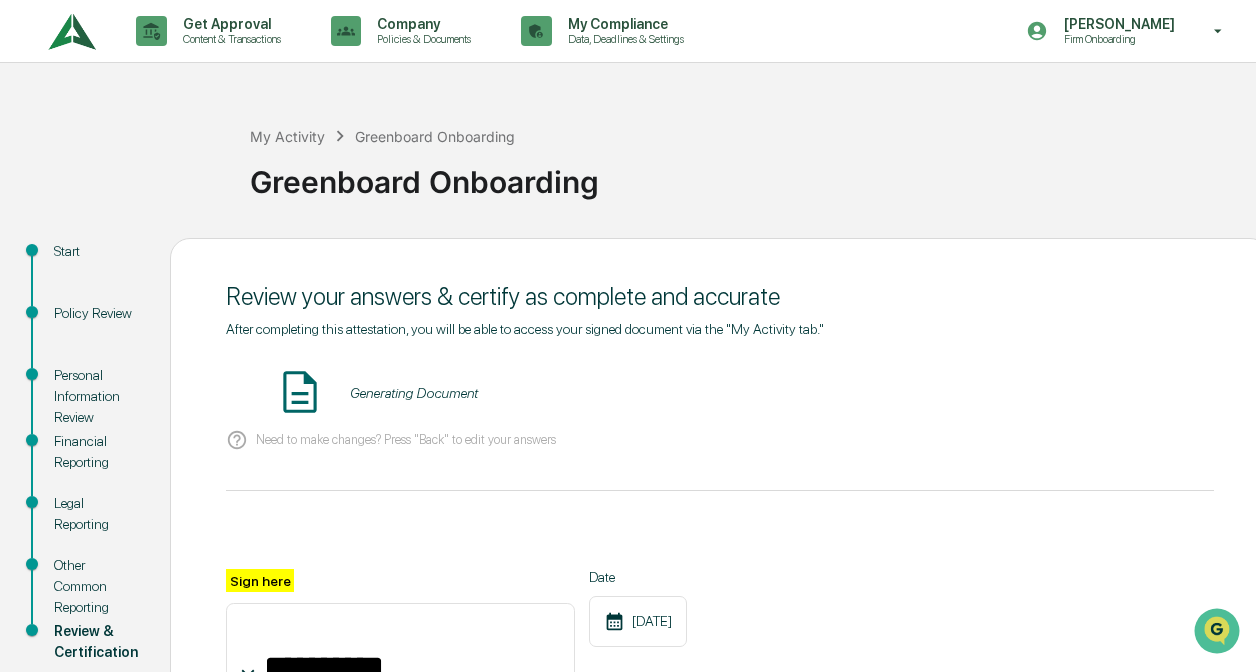 click on "Generating Document" at bounding box center (720, 393) 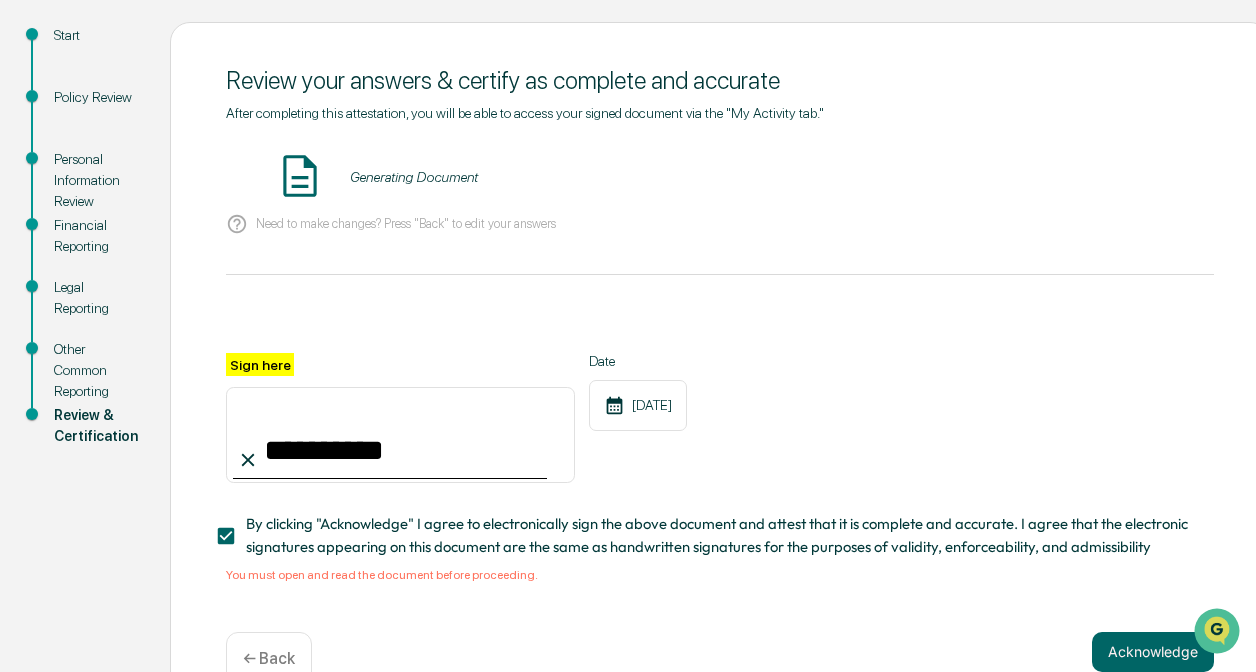 scroll, scrollTop: 0, scrollLeft: 0, axis: both 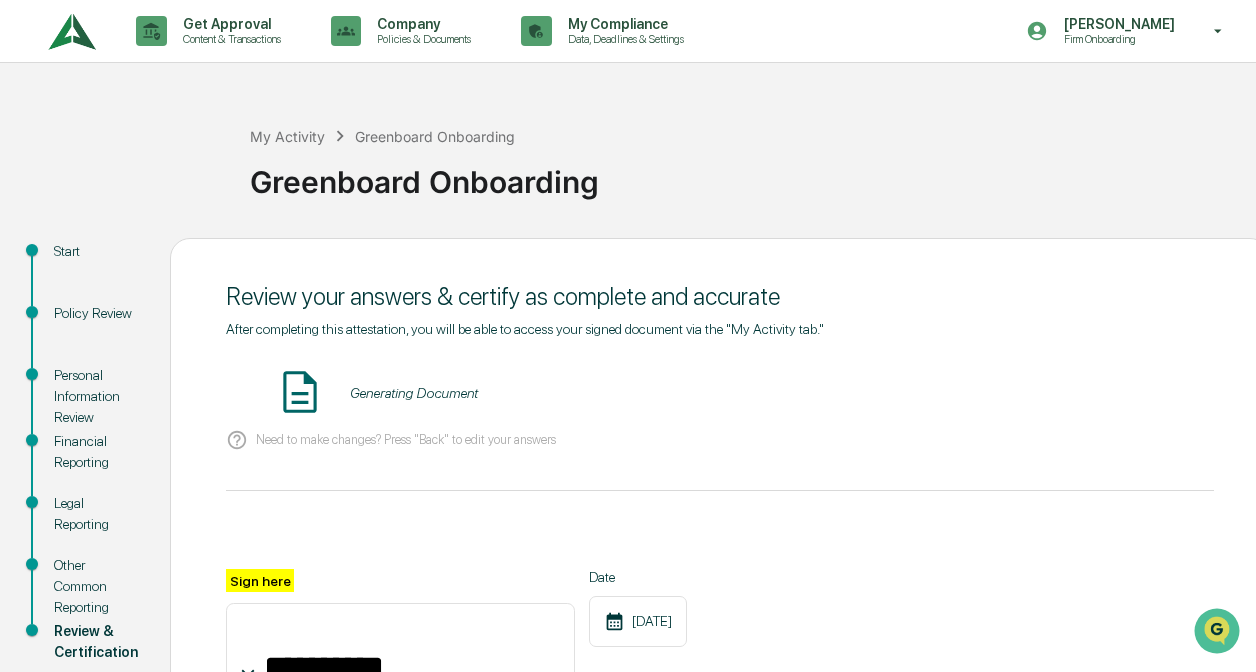click on "Review your answers & certify as complete and accurate" at bounding box center [720, 296] 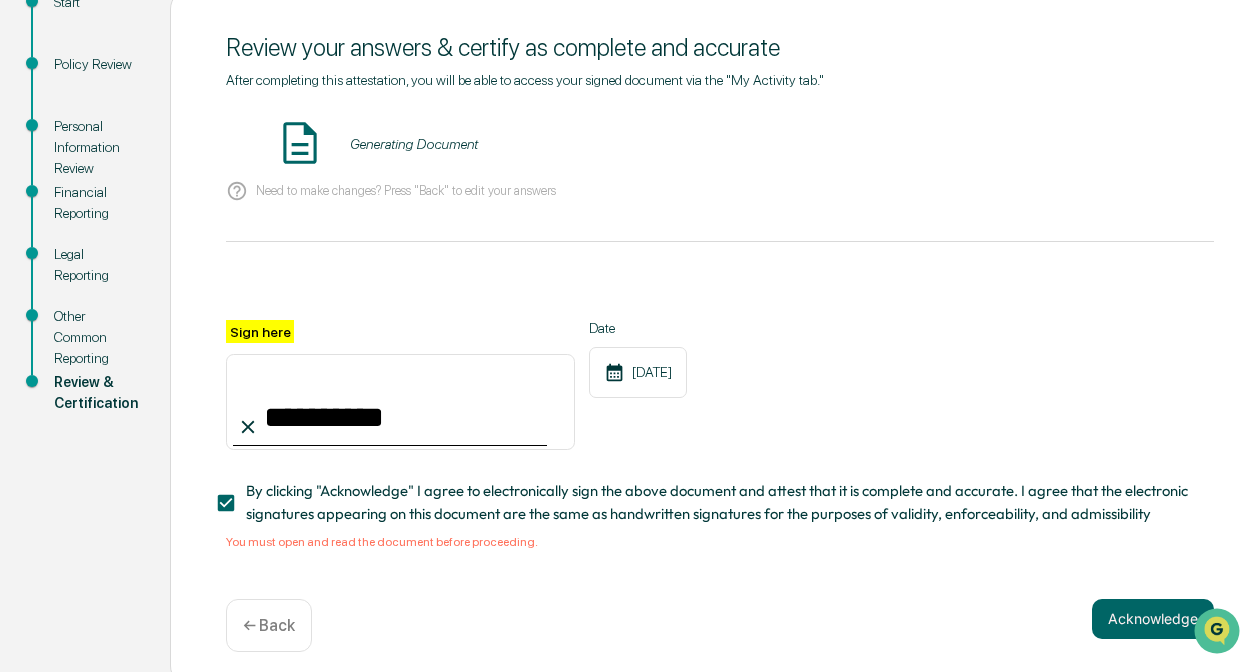 scroll, scrollTop: 270, scrollLeft: 0, axis: vertical 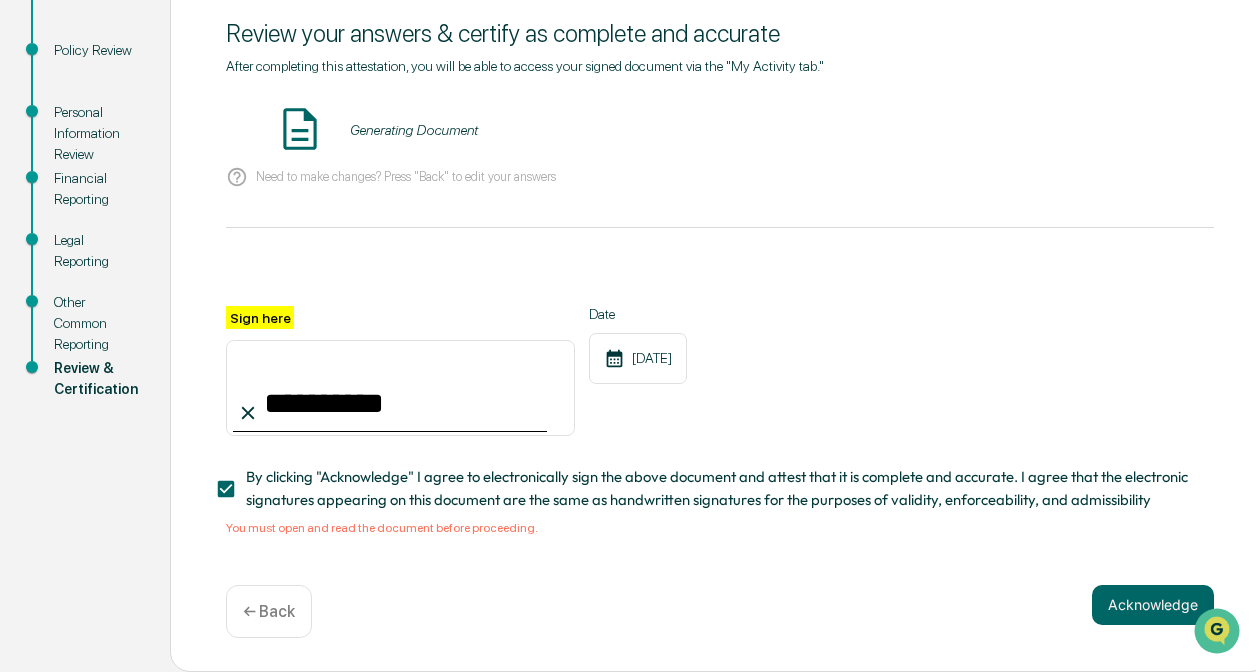 drag, startPoint x: 284, startPoint y: 403, endPoint x: 172, endPoint y: 416, distance: 112.75194 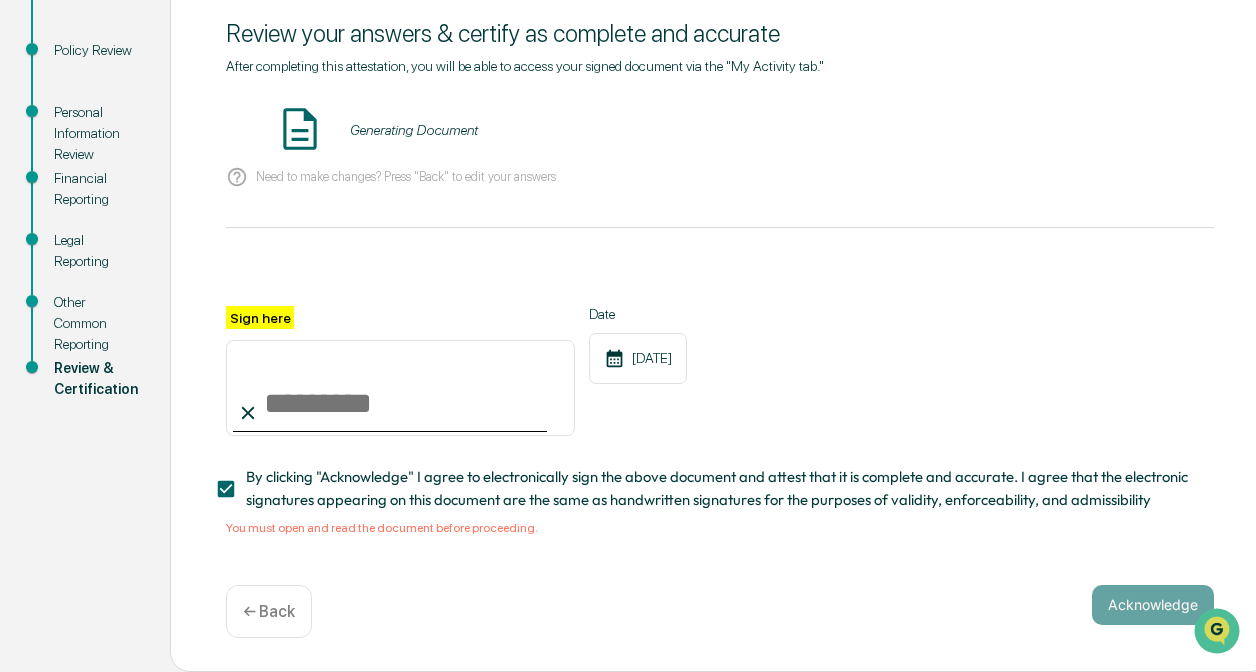 type 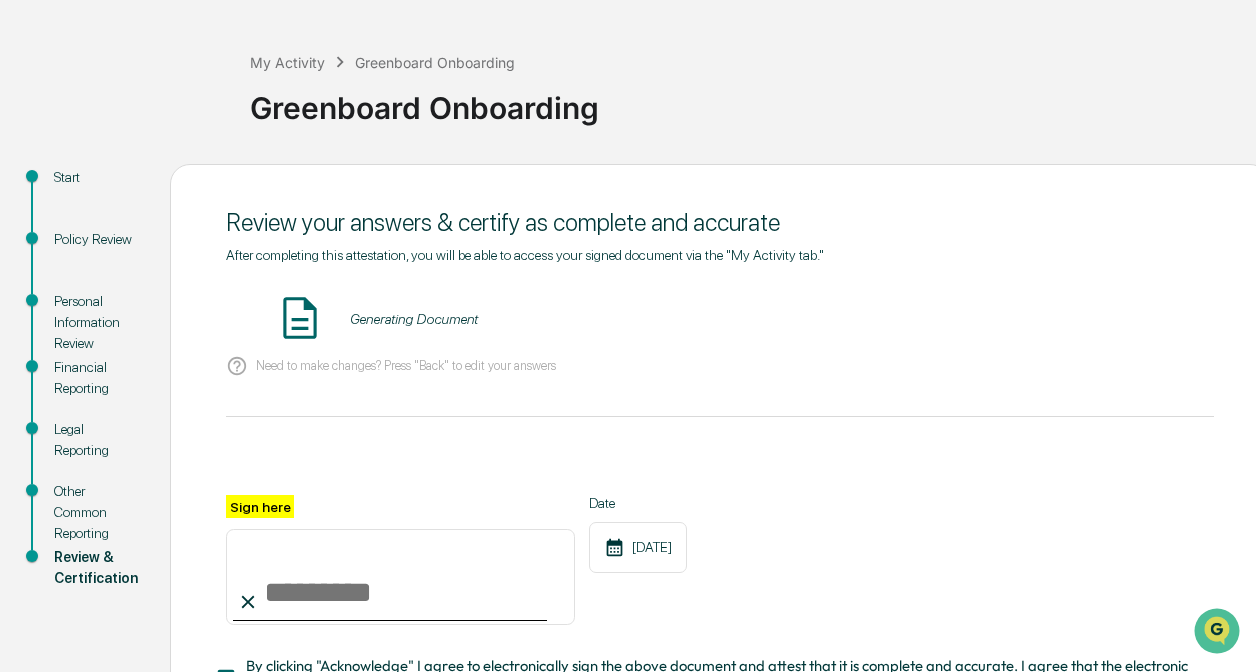 scroll, scrollTop: 70, scrollLeft: 0, axis: vertical 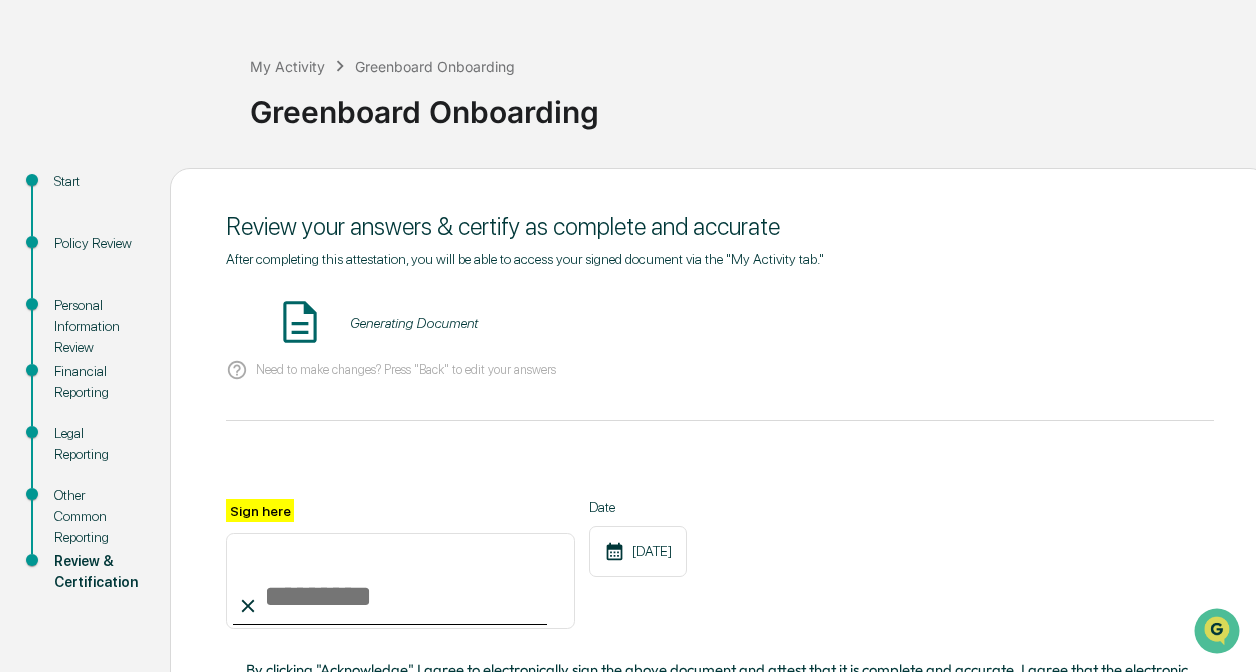 click on "Generating Document" at bounding box center [414, 323] 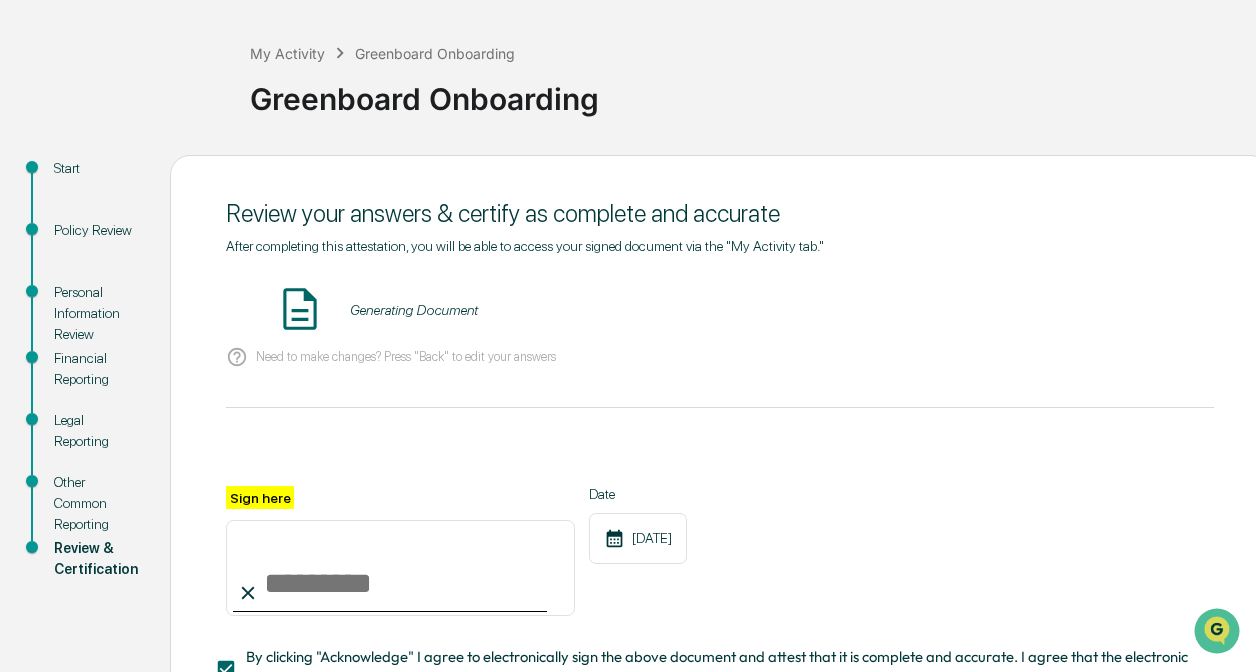 scroll, scrollTop: 0, scrollLeft: 0, axis: both 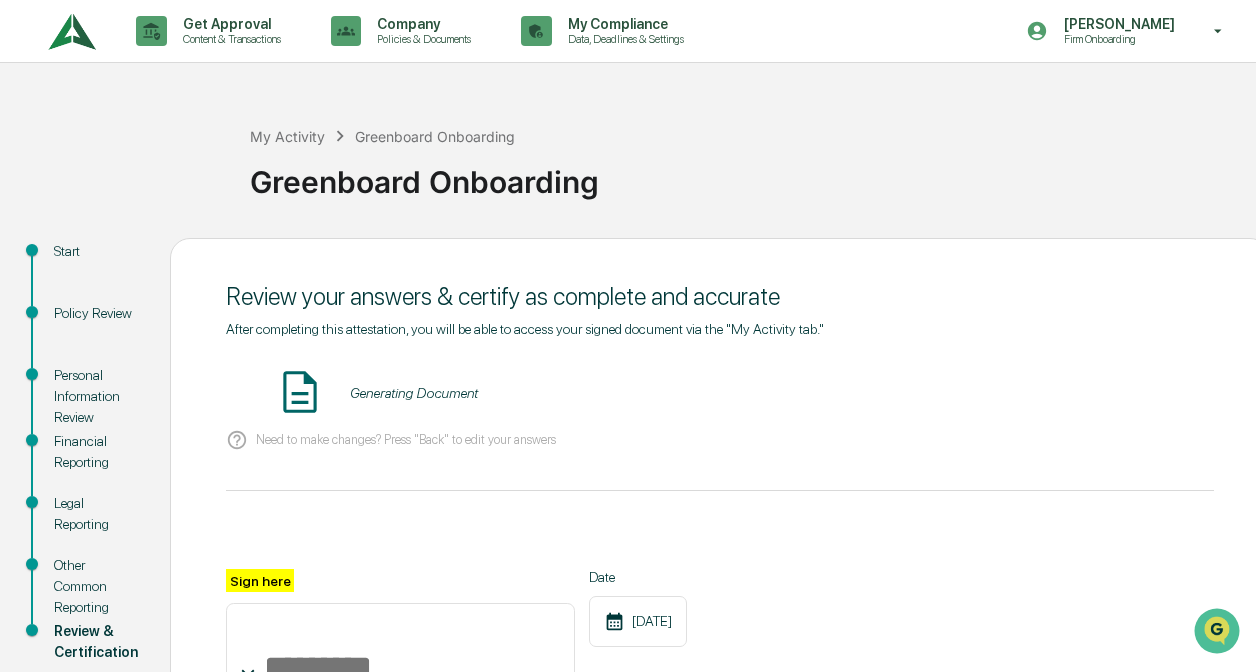 click on "Generating Document" at bounding box center (414, 393) 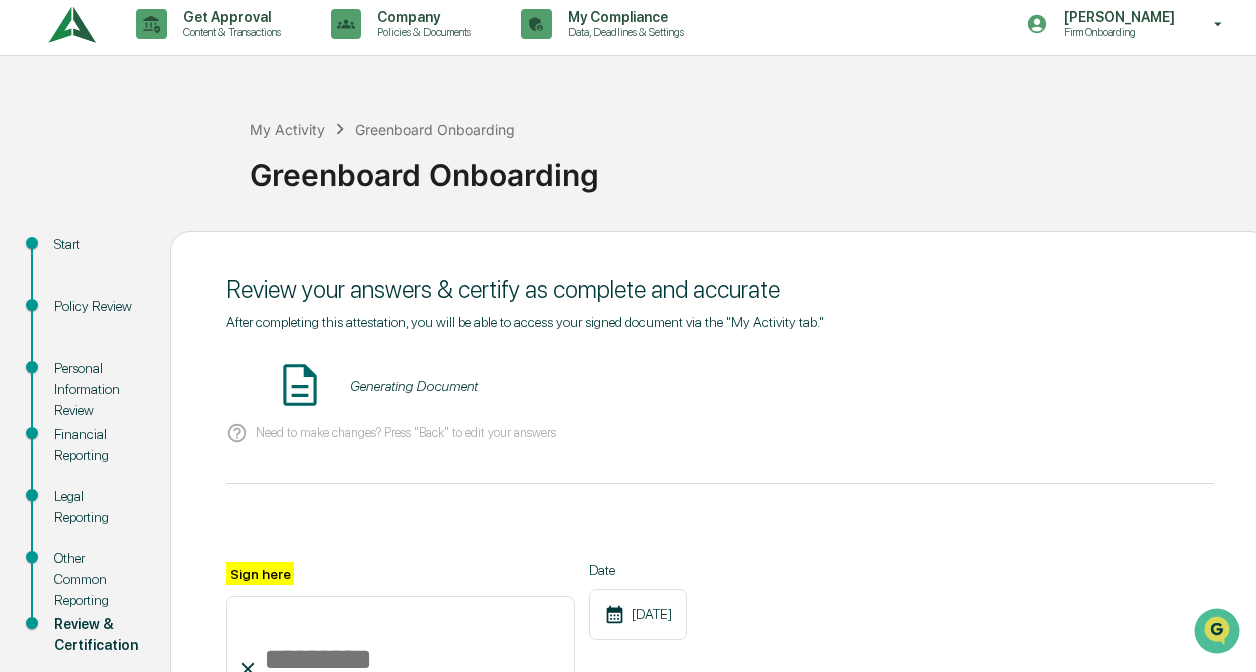 scroll, scrollTop: 0, scrollLeft: 0, axis: both 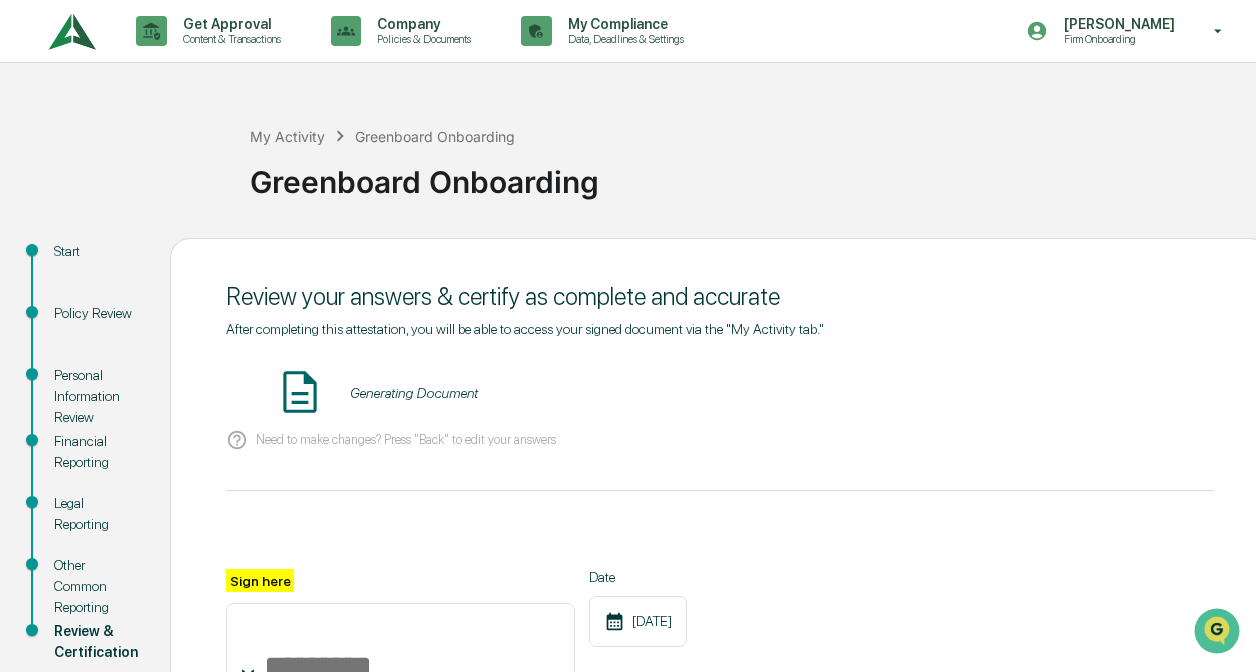click on "Generating Document" at bounding box center [414, 393] 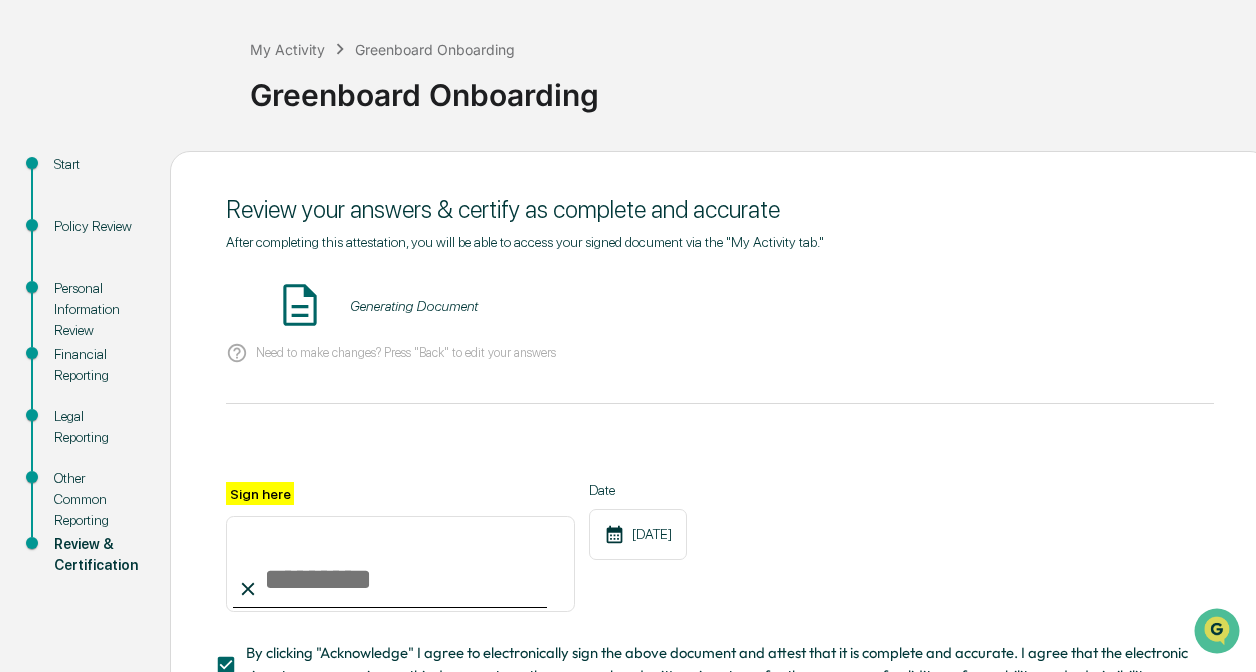 scroll, scrollTop: 0, scrollLeft: 0, axis: both 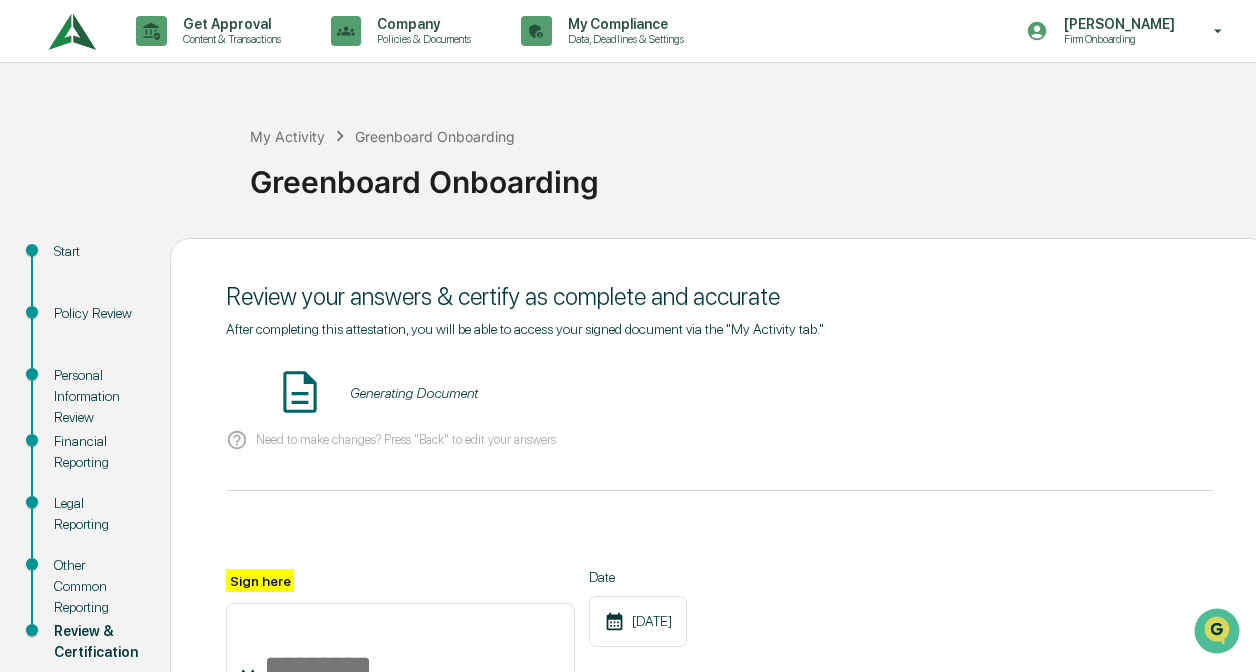 click on "Review your answers & certify as complete and accurate" at bounding box center [720, 296] 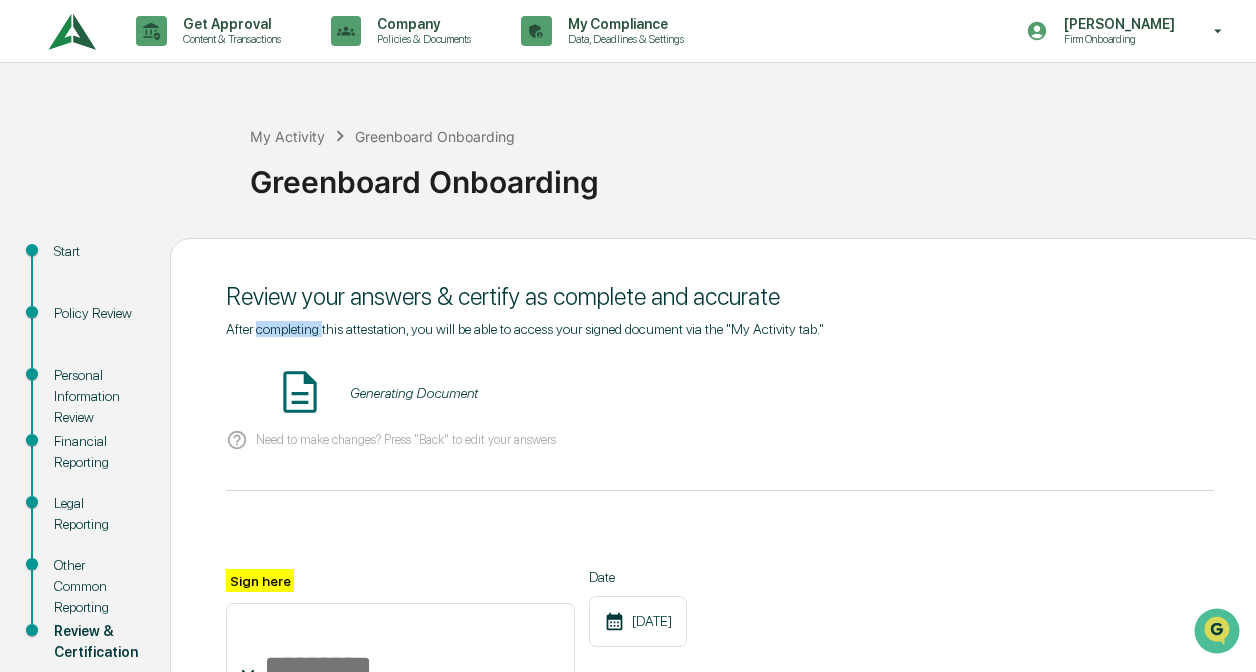 click on "After completing this attestation, you will be able to access your signed document via the "My Activity tab."" at bounding box center [525, 329] 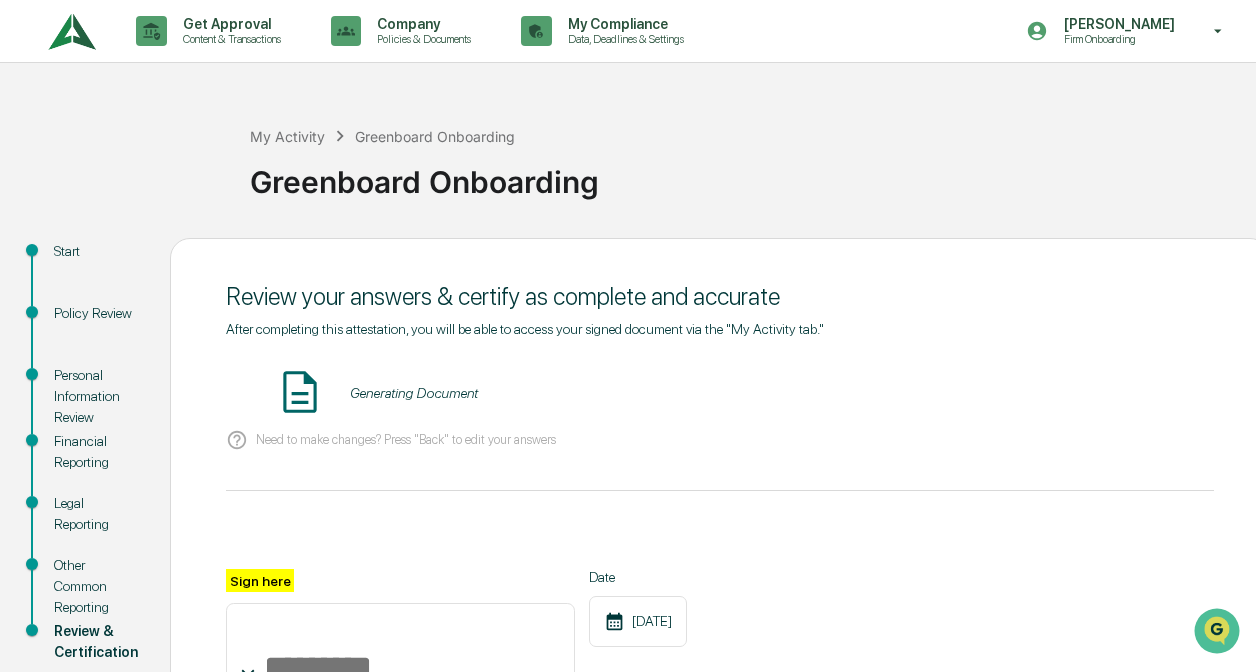 drag, startPoint x: 276, startPoint y: 324, endPoint x: 274, endPoint y: 358, distance: 34.058773 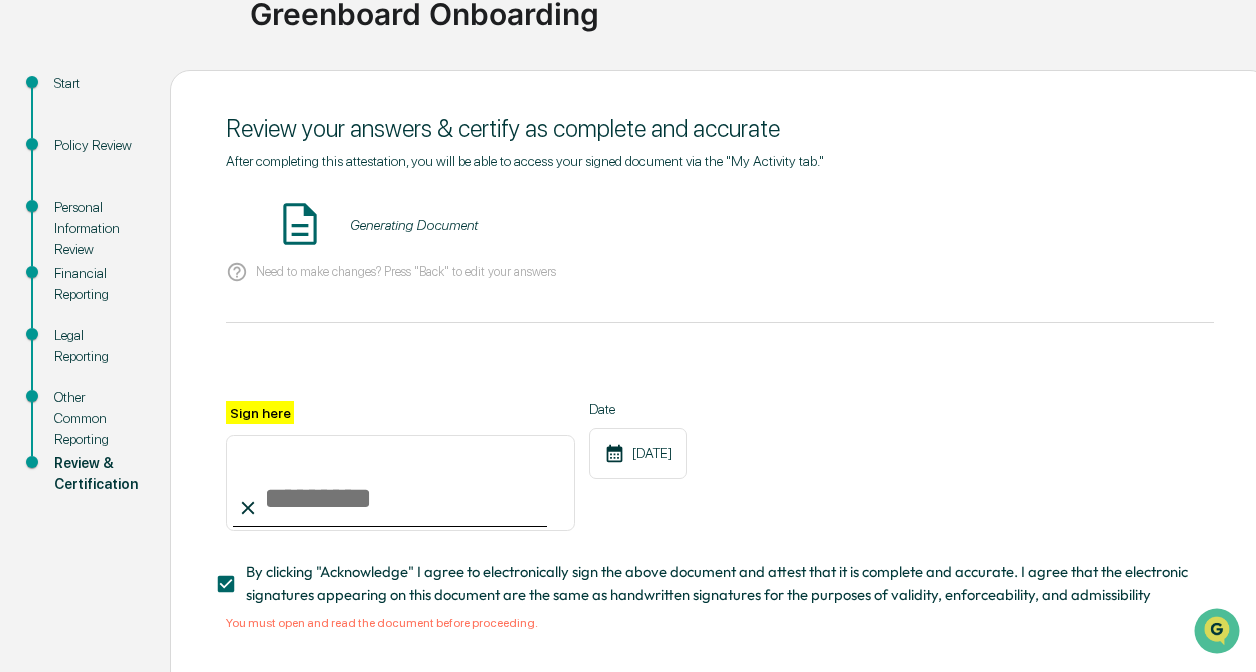 scroll, scrollTop: 200, scrollLeft: 0, axis: vertical 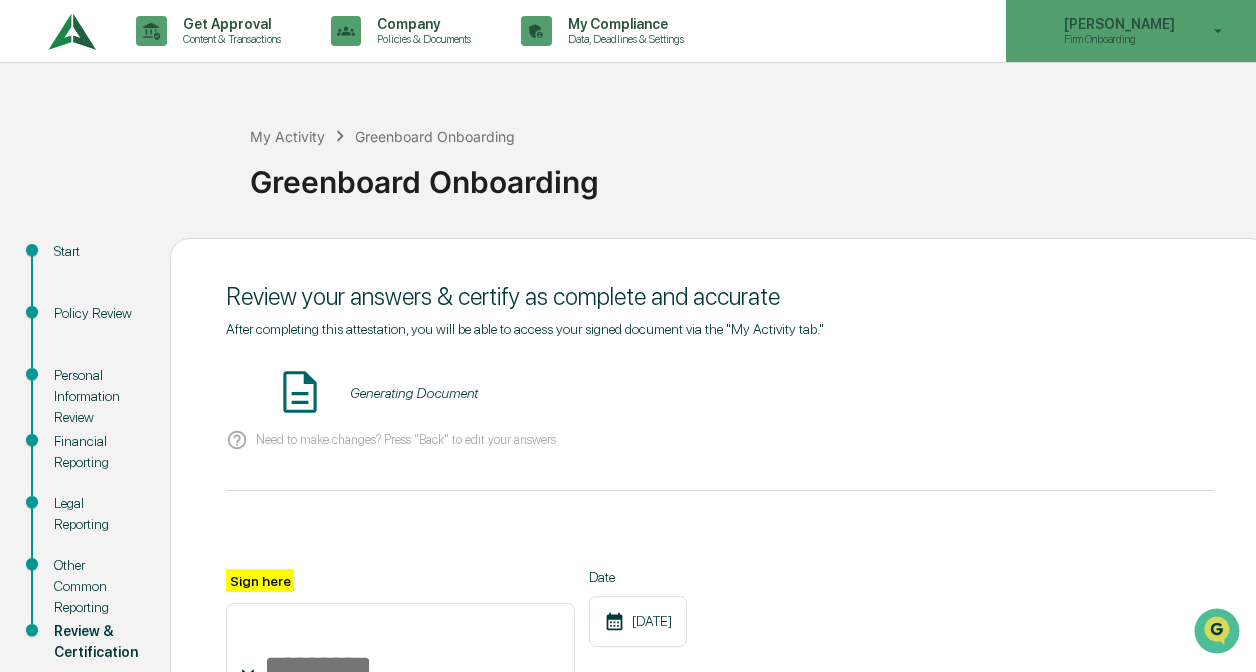 click 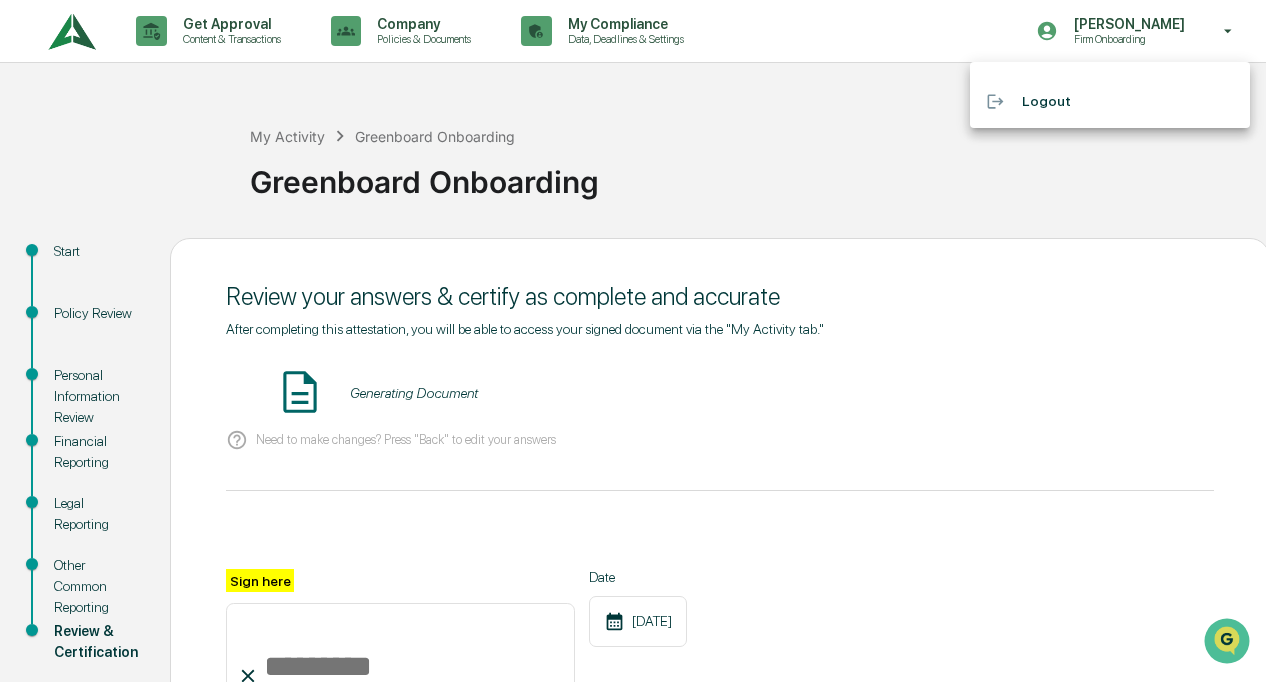 click at bounding box center [633, 341] 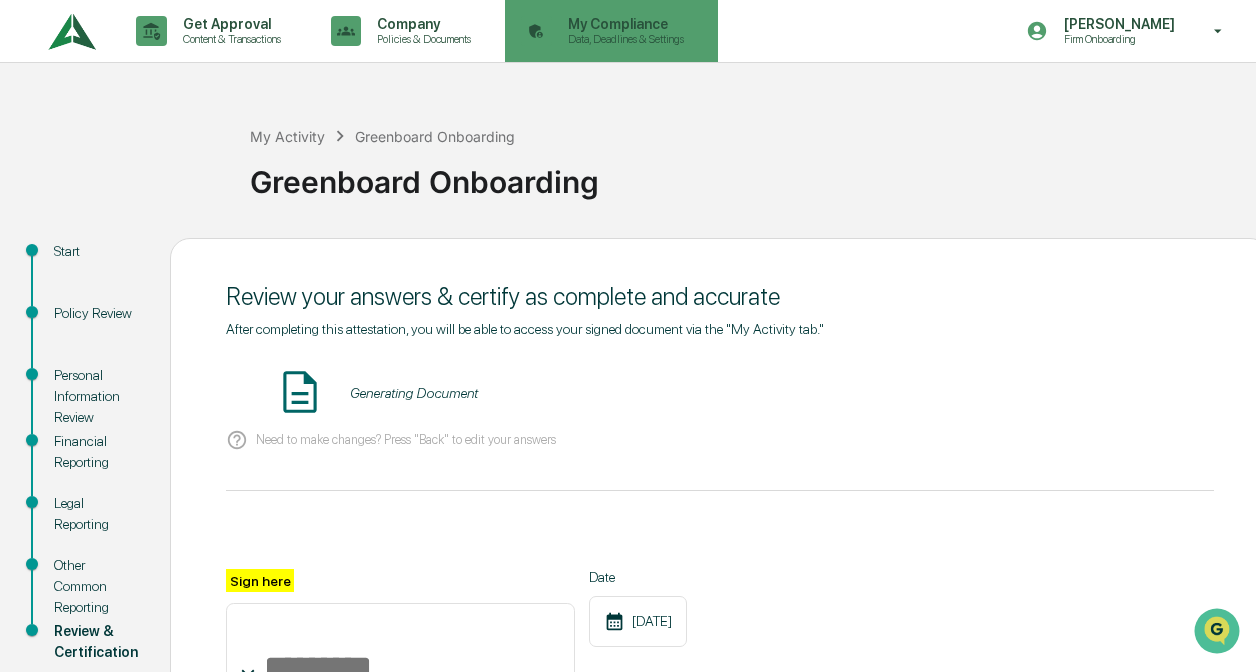 click on "My Compliance" at bounding box center (623, 24) 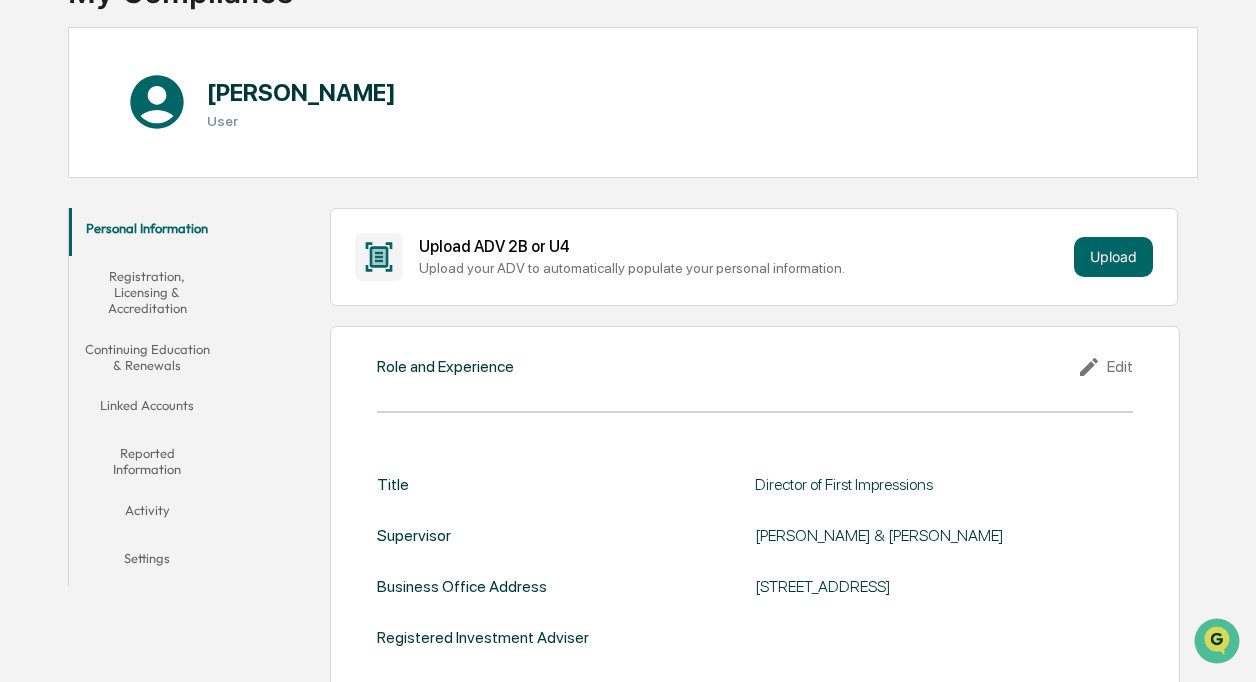 scroll, scrollTop: 200, scrollLeft: 0, axis: vertical 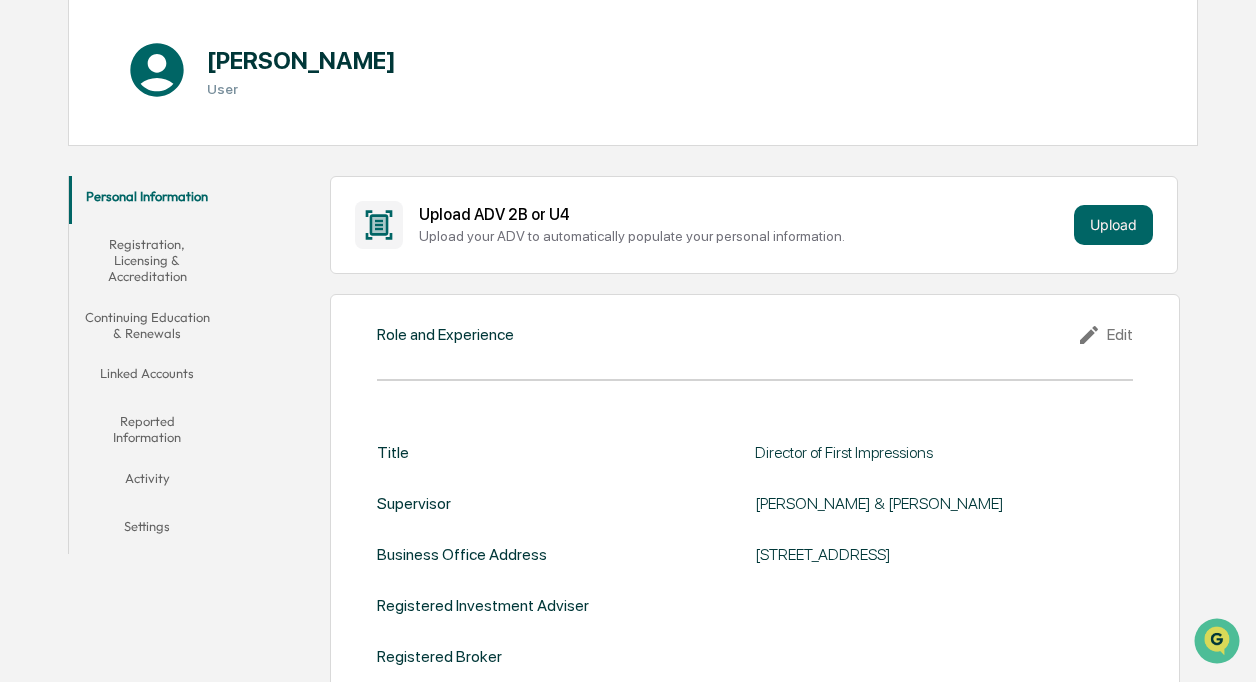 click on "Activity" at bounding box center [147, 482] 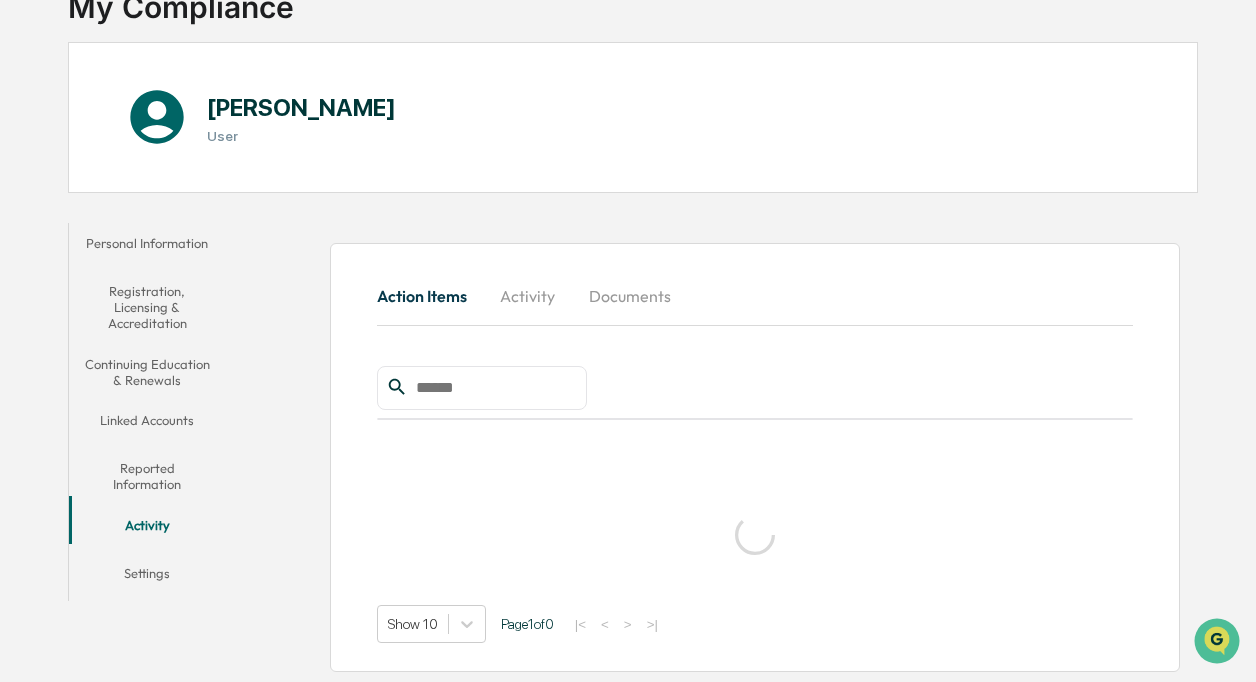 scroll, scrollTop: 94, scrollLeft: 0, axis: vertical 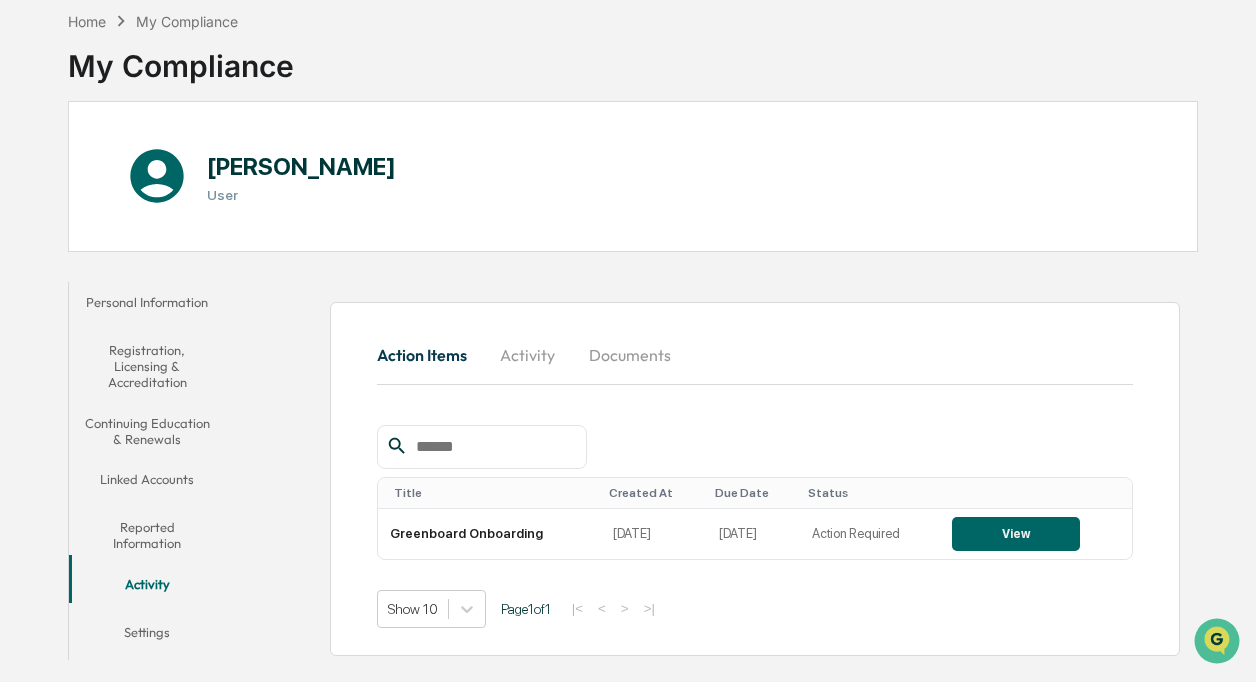 click on "Activity" at bounding box center (528, 355) 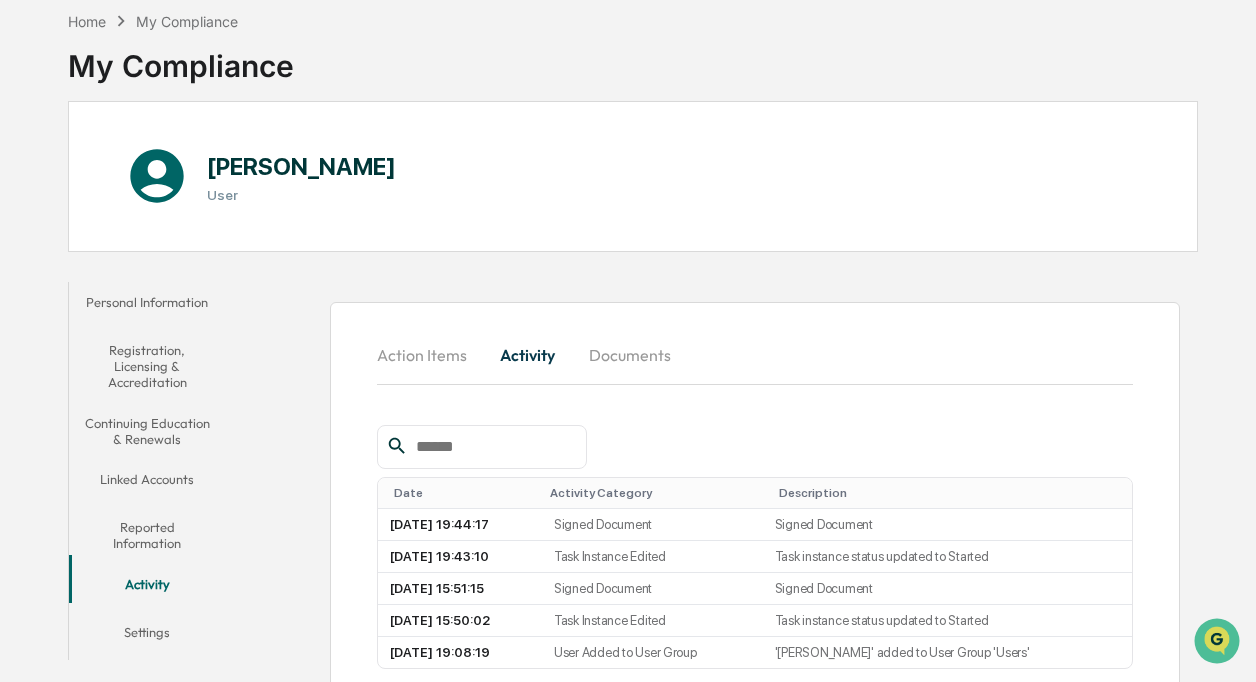 click on "Documents" at bounding box center (630, 355) 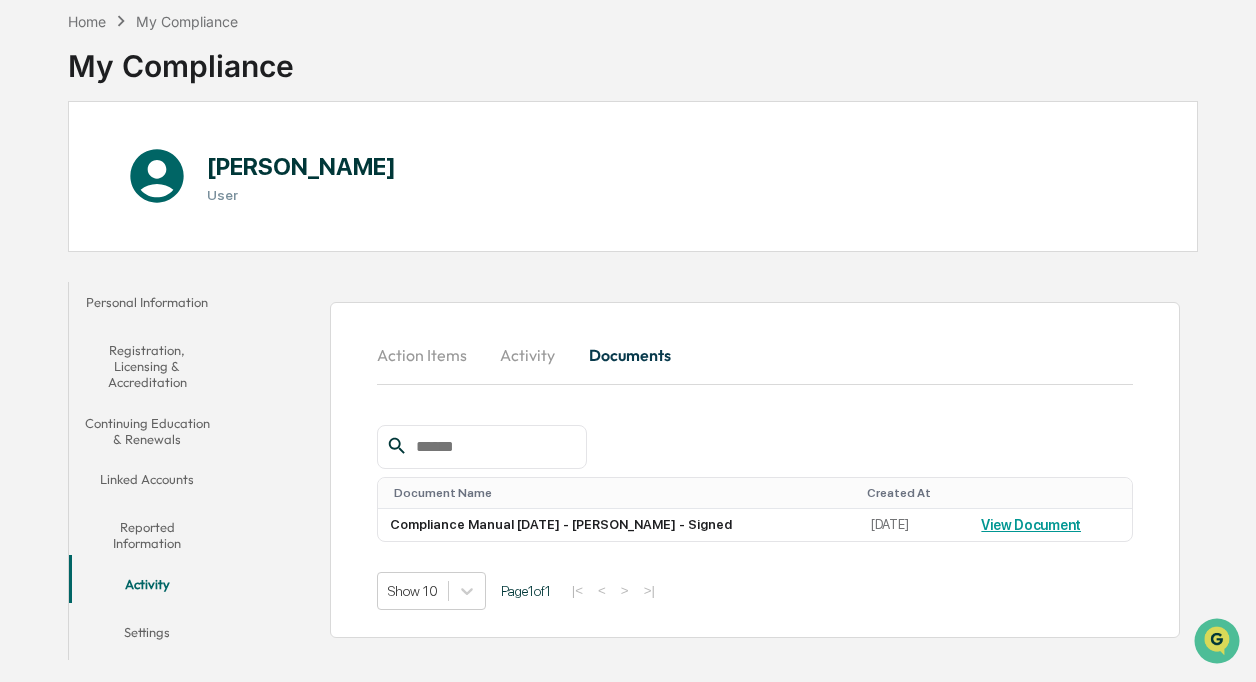 click on "Activity" at bounding box center [528, 355] 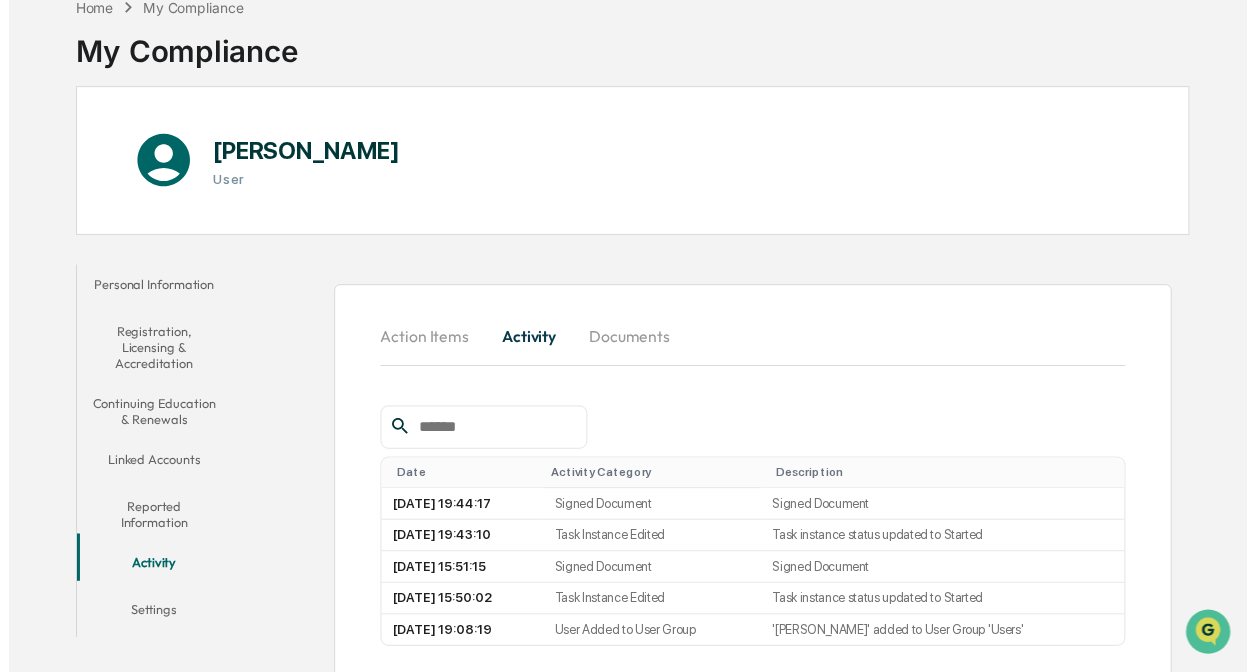 scroll, scrollTop: 0, scrollLeft: 0, axis: both 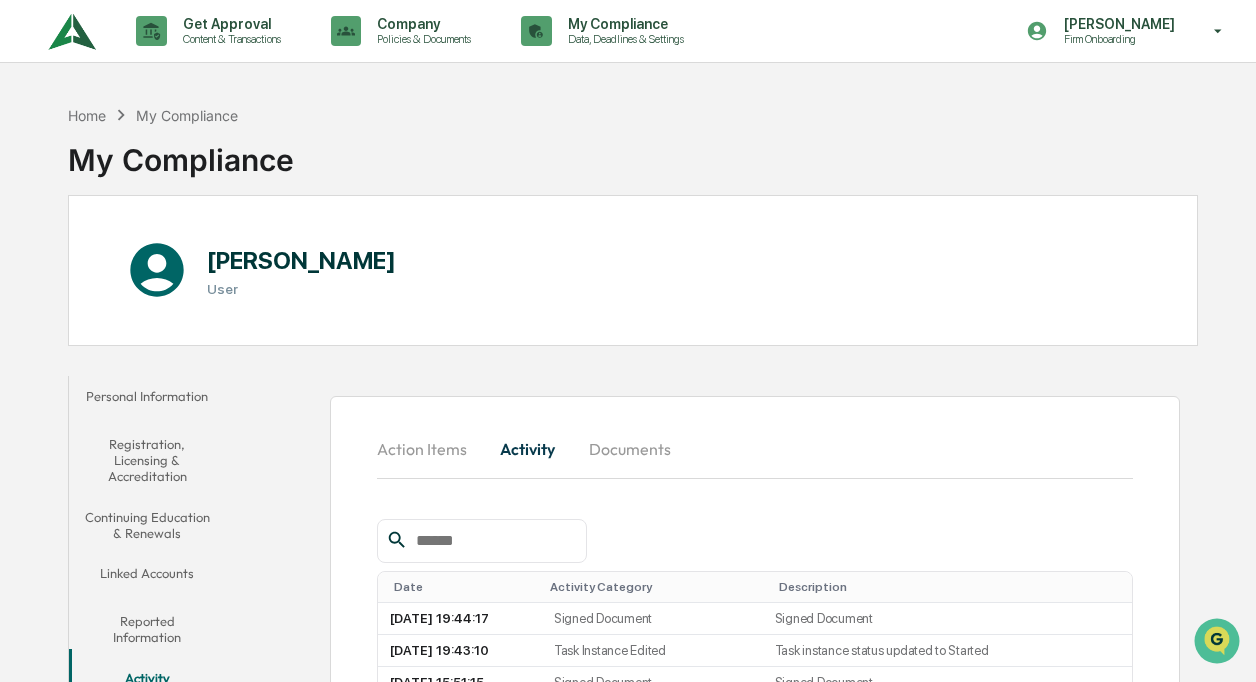 click on "Action Items" at bounding box center (430, 449) 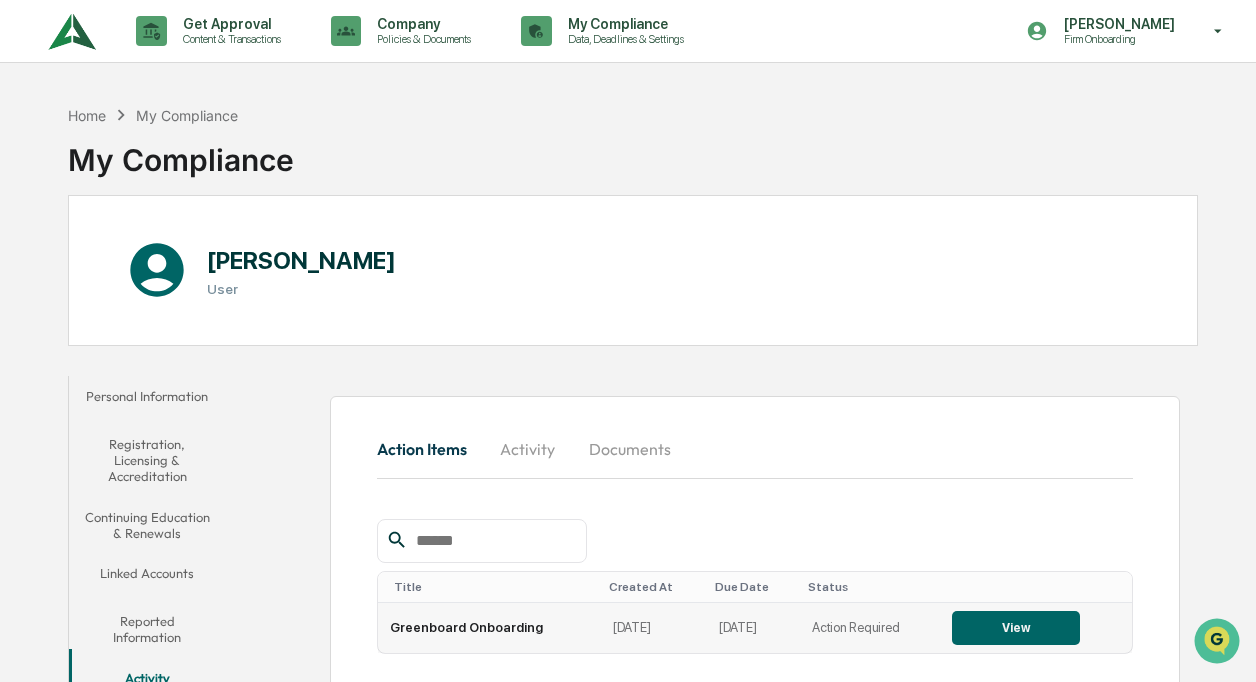click on "View" at bounding box center (1016, 628) 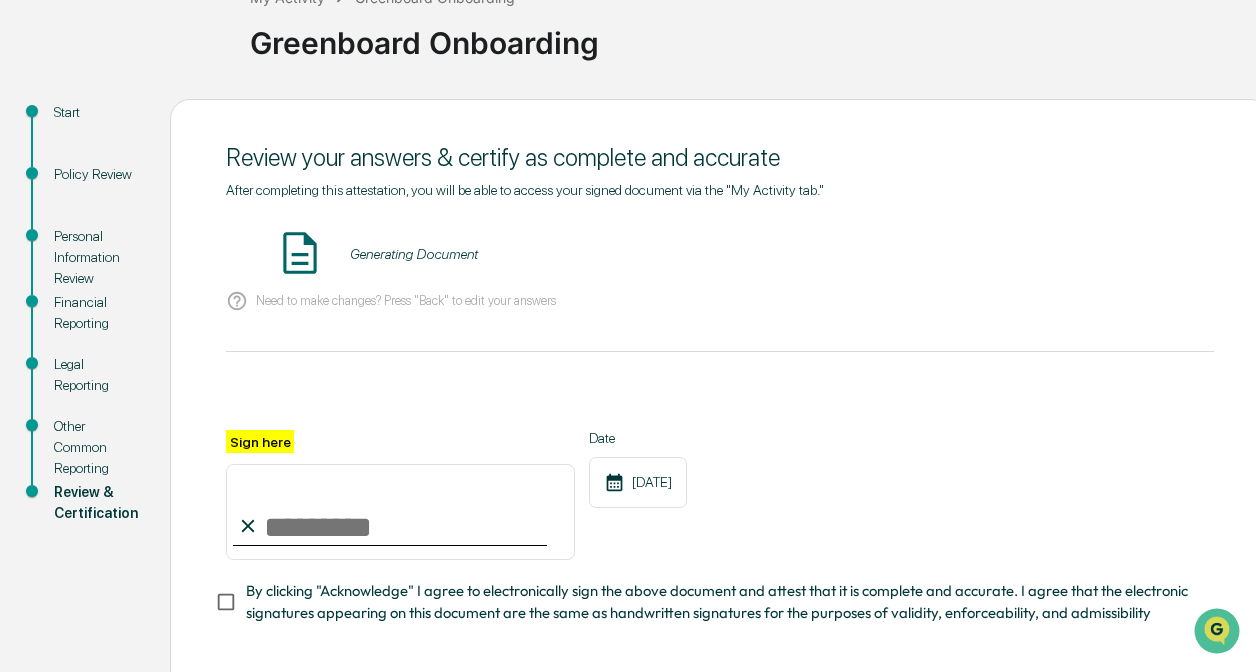 scroll, scrollTop: 236, scrollLeft: 0, axis: vertical 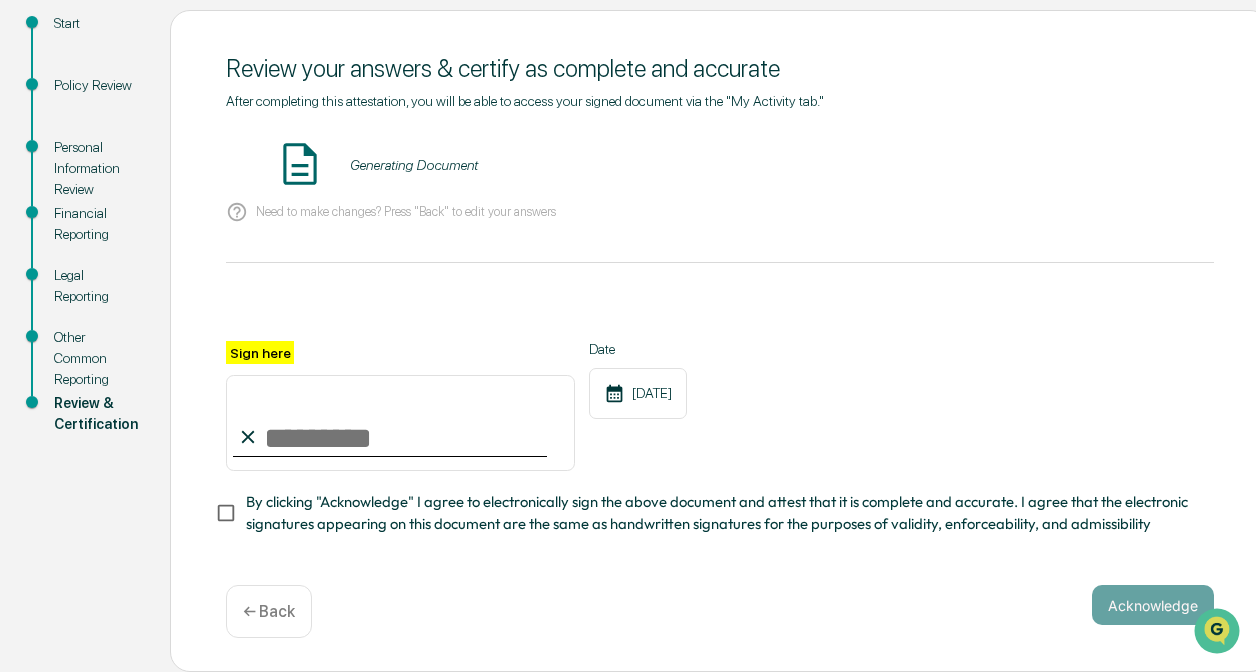 click on "Generating Document" at bounding box center [414, 165] 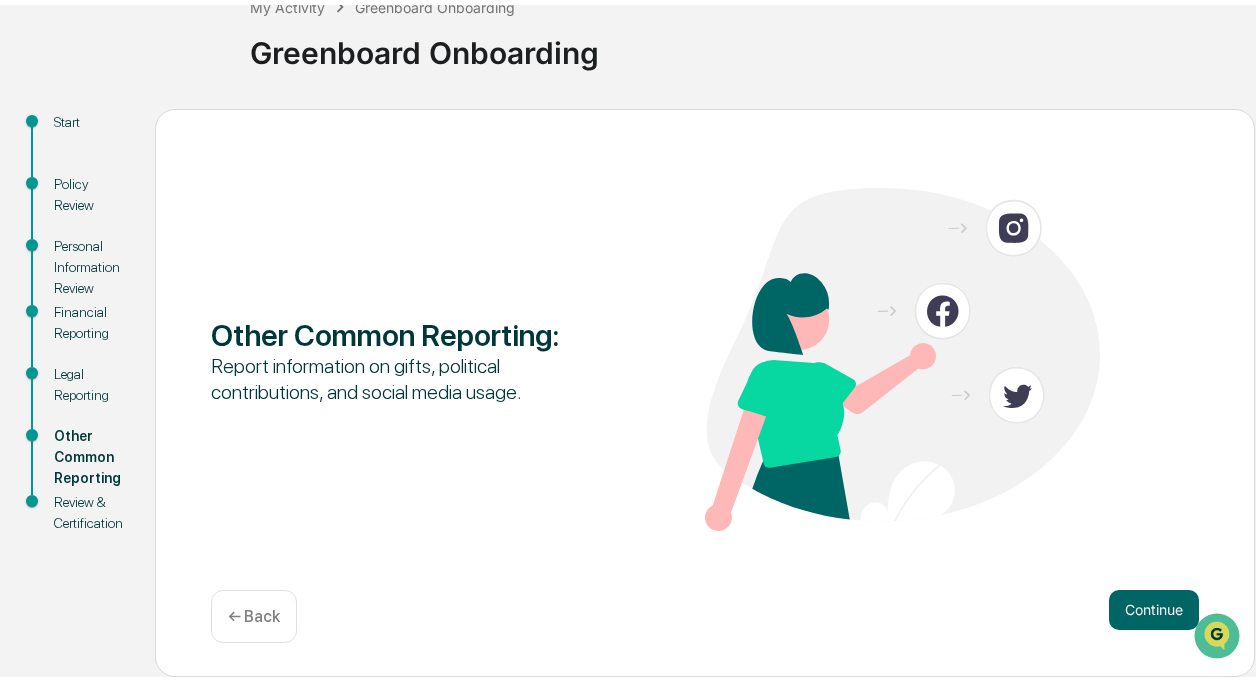 scroll, scrollTop: 124, scrollLeft: 0, axis: vertical 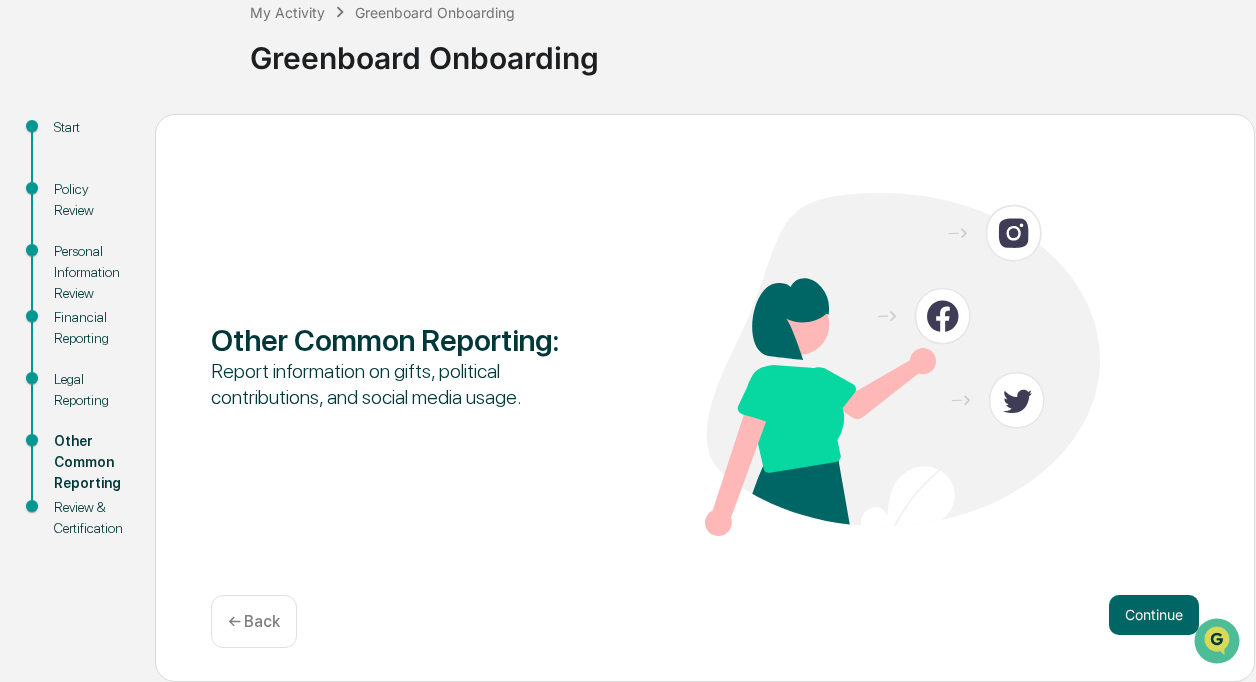 click on "← Back" at bounding box center (254, 621) 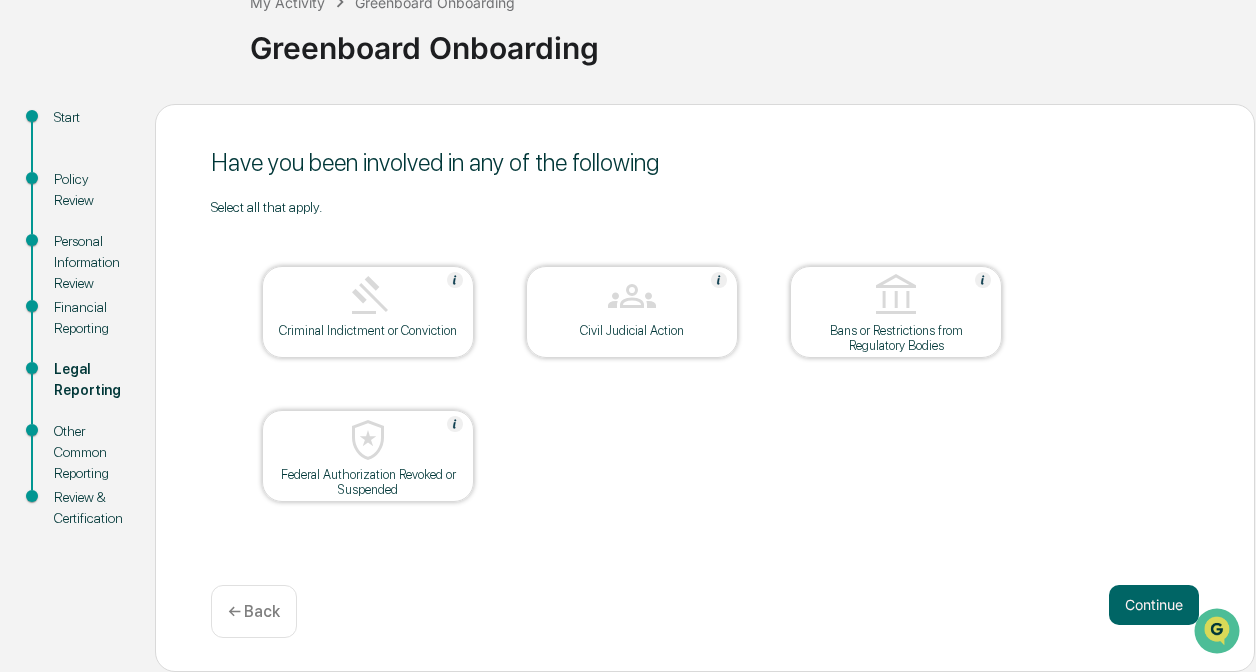 scroll, scrollTop: 124, scrollLeft: 0, axis: vertical 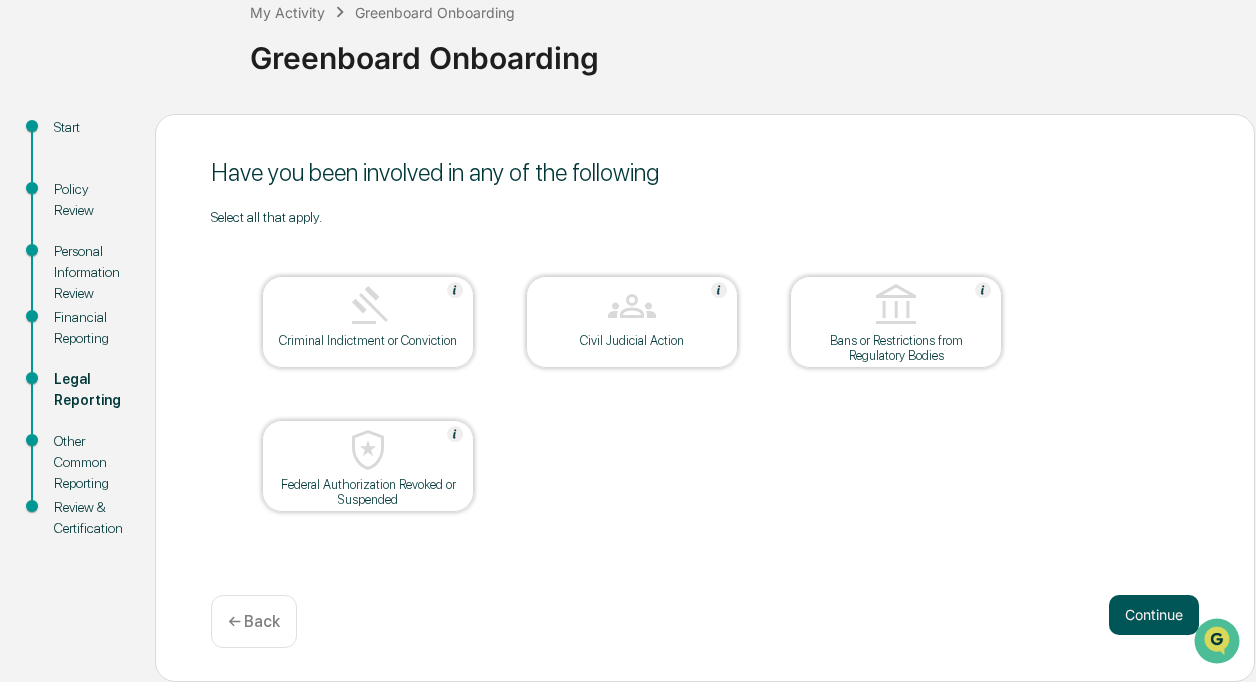 click on "Continue" at bounding box center [1154, 615] 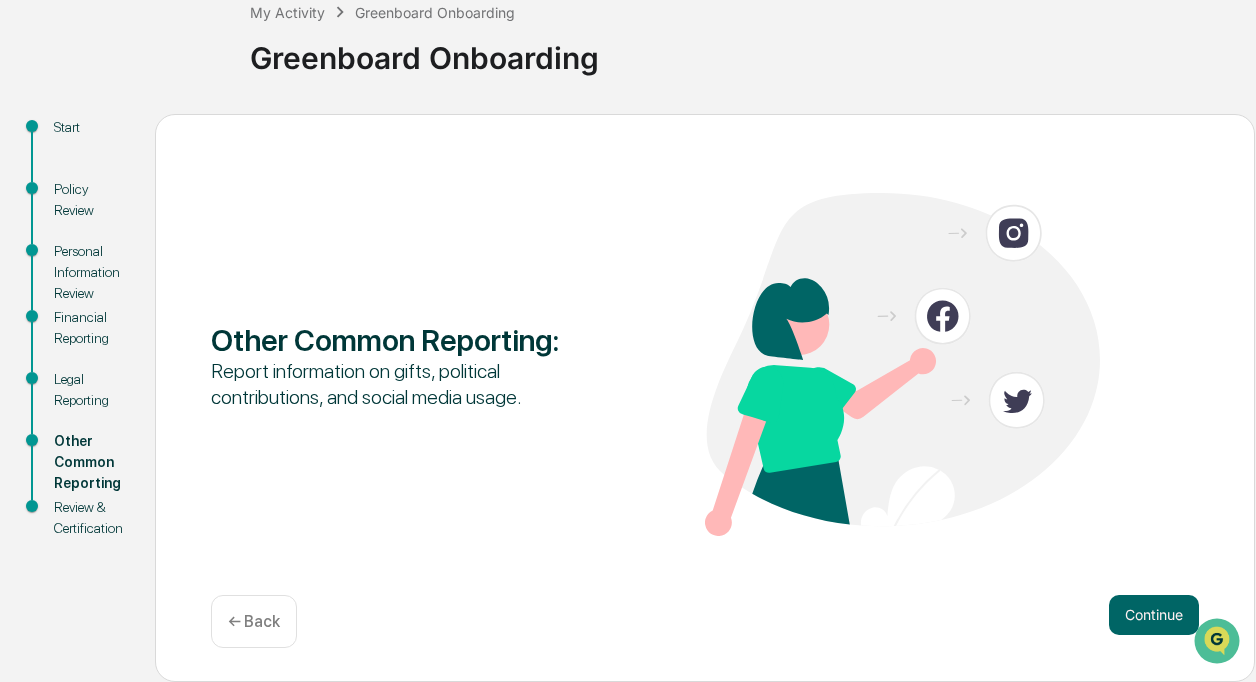 click on "Continue" at bounding box center (1154, 615) 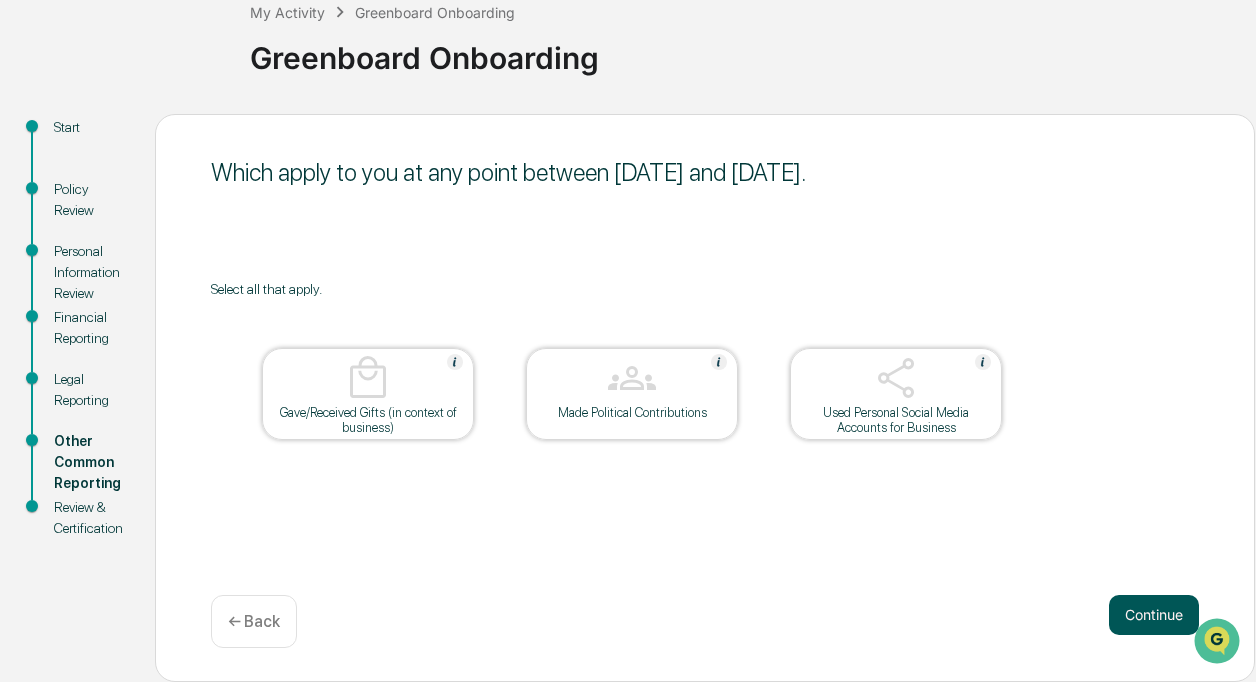 click on "Continue" at bounding box center [1154, 615] 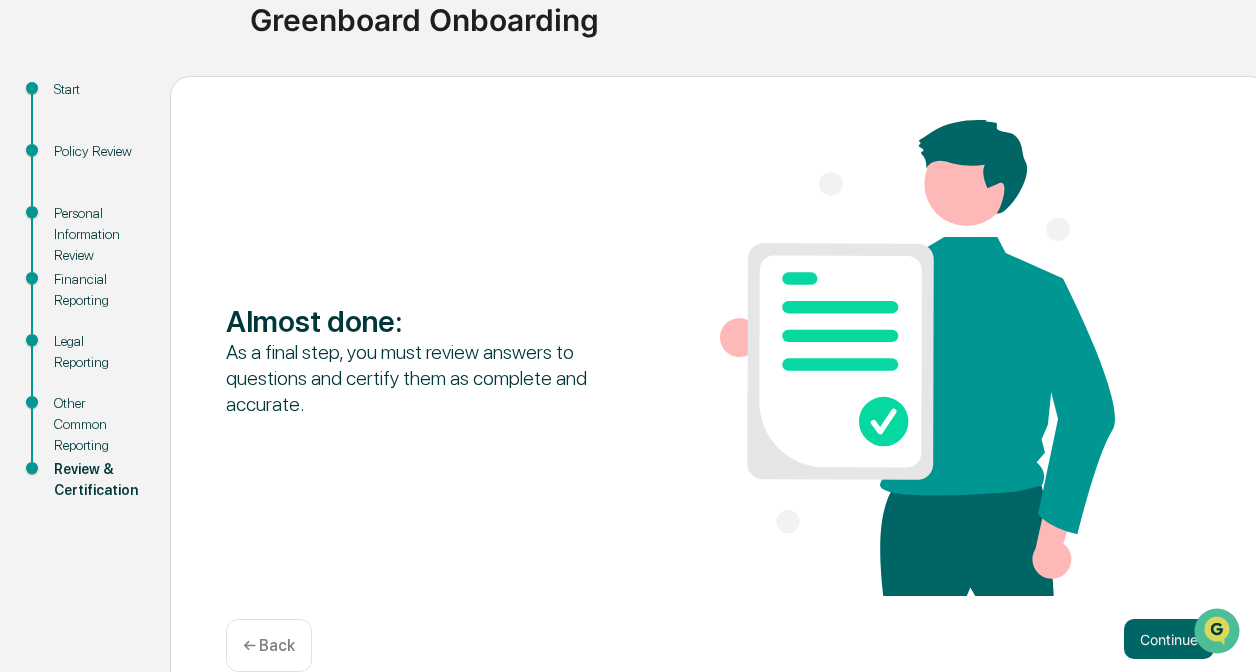 scroll, scrollTop: 197, scrollLeft: 0, axis: vertical 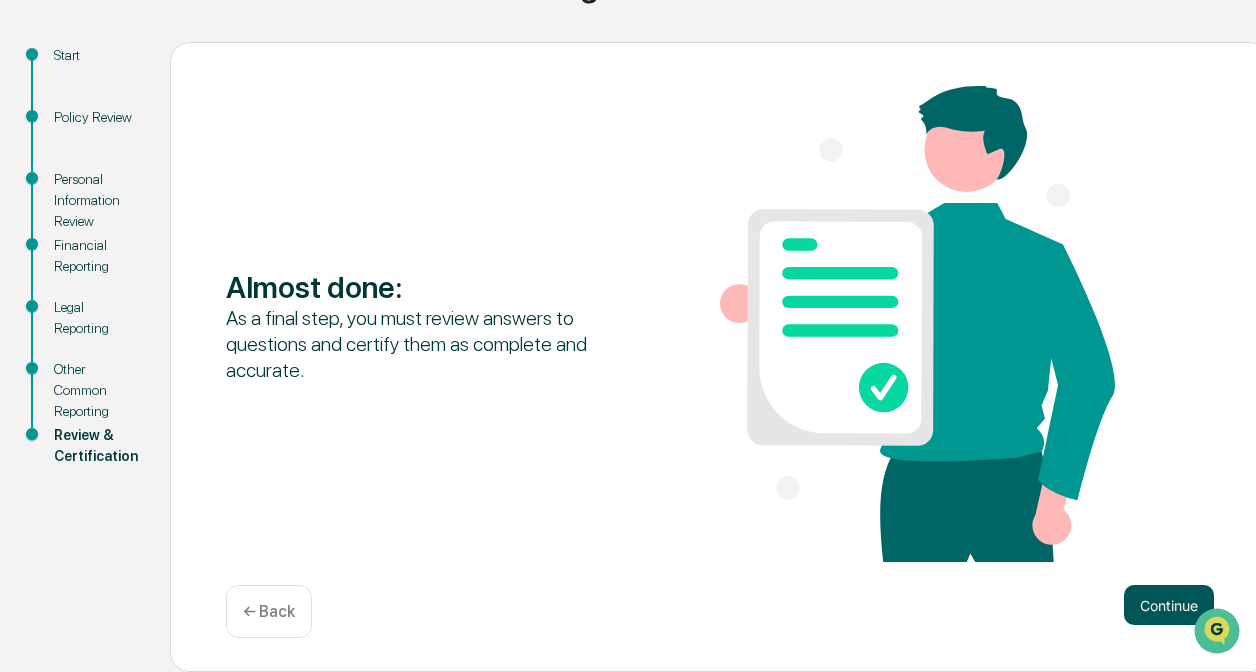 click on "Continue" at bounding box center (1169, 605) 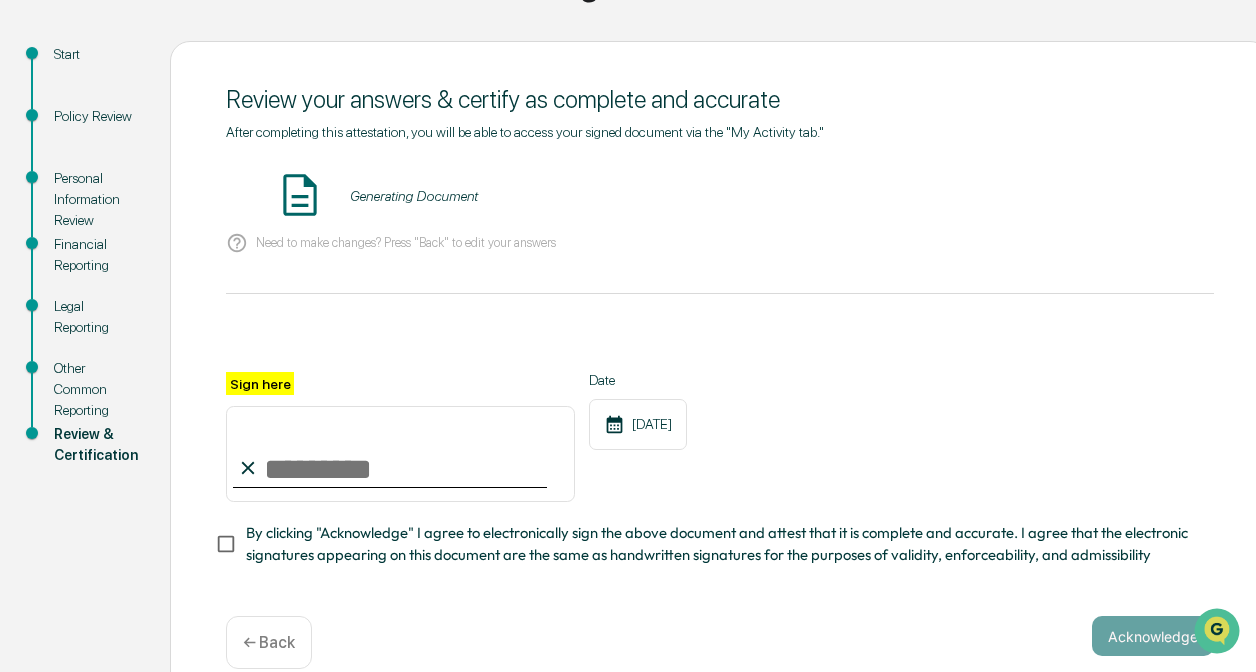 click on "Generating Document" at bounding box center (414, 196) 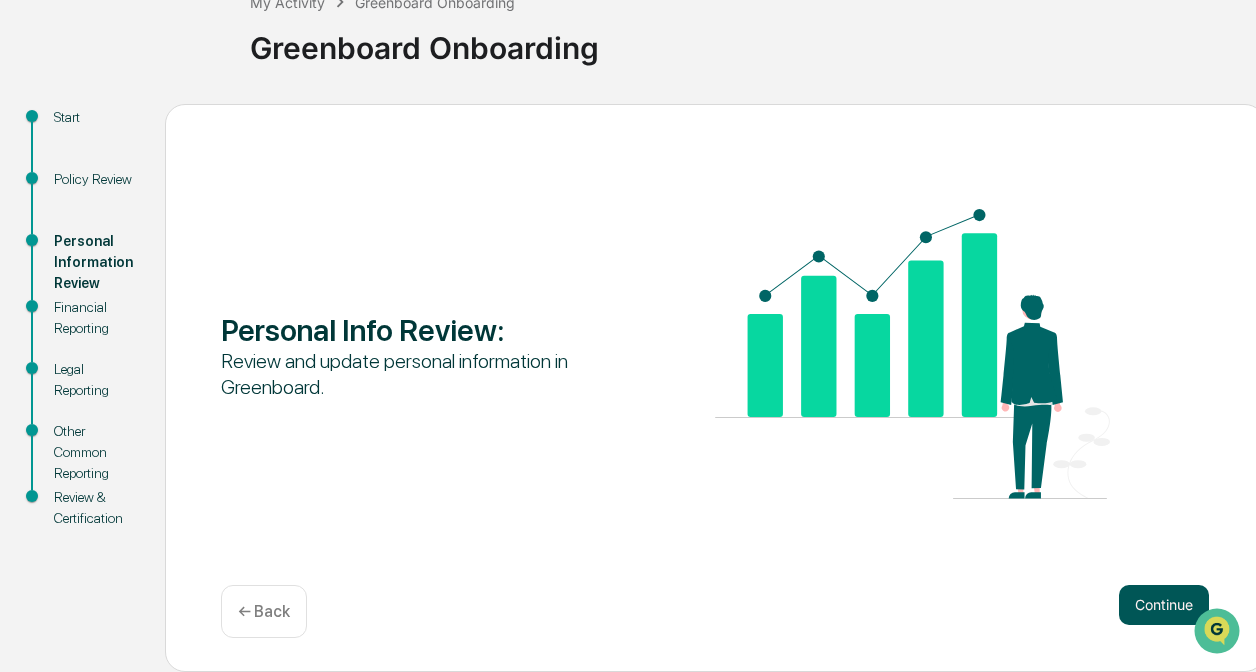 click on "Continue" at bounding box center [1164, 605] 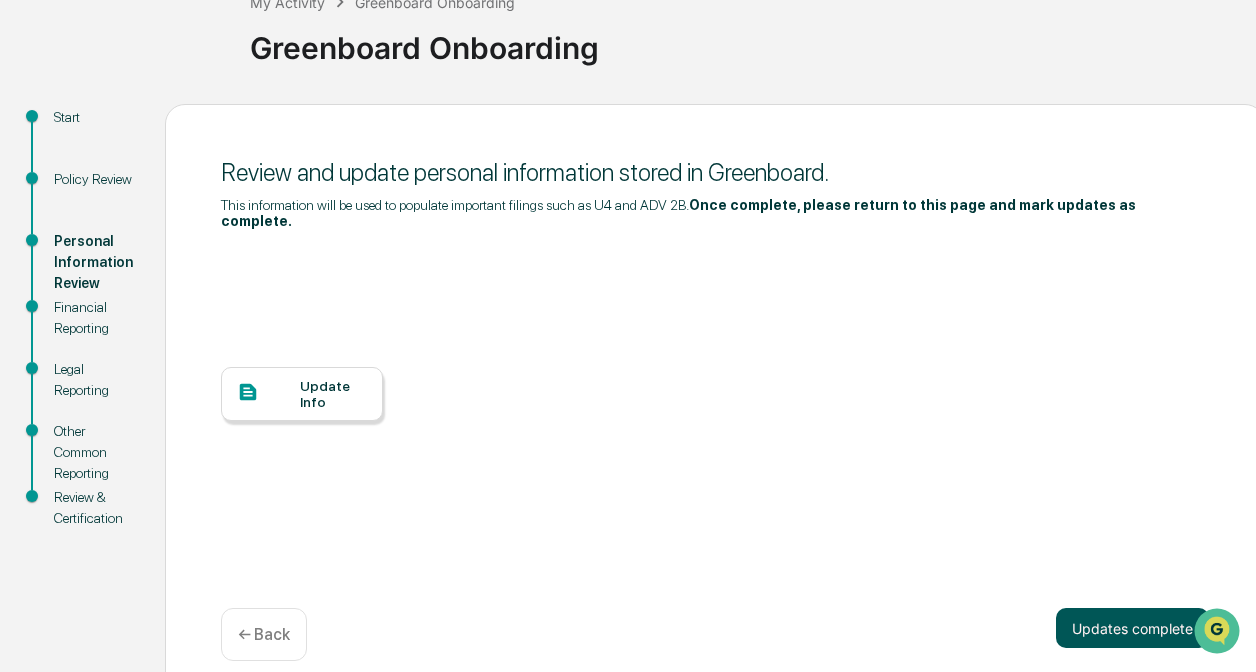 click on "Updates complete" at bounding box center (1132, 628) 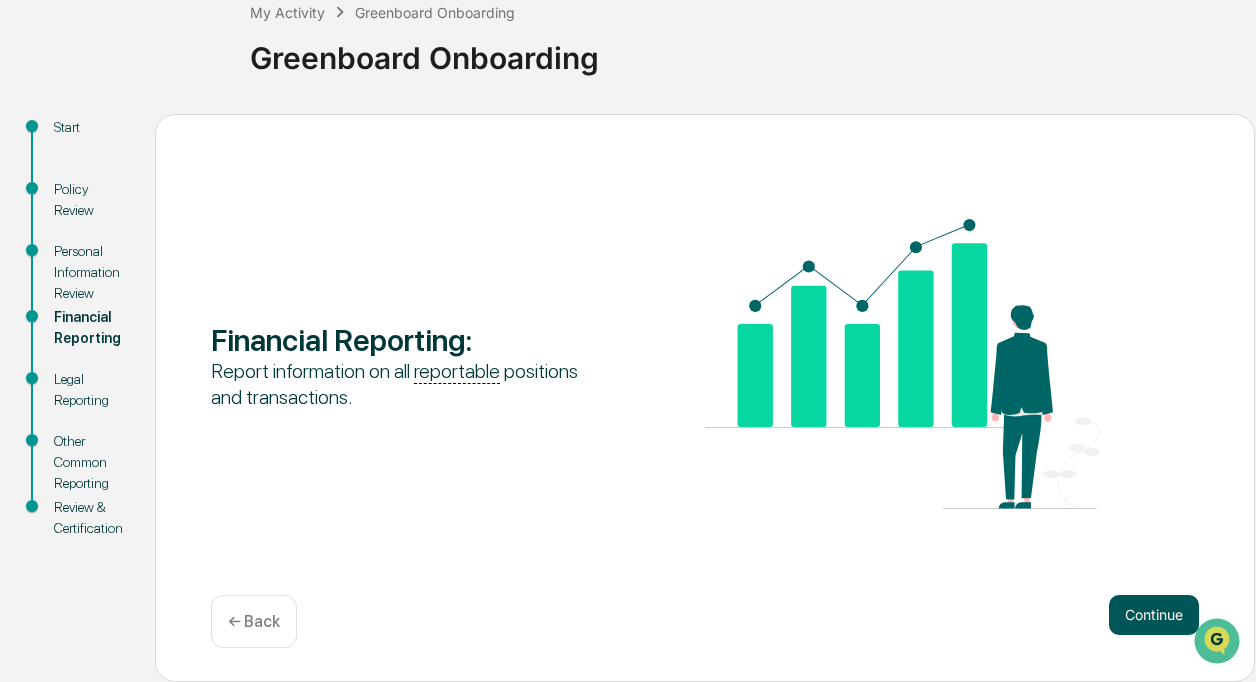 click on "Continue" at bounding box center [1154, 615] 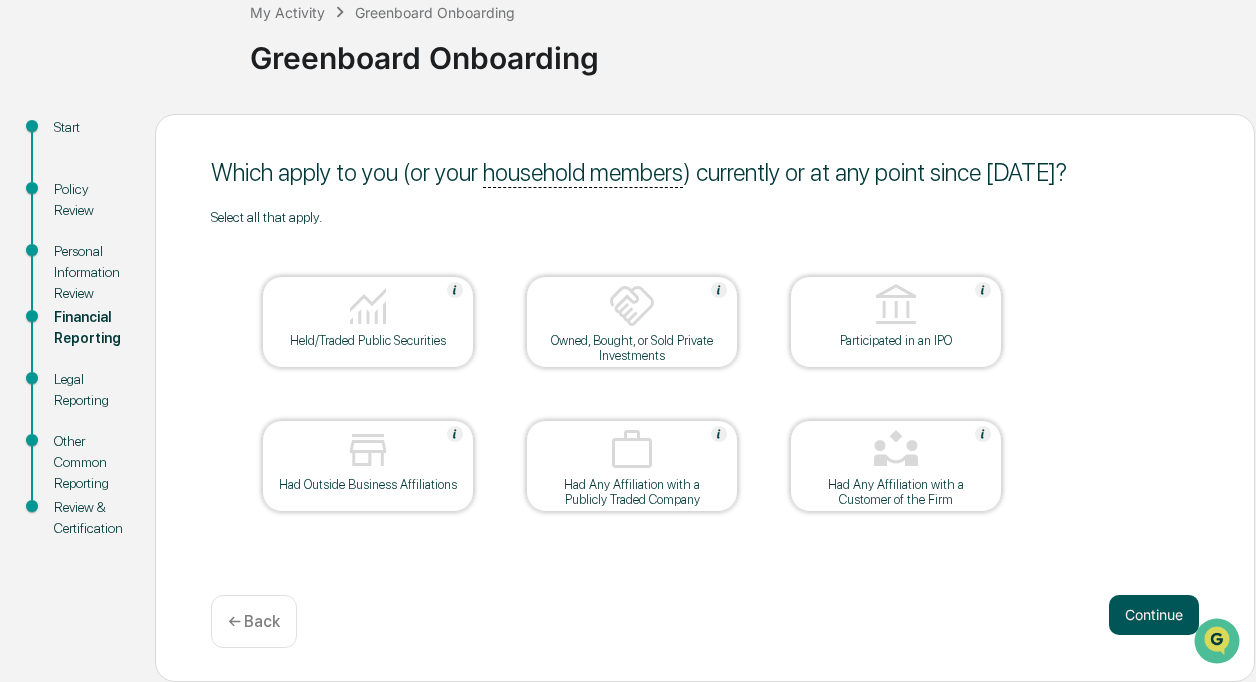 click on "Continue" at bounding box center (1154, 615) 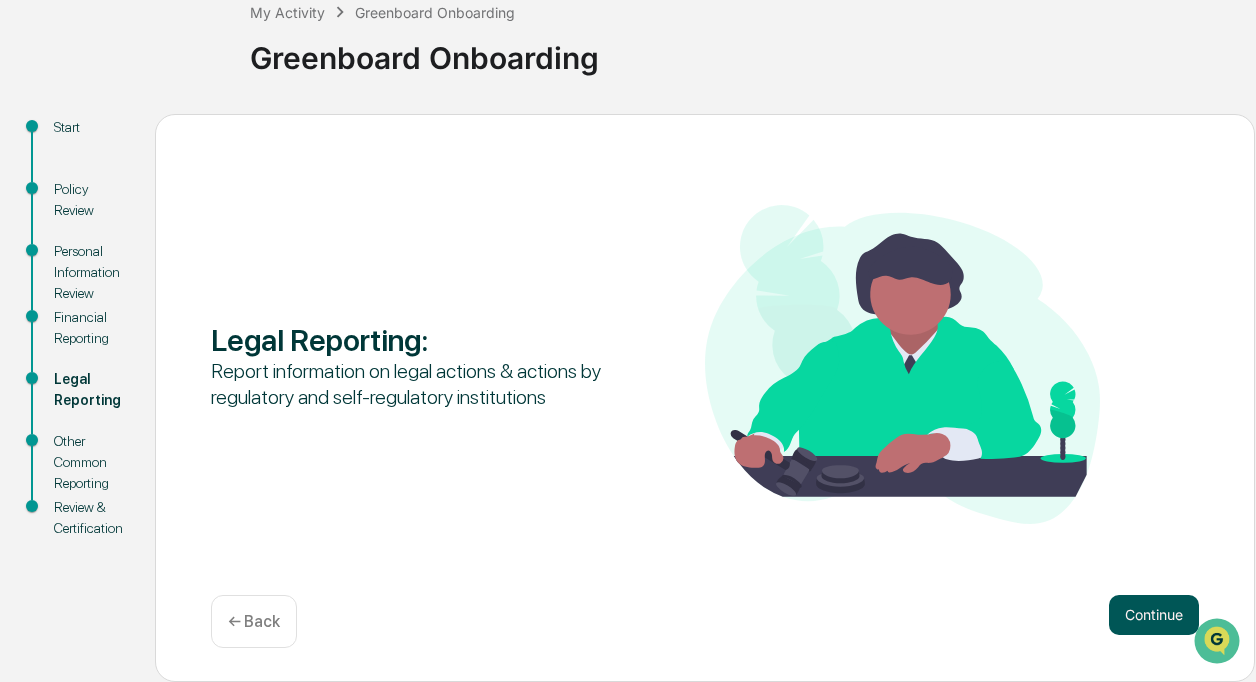 click on "Continue" at bounding box center [1154, 615] 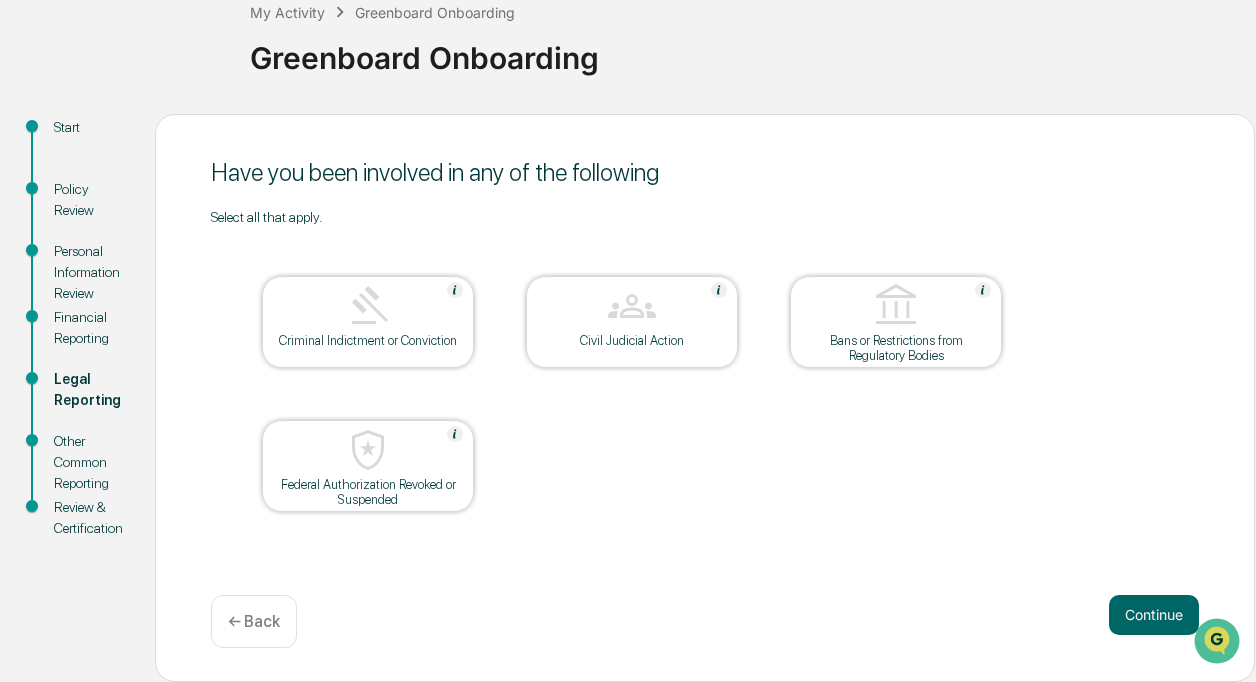 click on "Continue" at bounding box center (1154, 615) 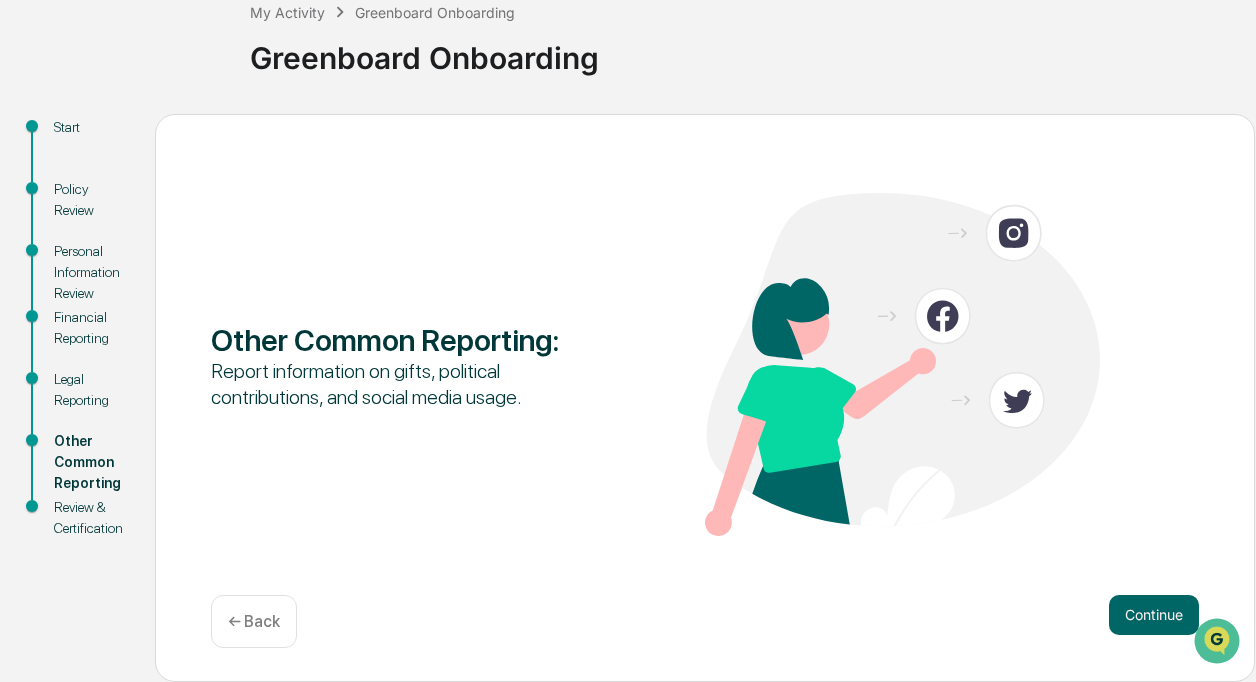 click on "Continue" at bounding box center (1154, 615) 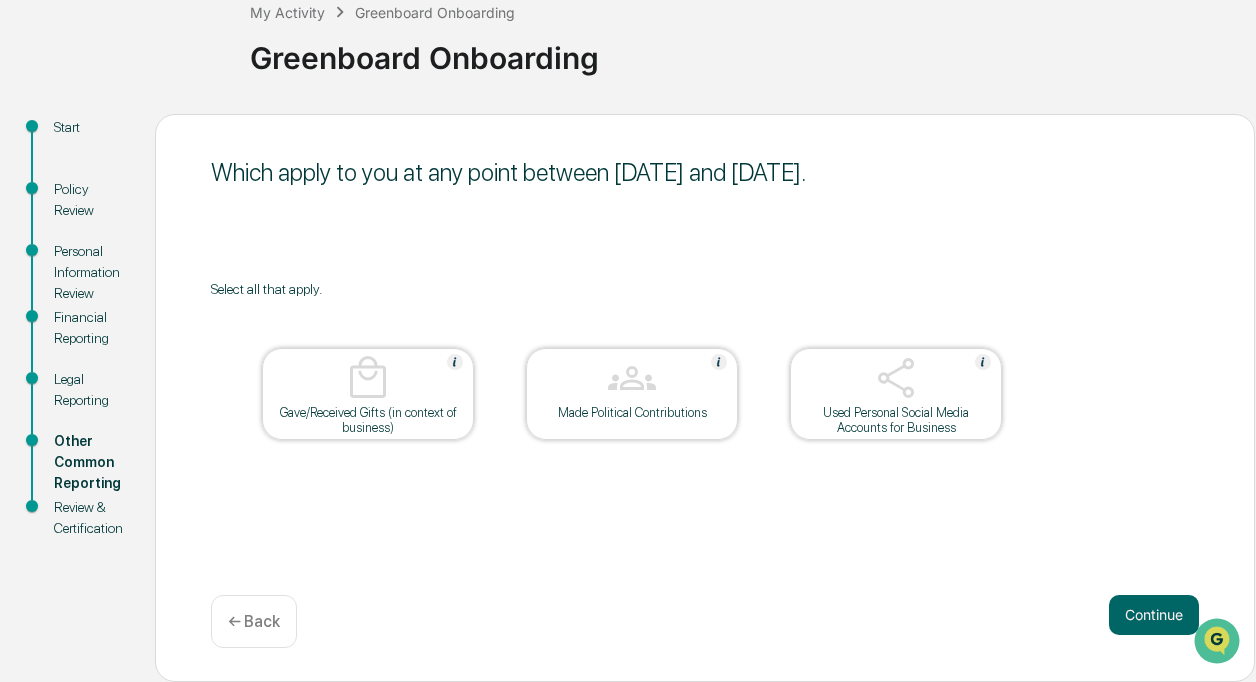 click on "Continue" at bounding box center (1154, 615) 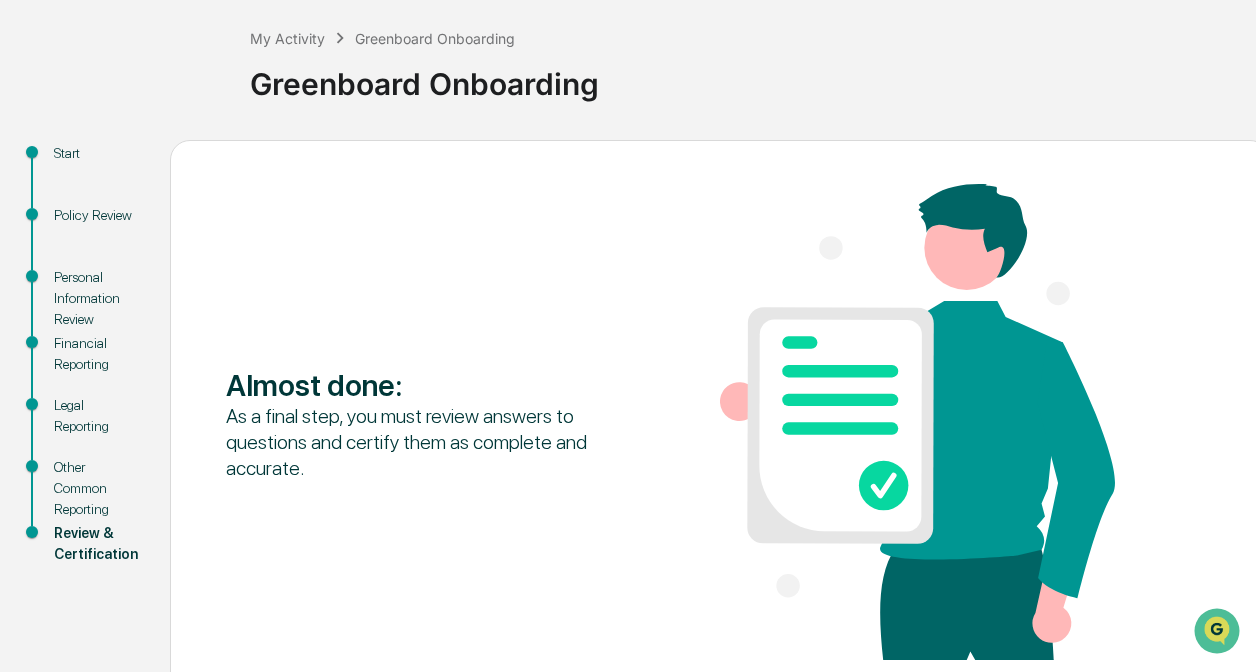 scroll, scrollTop: 97, scrollLeft: 0, axis: vertical 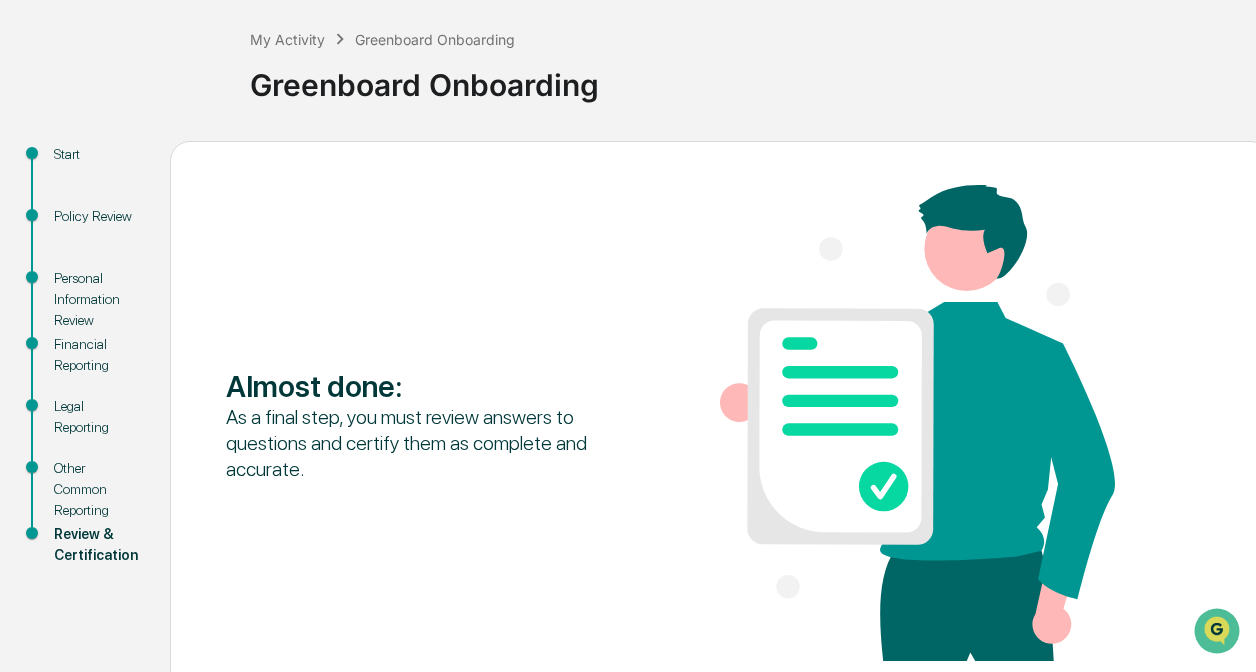 click on "Almost done : As a final step, you must review answers to questions and certify them as complete and accurate." at bounding box center (720, 425) 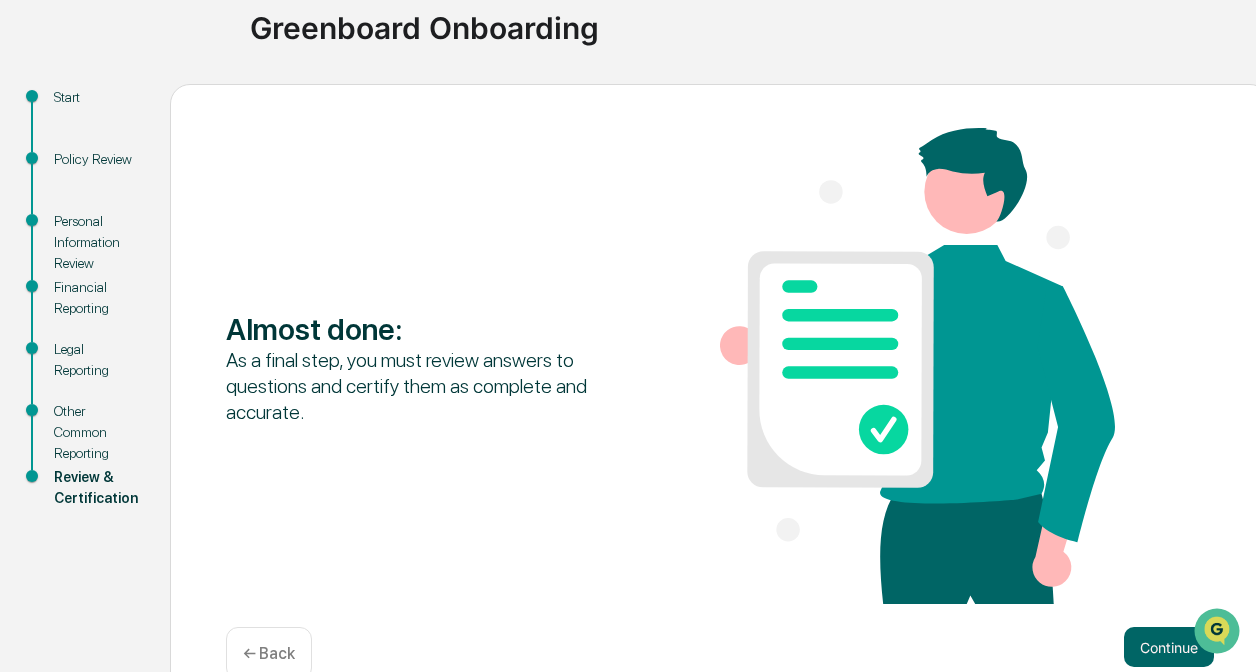 scroll, scrollTop: 197, scrollLeft: 0, axis: vertical 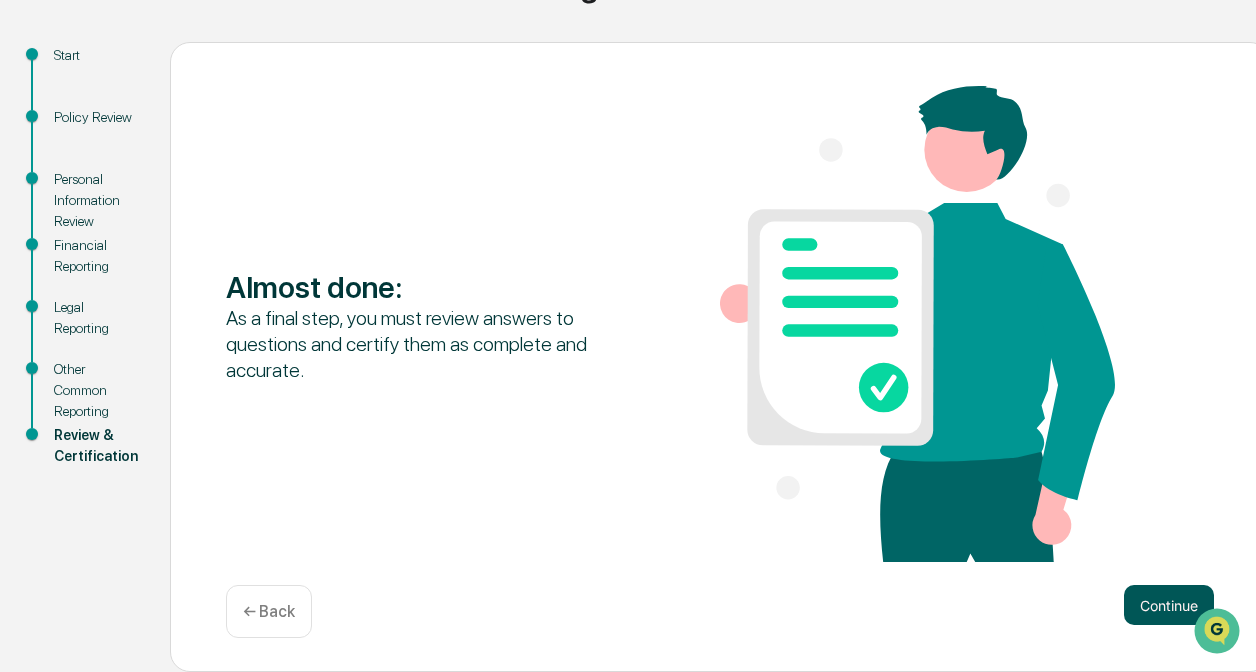 click on "Continue" at bounding box center (1169, 605) 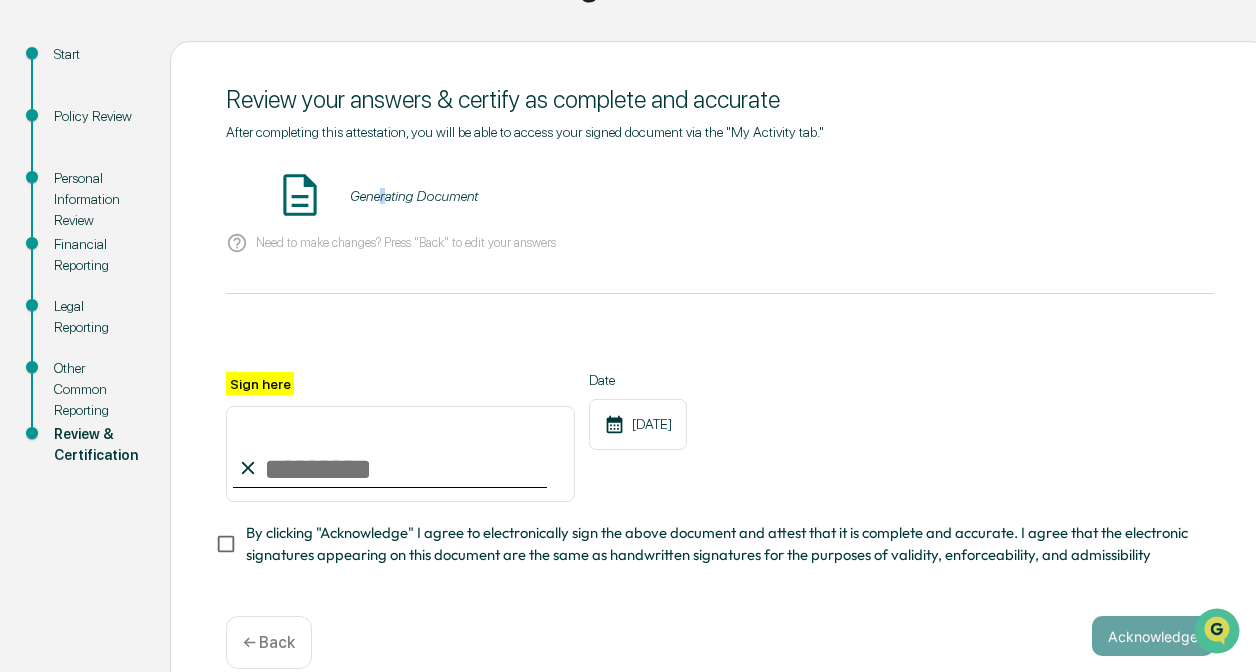 click on "Generating Document" at bounding box center (720, 196) 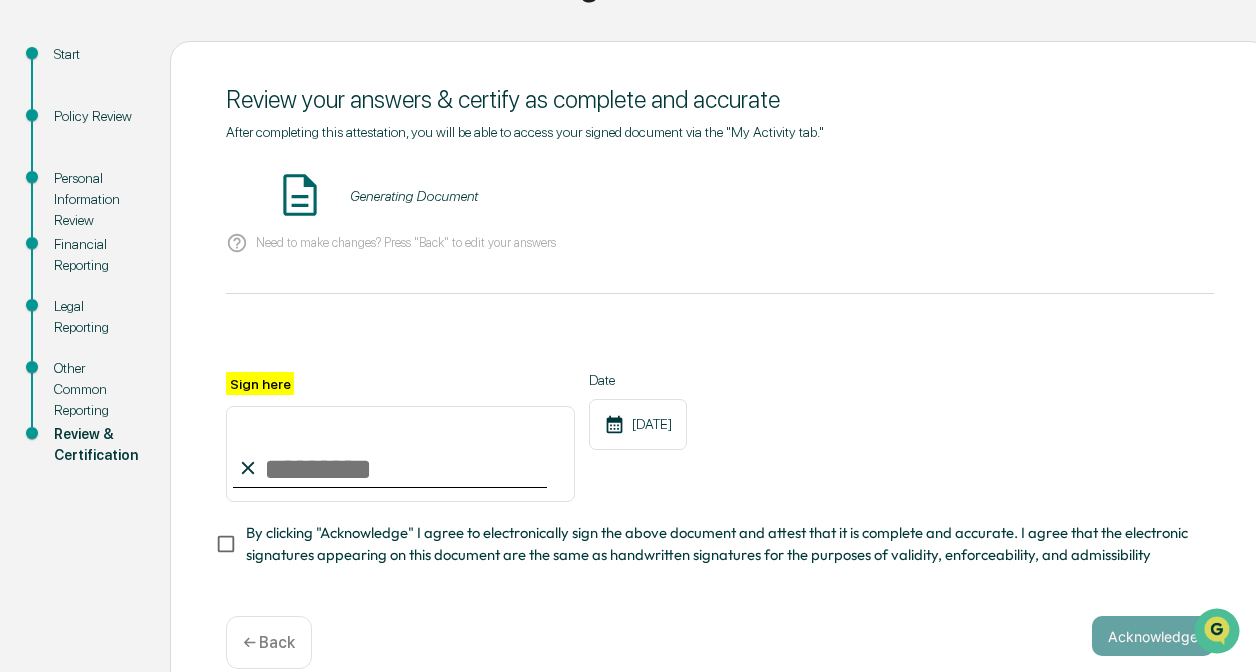 drag, startPoint x: 380, startPoint y: 185, endPoint x: 390, endPoint y: 193, distance: 12.806249 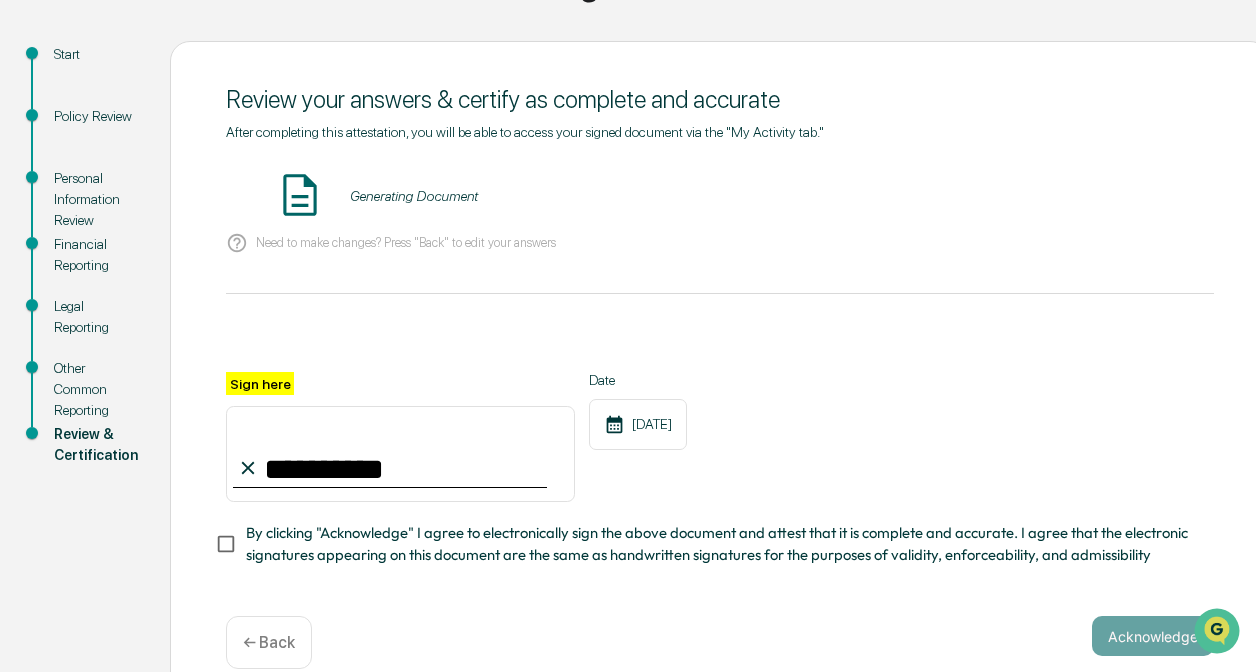 type on "**********" 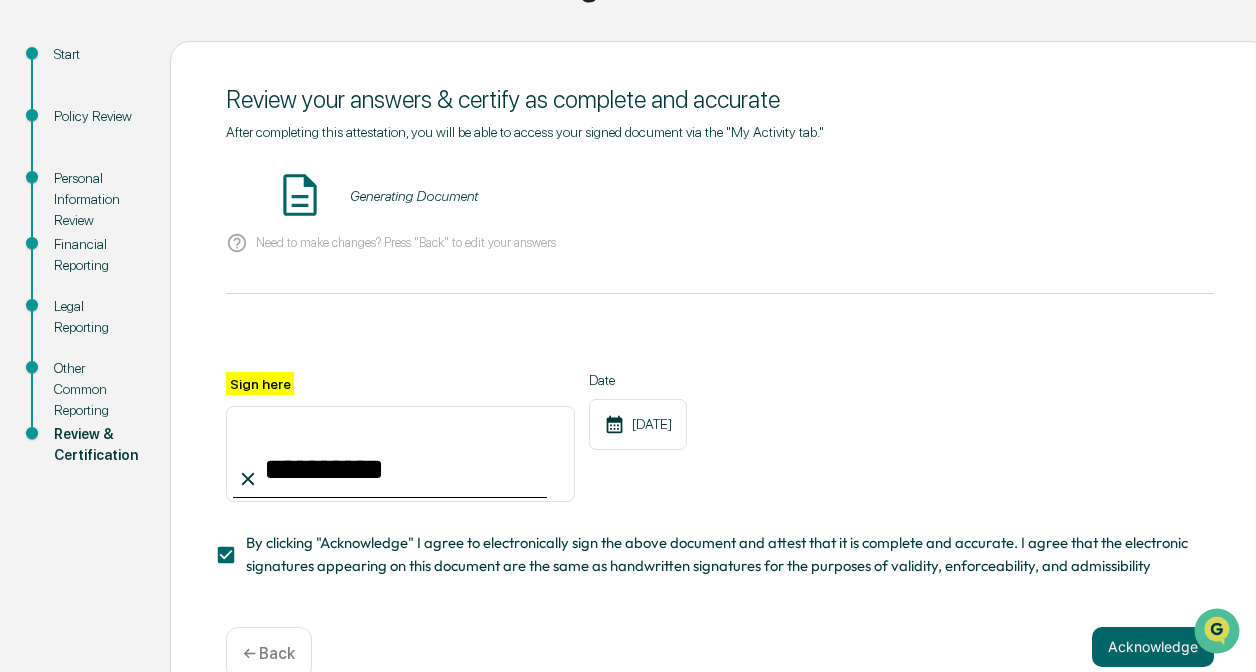 click on "Acknowledge" at bounding box center (1153, 647) 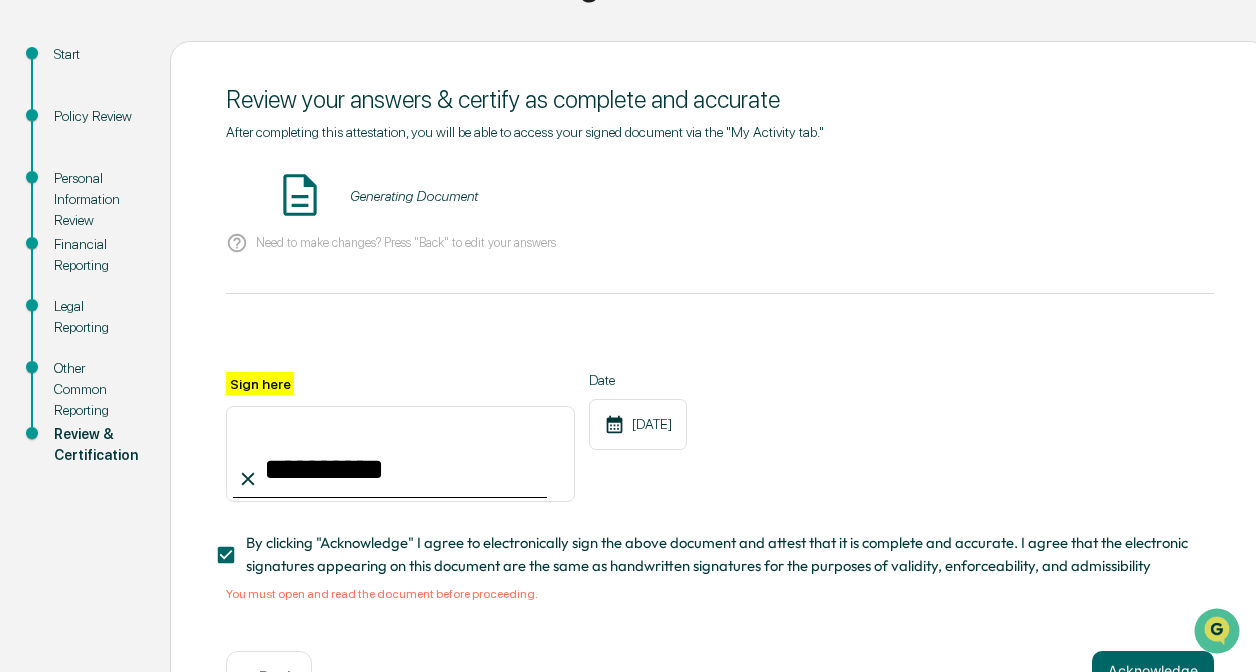 click on "Policy Review" at bounding box center [96, 116] 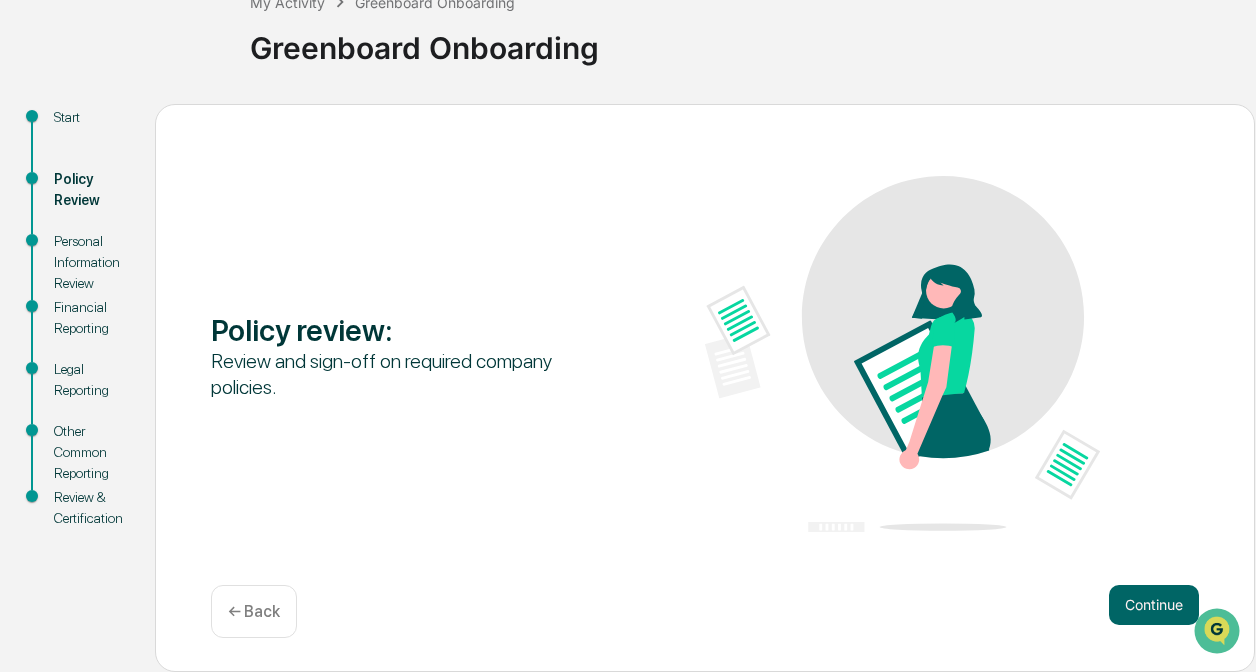 scroll, scrollTop: 124, scrollLeft: 0, axis: vertical 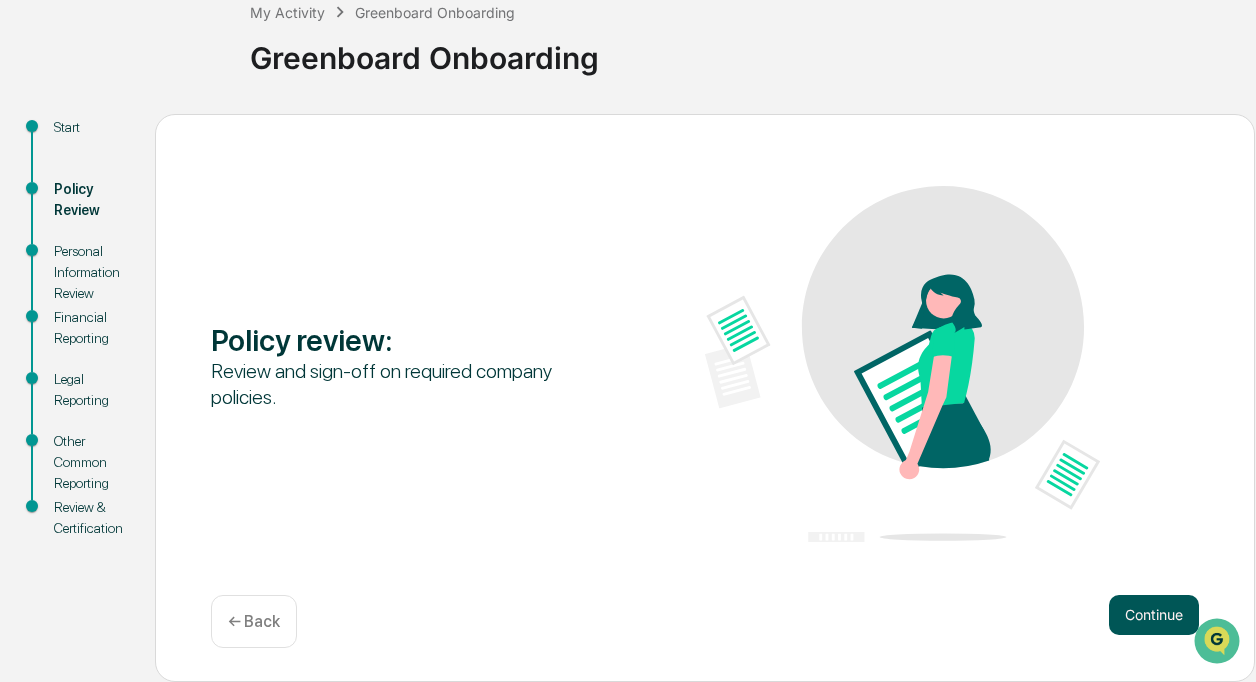 click on "Continue" at bounding box center (1154, 615) 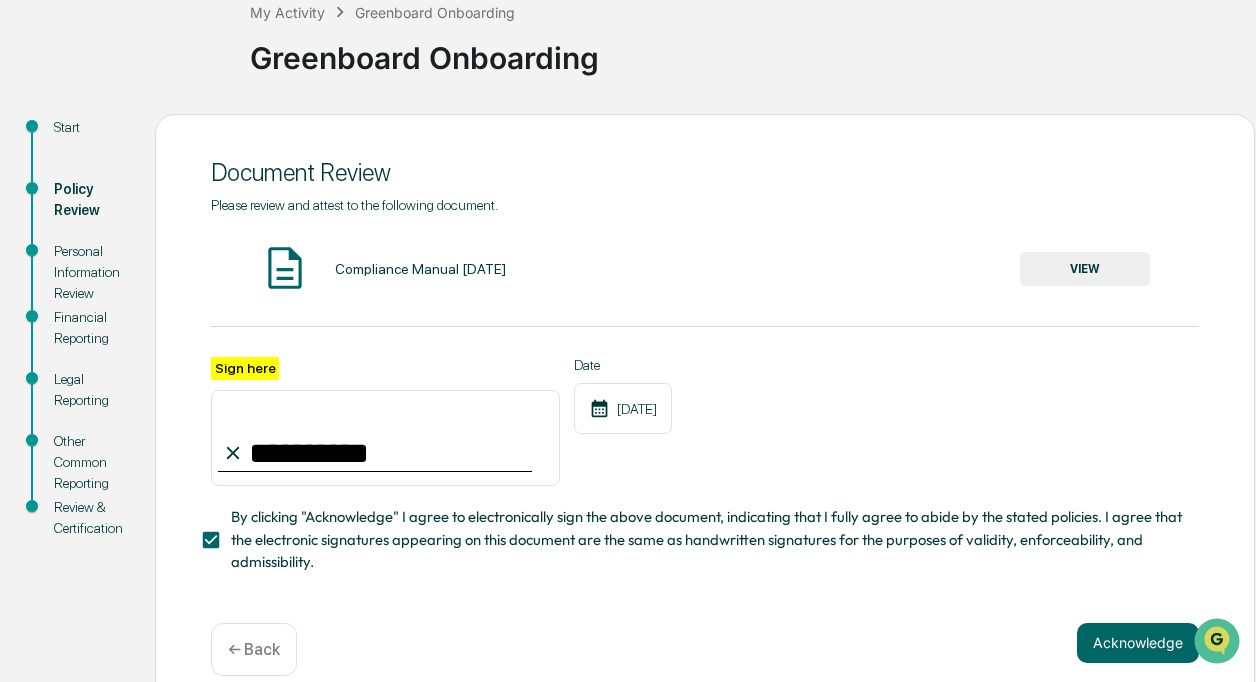 click on "VIEW" at bounding box center [1085, 269] 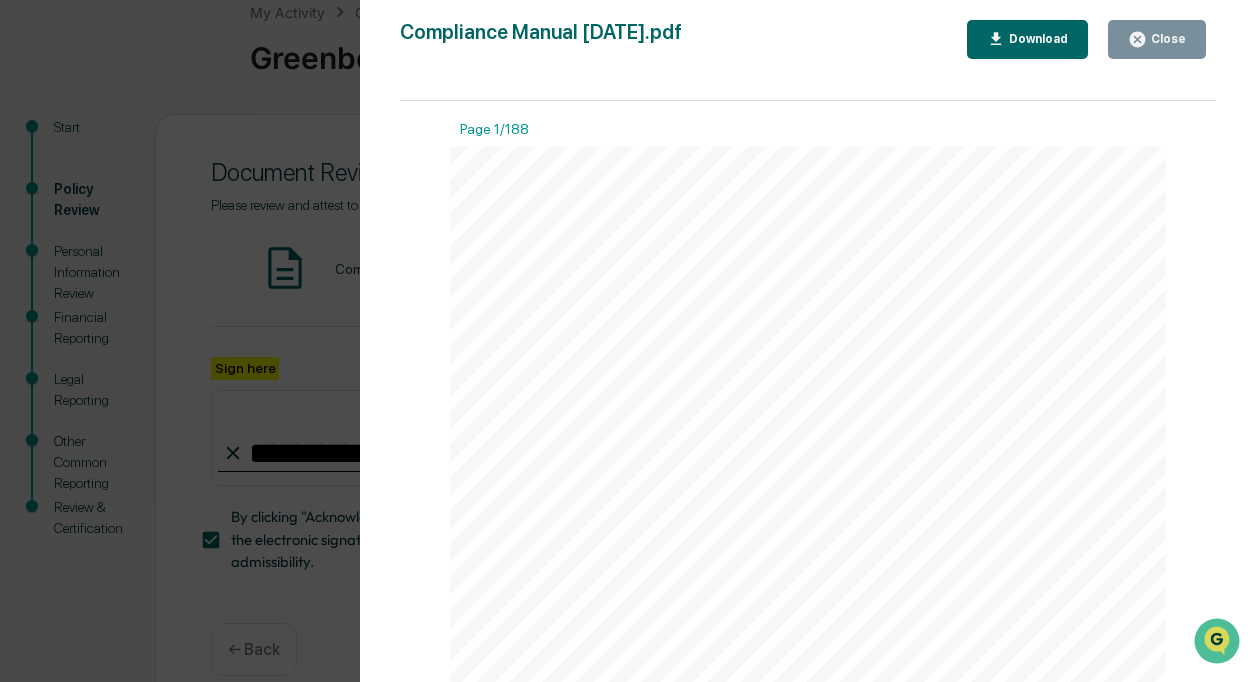 click on "Close" at bounding box center (1166, 39) 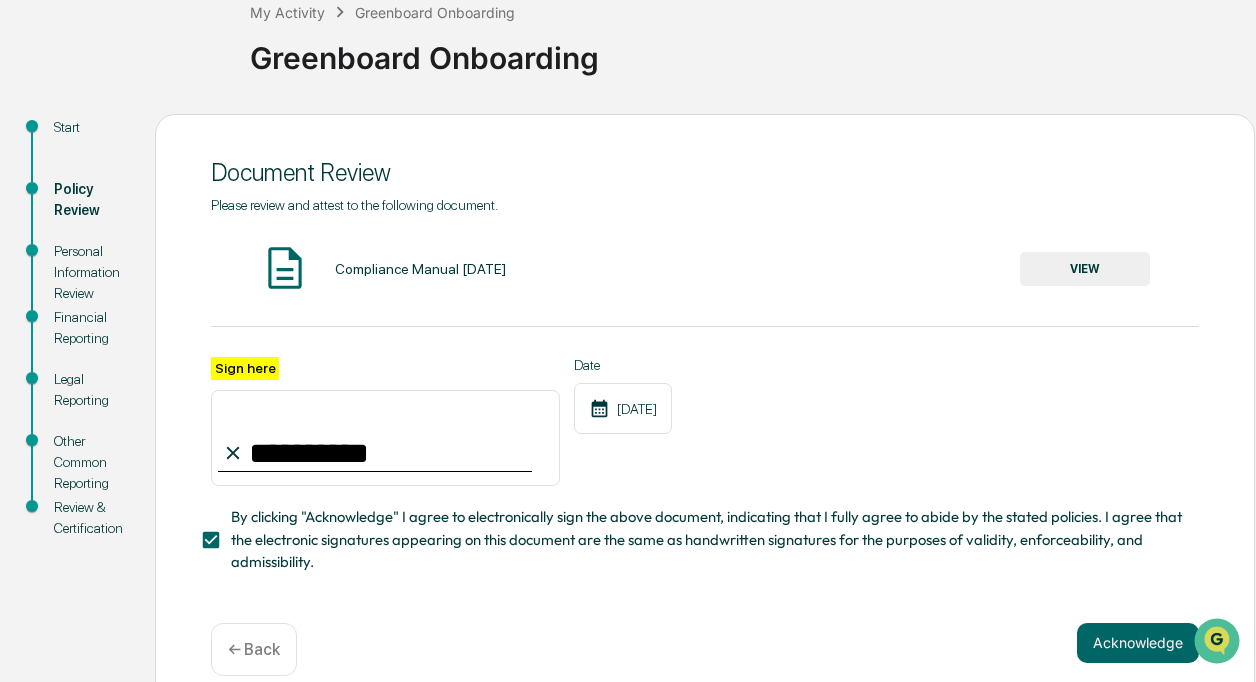 click on "Personal Information Review" at bounding box center [88, 272] 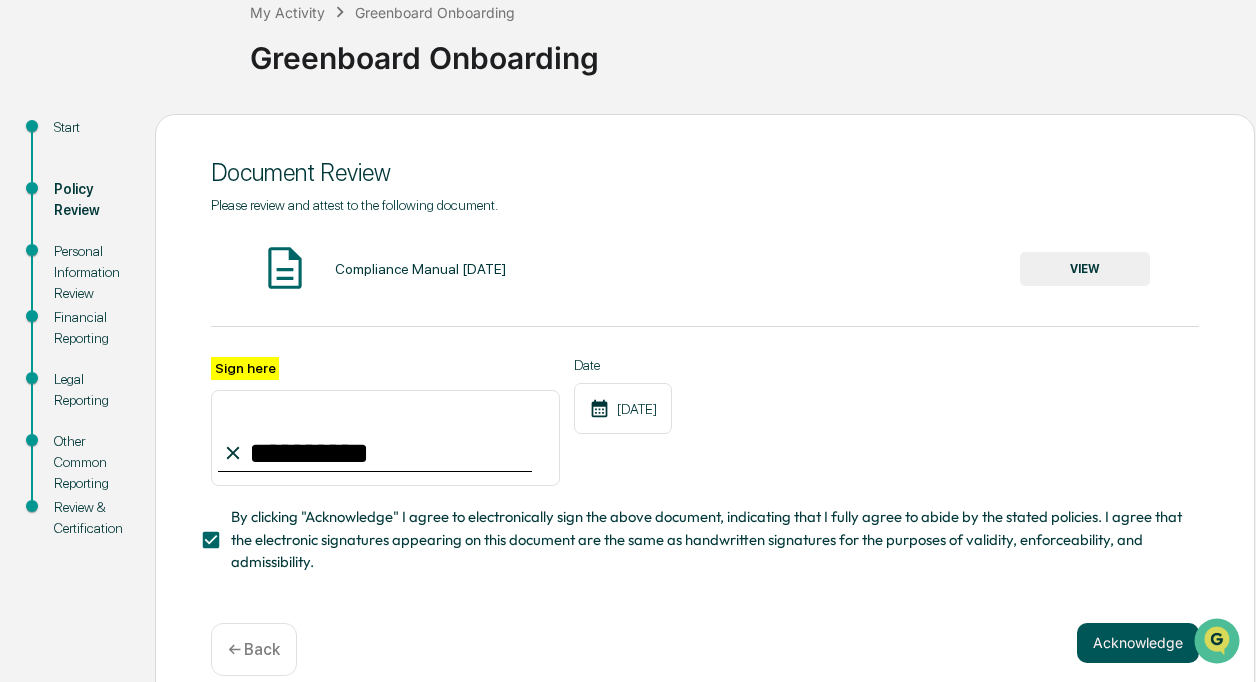 click on "Acknowledge" at bounding box center [1138, 643] 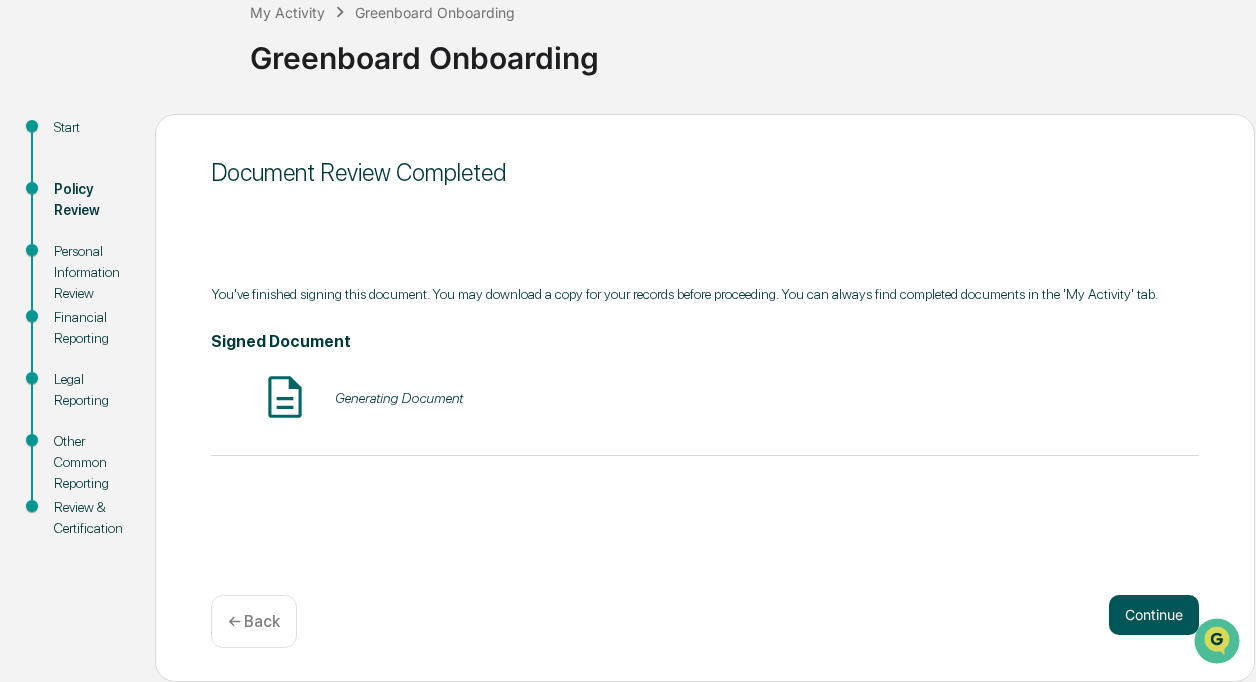 click on "Continue" at bounding box center [1154, 615] 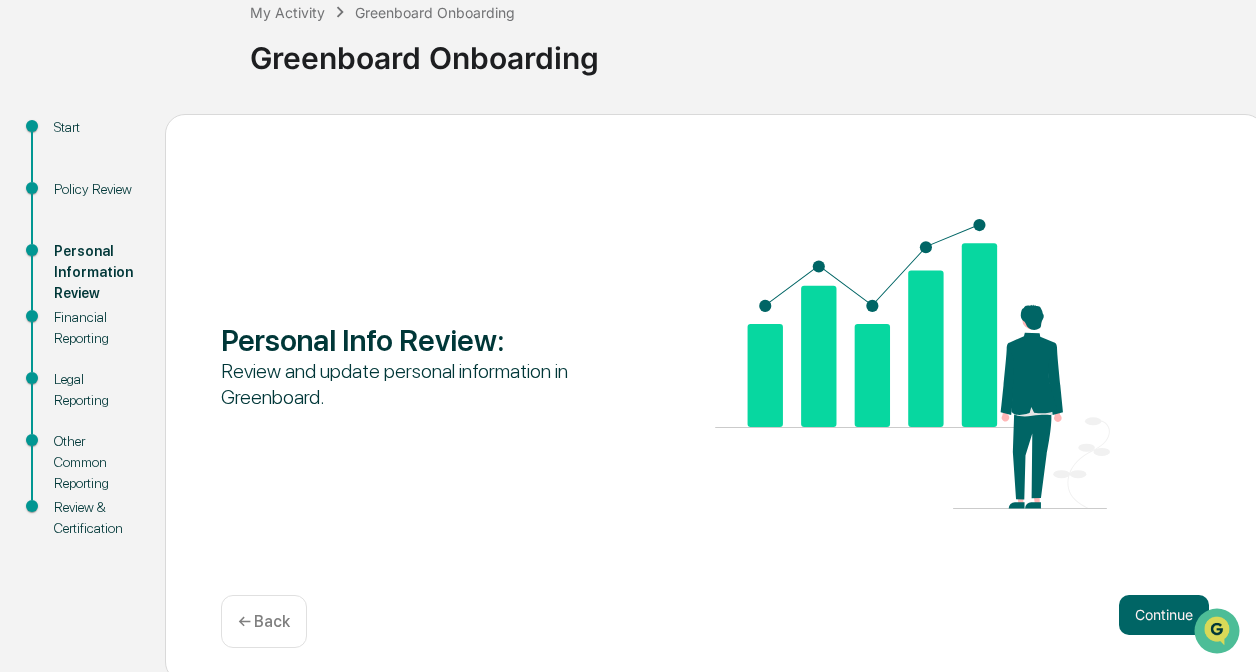 scroll, scrollTop: 134, scrollLeft: 0, axis: vertical 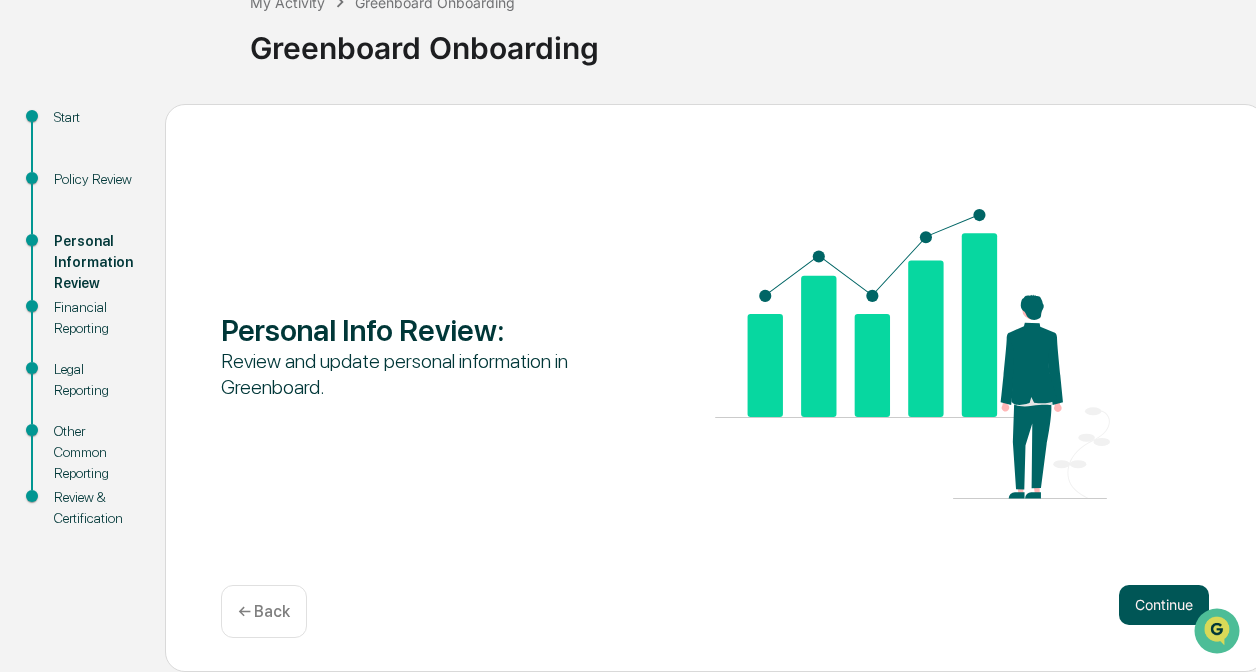 click on "Continue" at bounding box center (1164, 605) 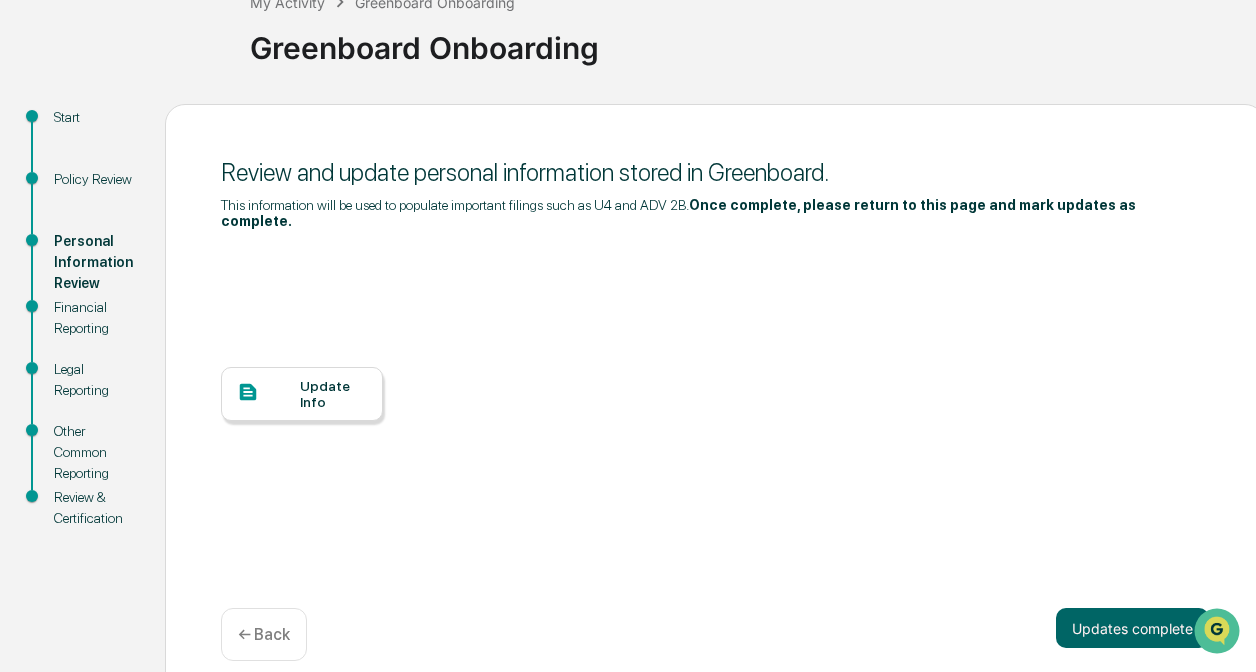 click on "Update Info" at bounding box center (333, 394) 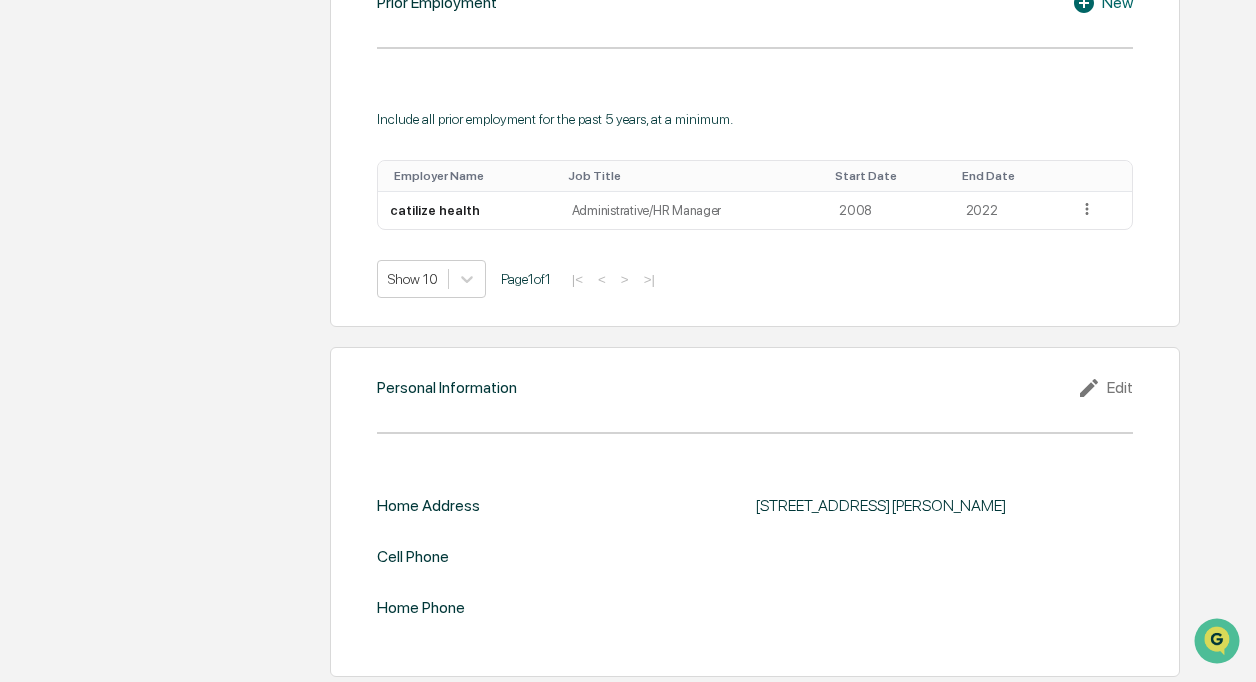 scroll, scrollTop: 1616, scrollLeft: 0, axis: vertical 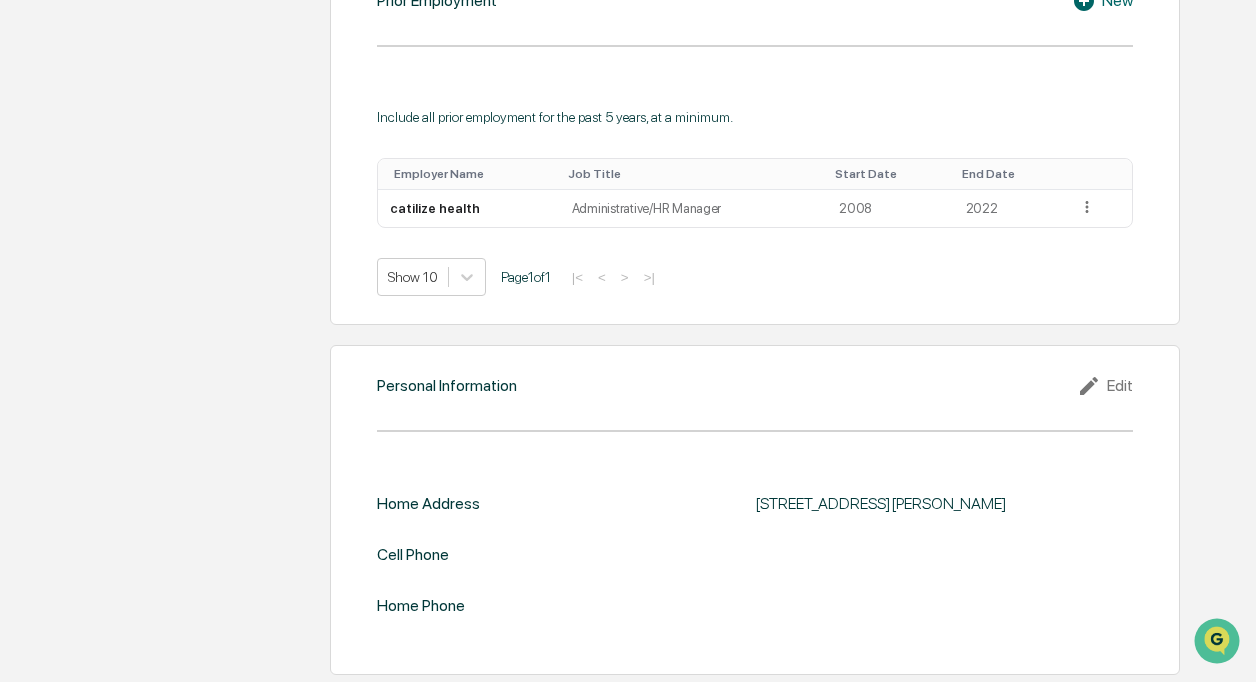 drag, startPoint x: 1254, startPoint y: 495, endPoint x: 1252, endPoint y: 485, distance: 10.198039 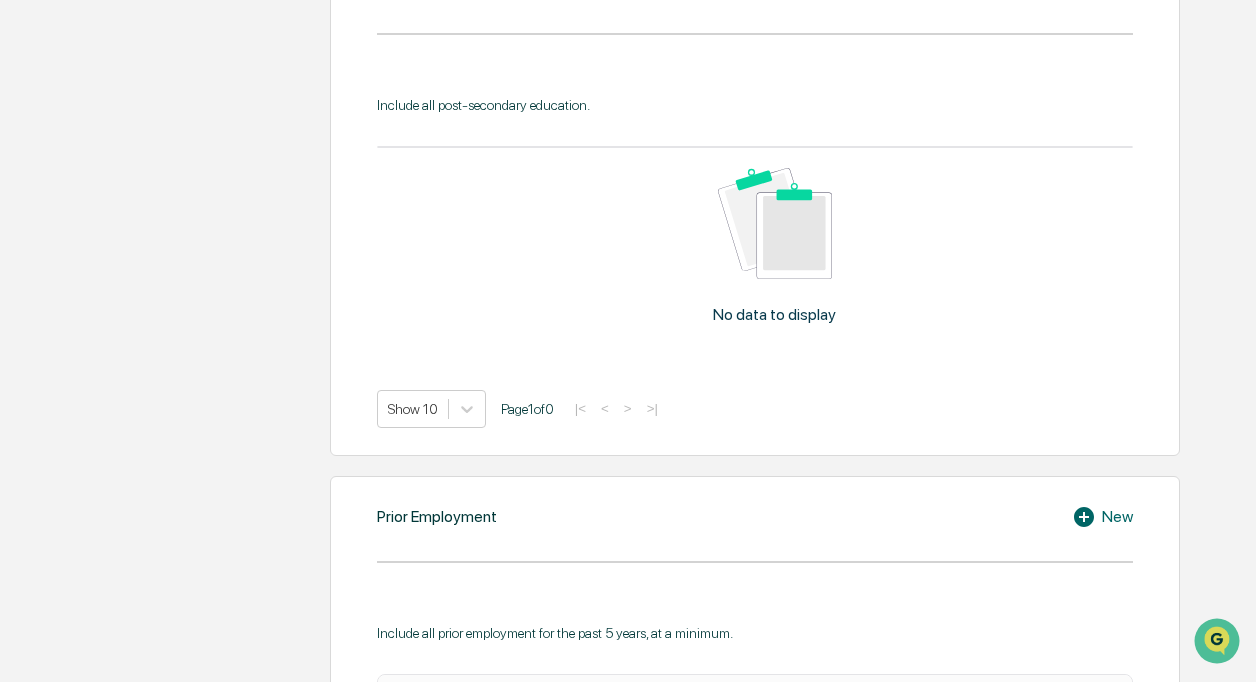 scroll, scrollTop: 1098, scrollLeft: 0, axis: vertical 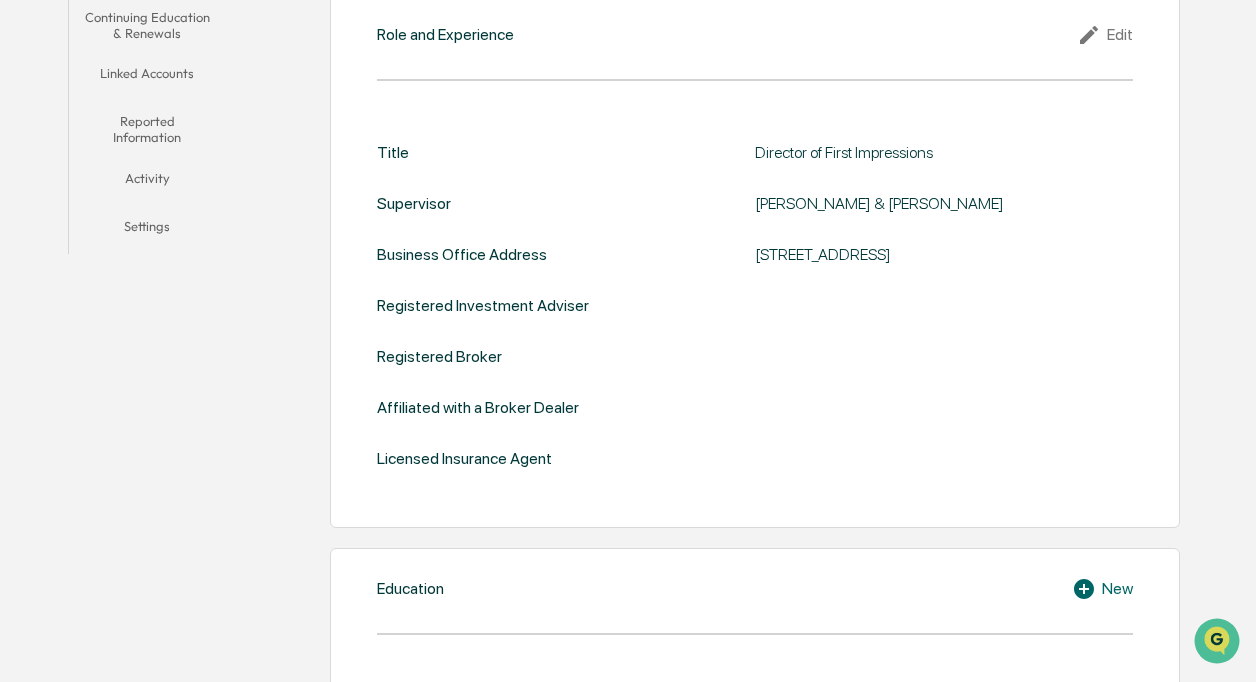 click on "Activity" at bounding box center [147, 182] 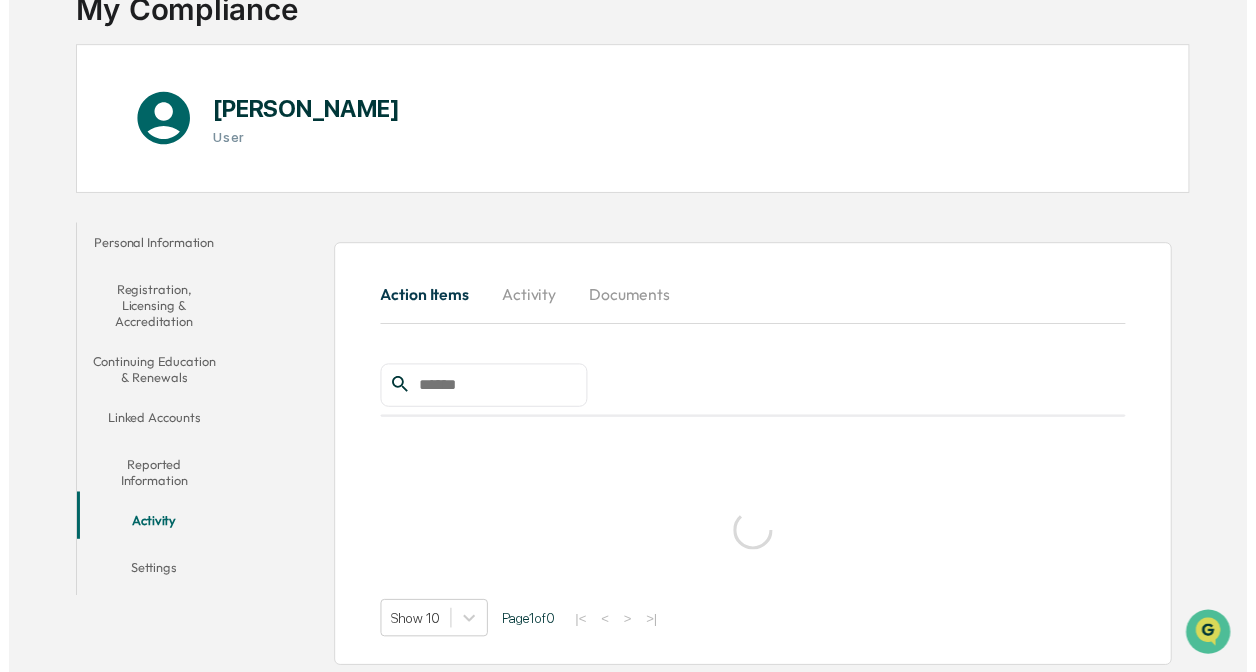 scroll, scrollTop: 94, scrollLeft: 0, axis: vertical 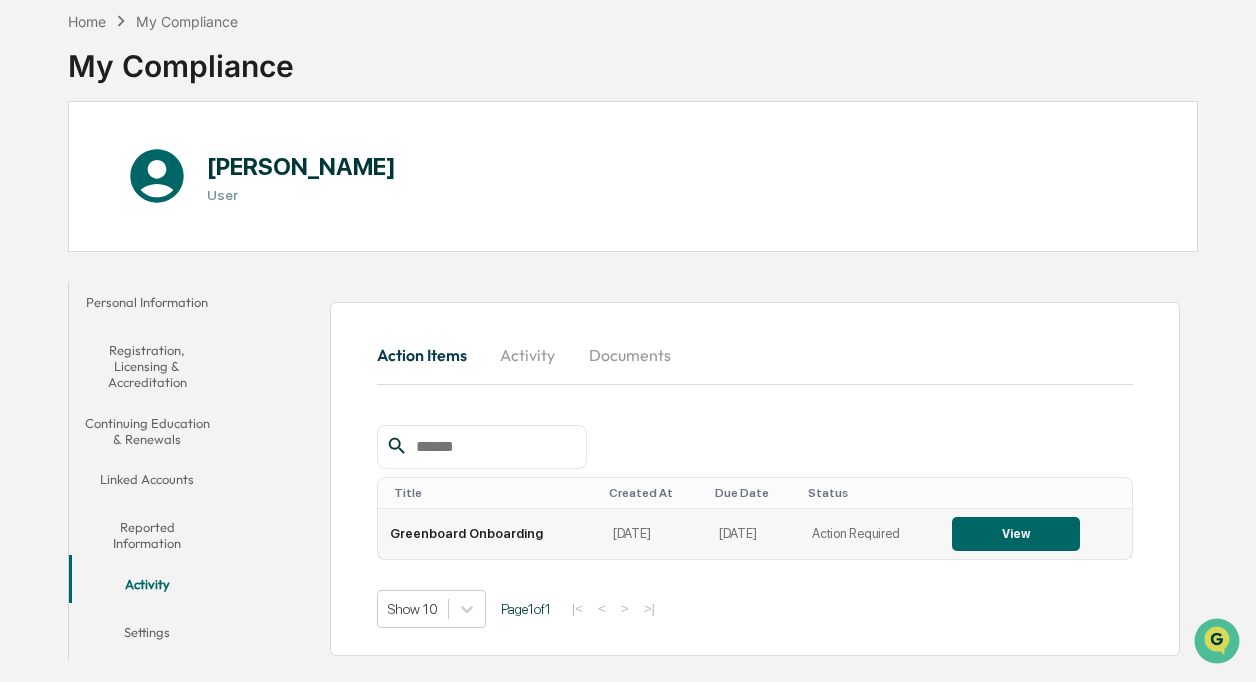 click on "View" at bounding box center [1016, 534] 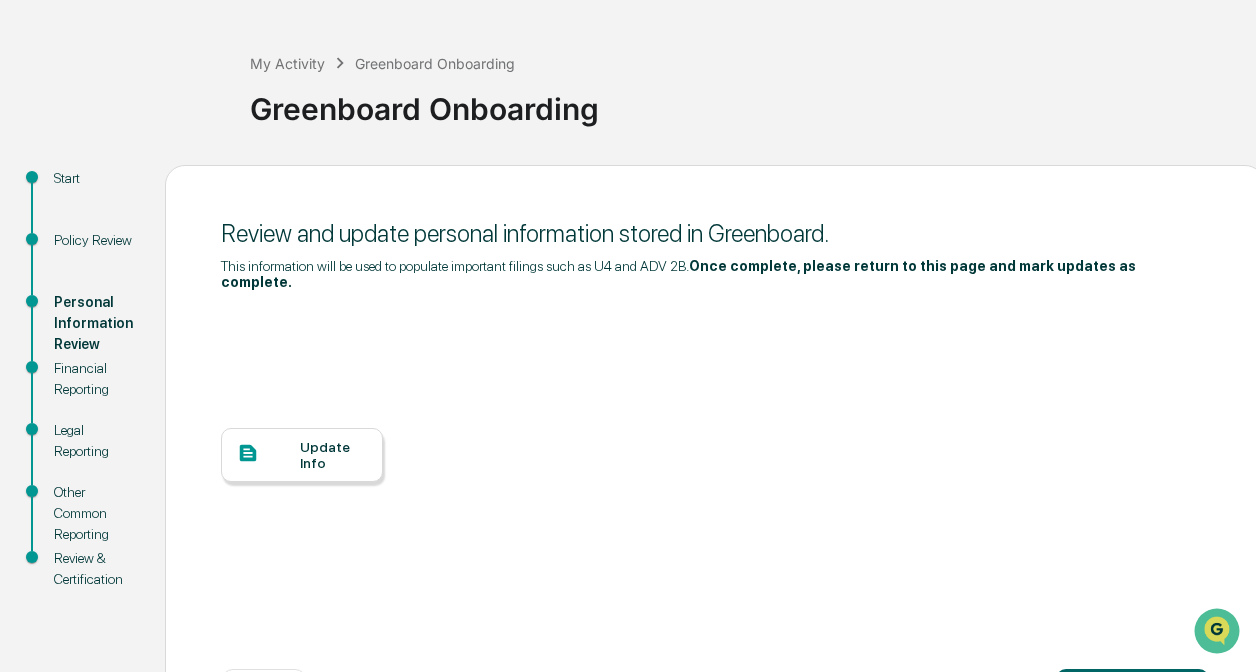 scroll, scrollTop: 142, scrollLeft: 0, axis: vertical 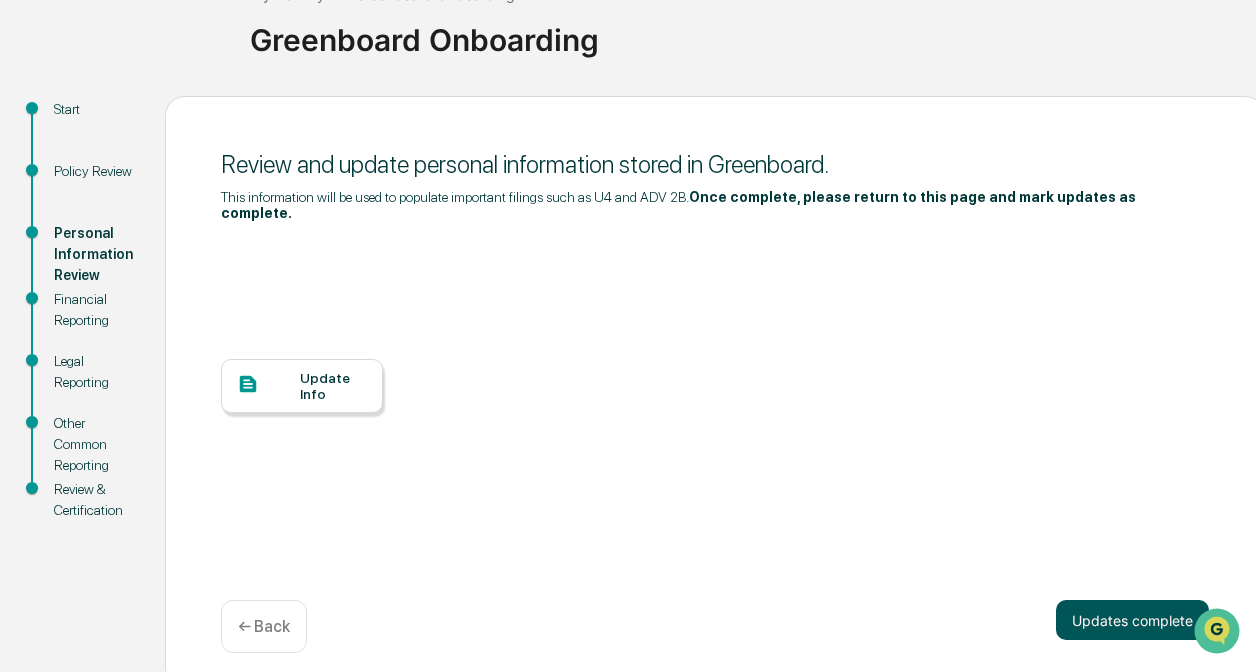 click on "Updates complete" at bounding box center [1132, 620] 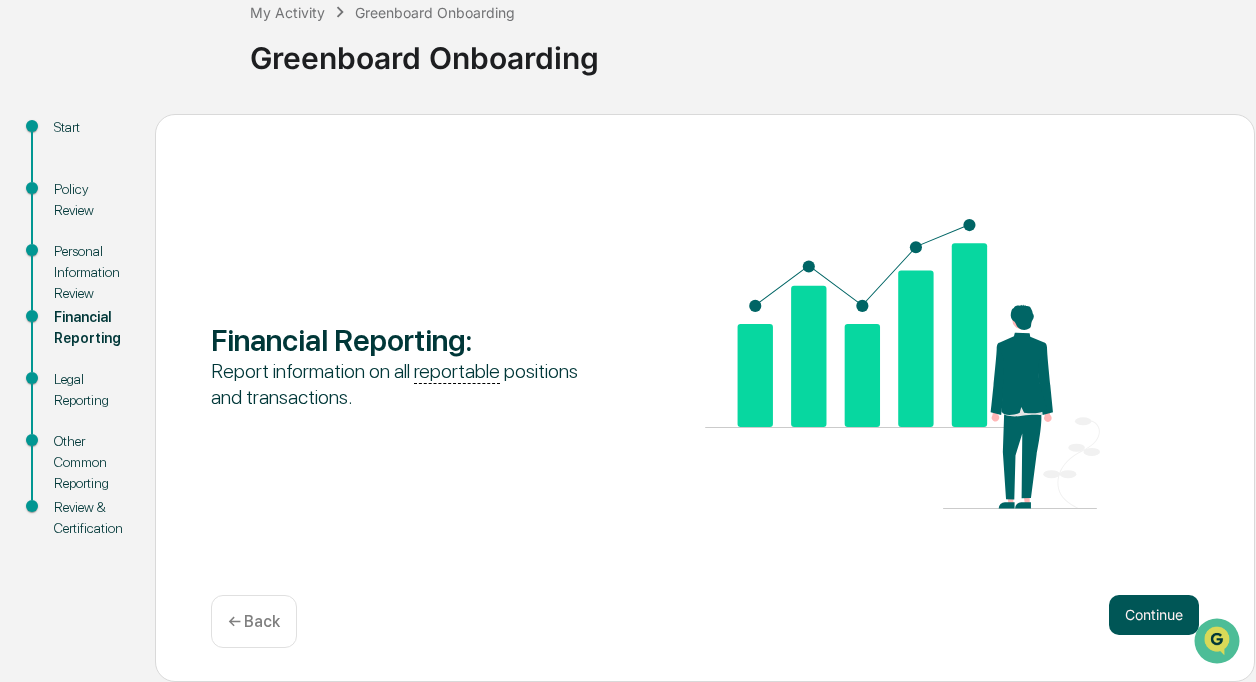 click on "Continue" at bounding box center [1154, 615] 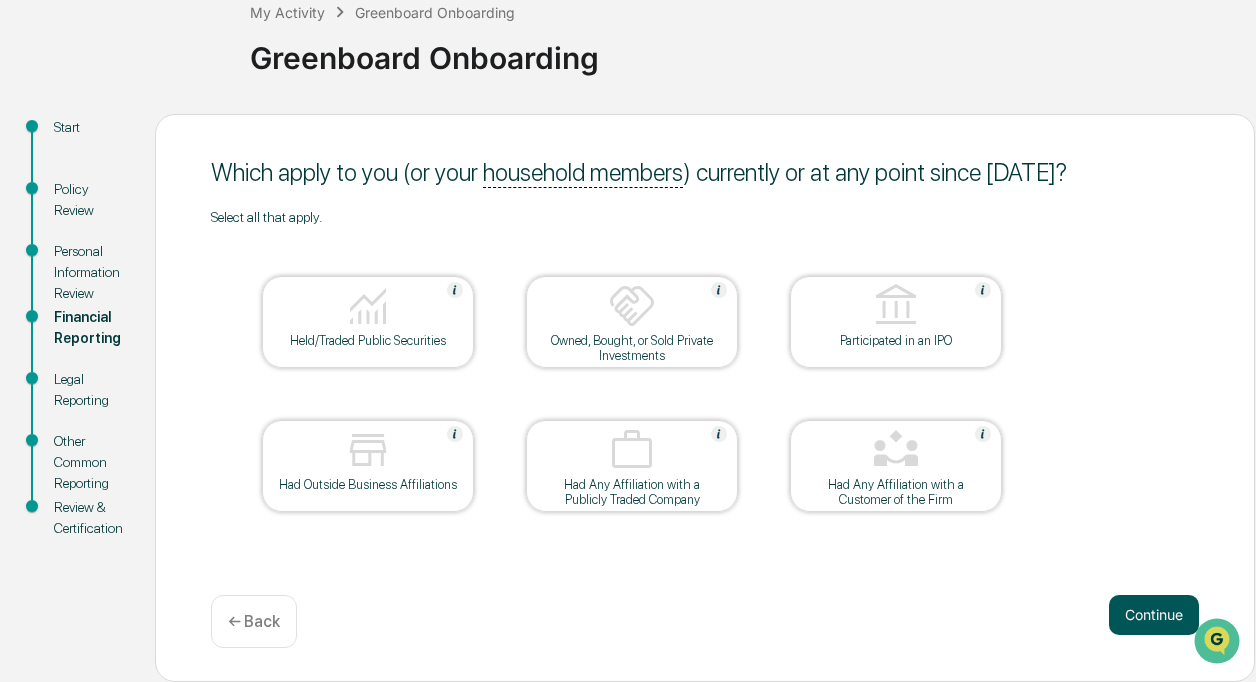 click on "Continue" at bounding box center [1154, 615] 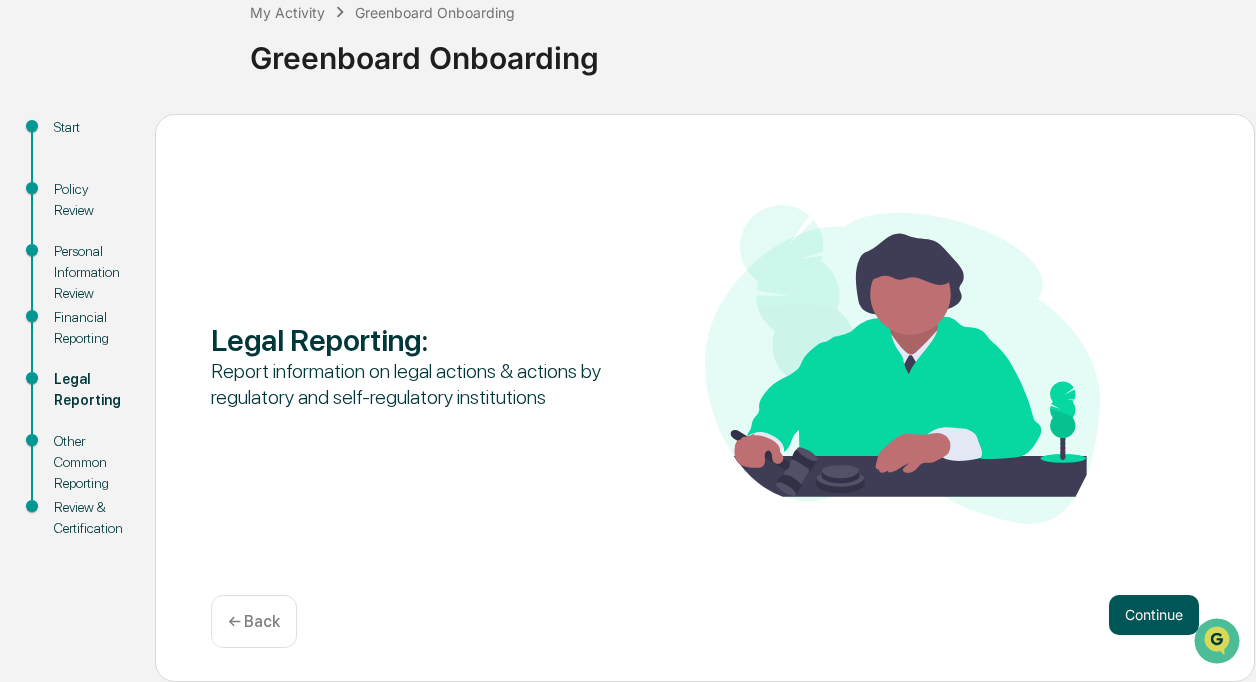 click on "Continue" at bounding box center (1154, 615) 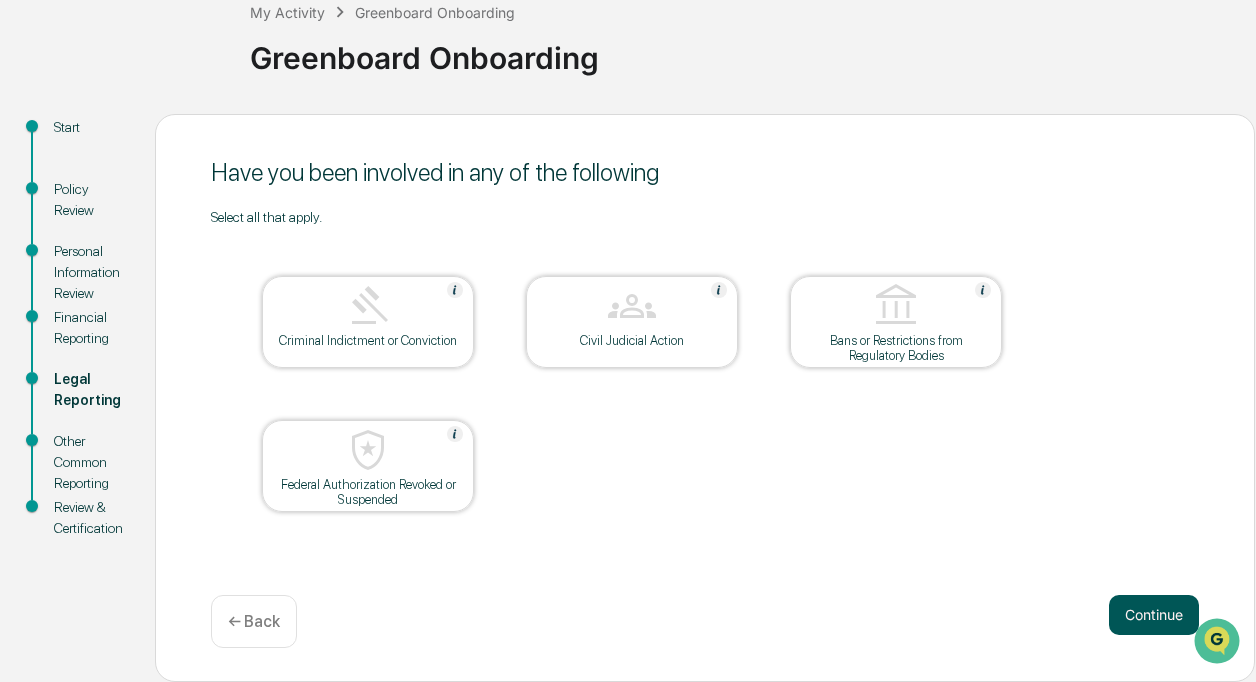 click on "Continue" at bounding box center (1154, 615) 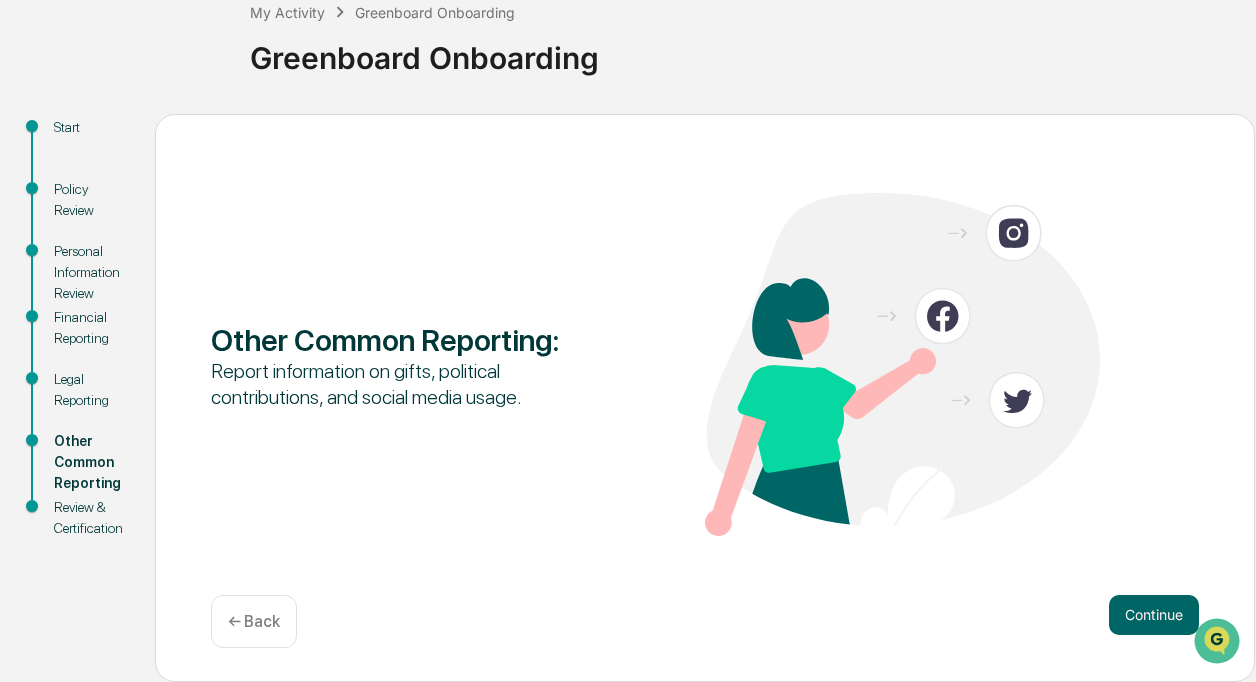 click on "Continue" at bounding box center [1154, 615] 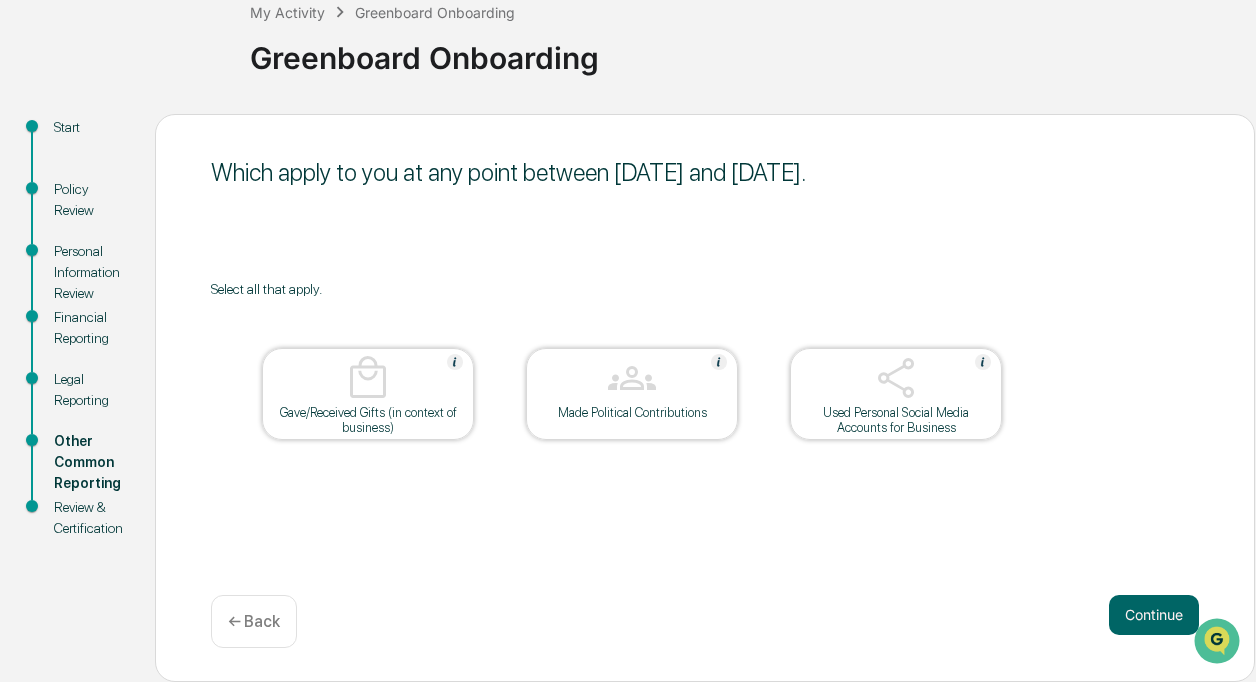 click on "Continue" at bounding box center [1154, 615] 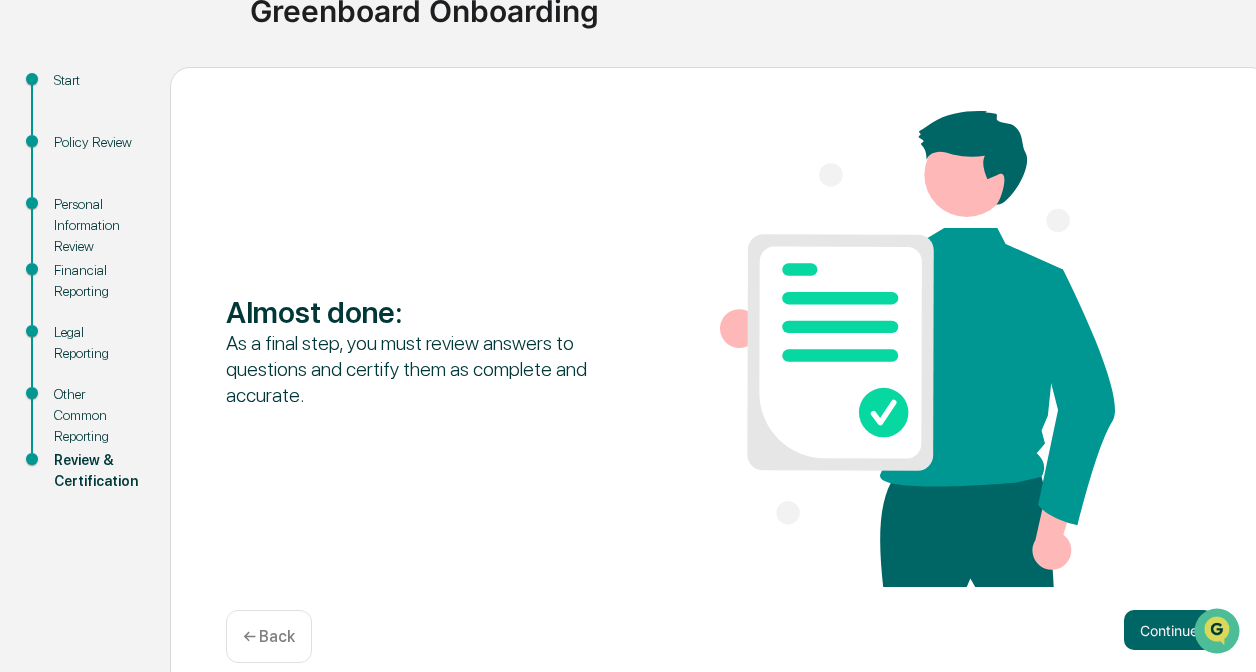 scroll, scrollTop: 197, scrollLeft: 0, axis: vertical 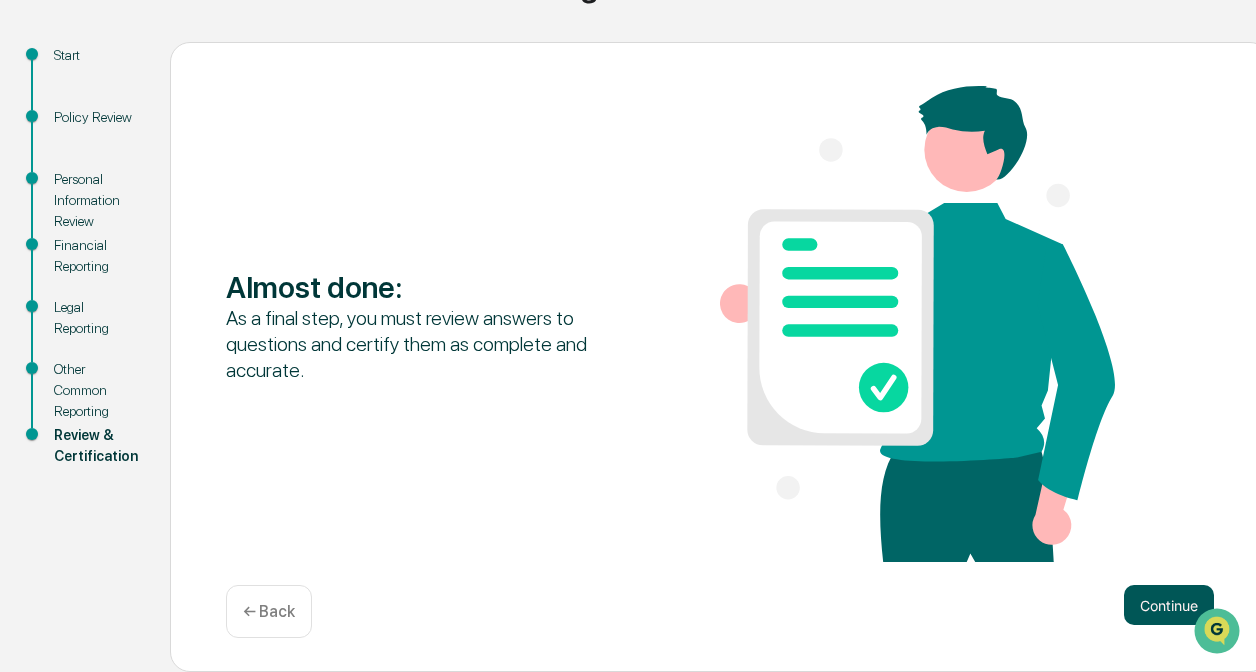 click on "Continue" at bounding box center [1169, 605] 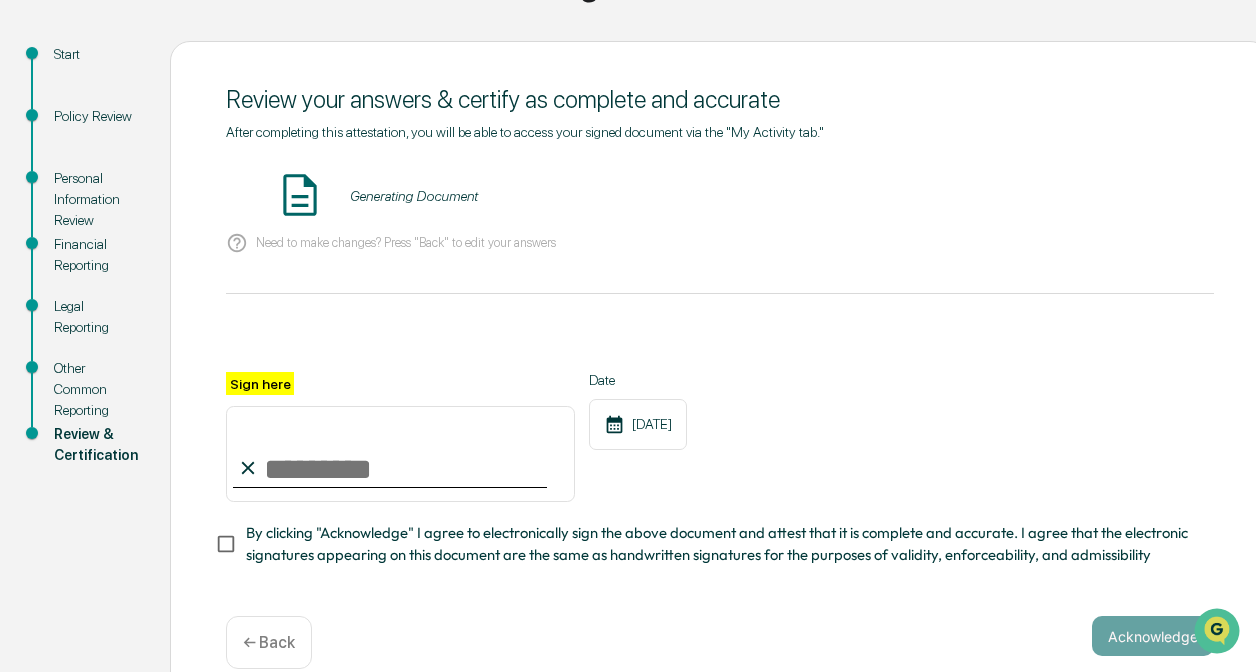 click at bounding box center [300, 195] 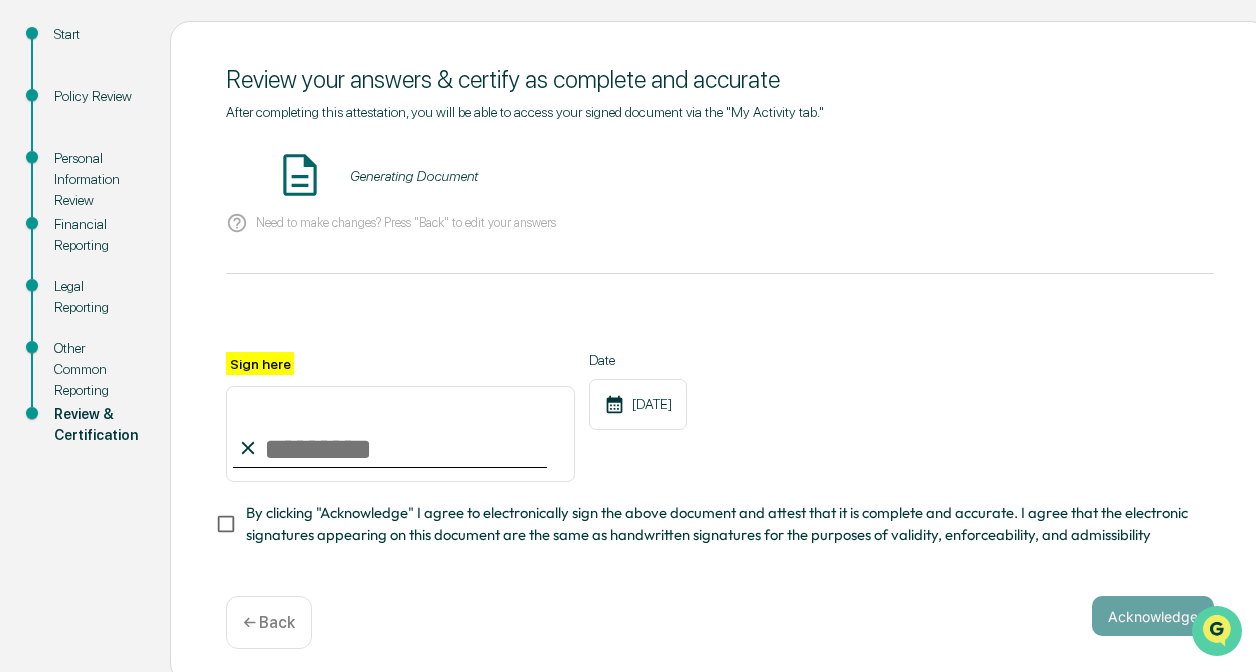 scroll, scrollTop: 236, scrollLeft: 0, axis: vertical 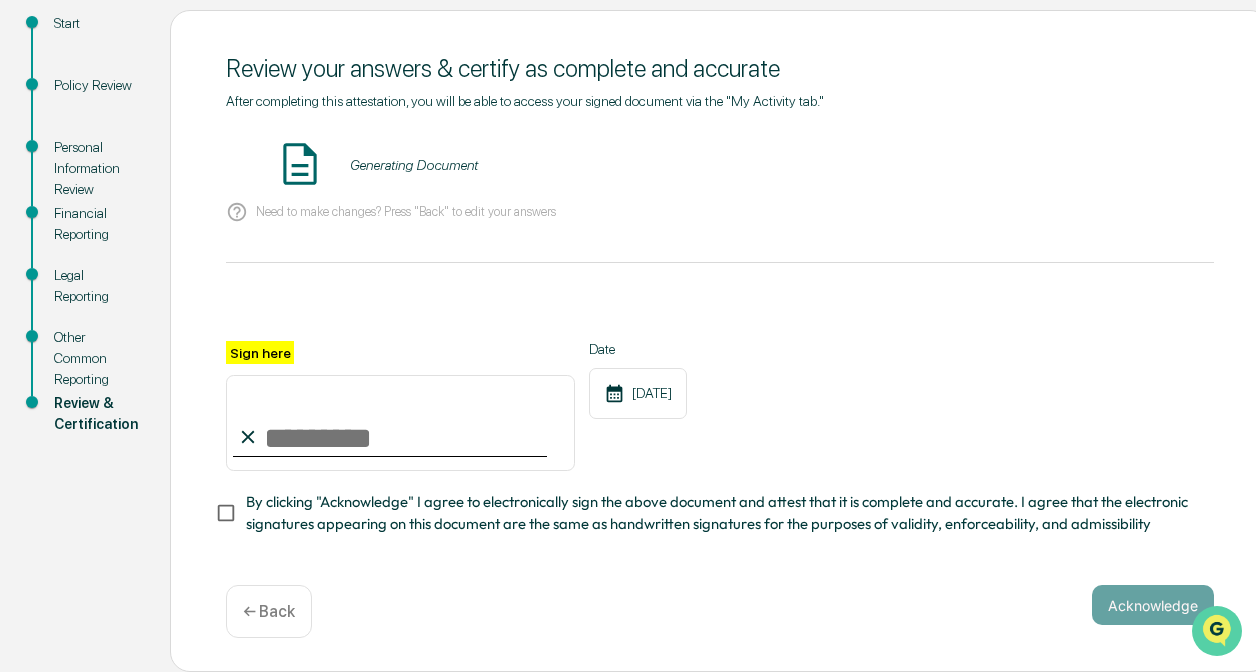 click 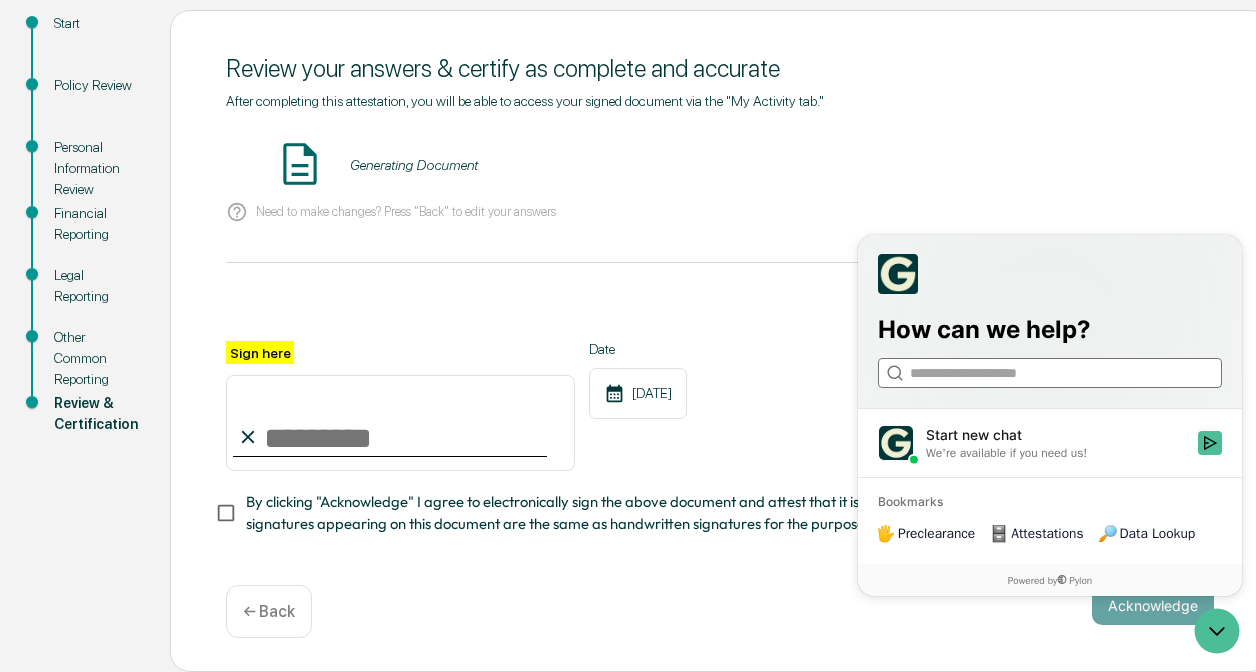 click at bounding box center [1049, 372] 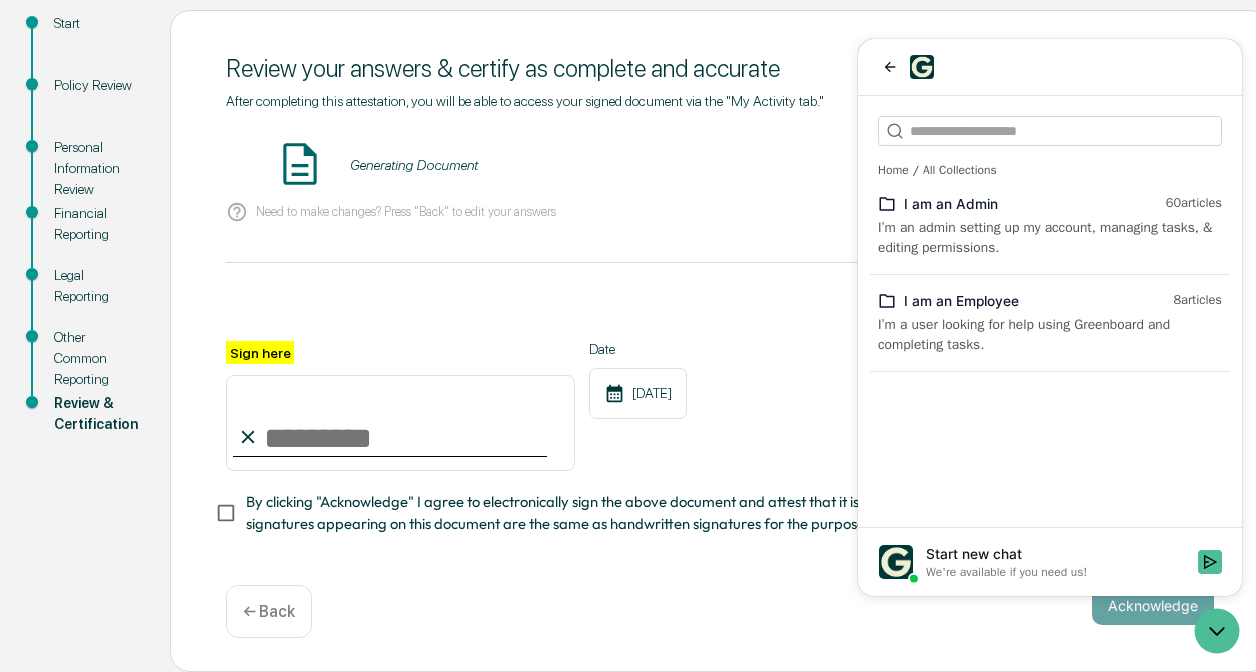 click on "I’m a user looking for help using Greenboard and completing tasks." at bounding box center (1050, 335) 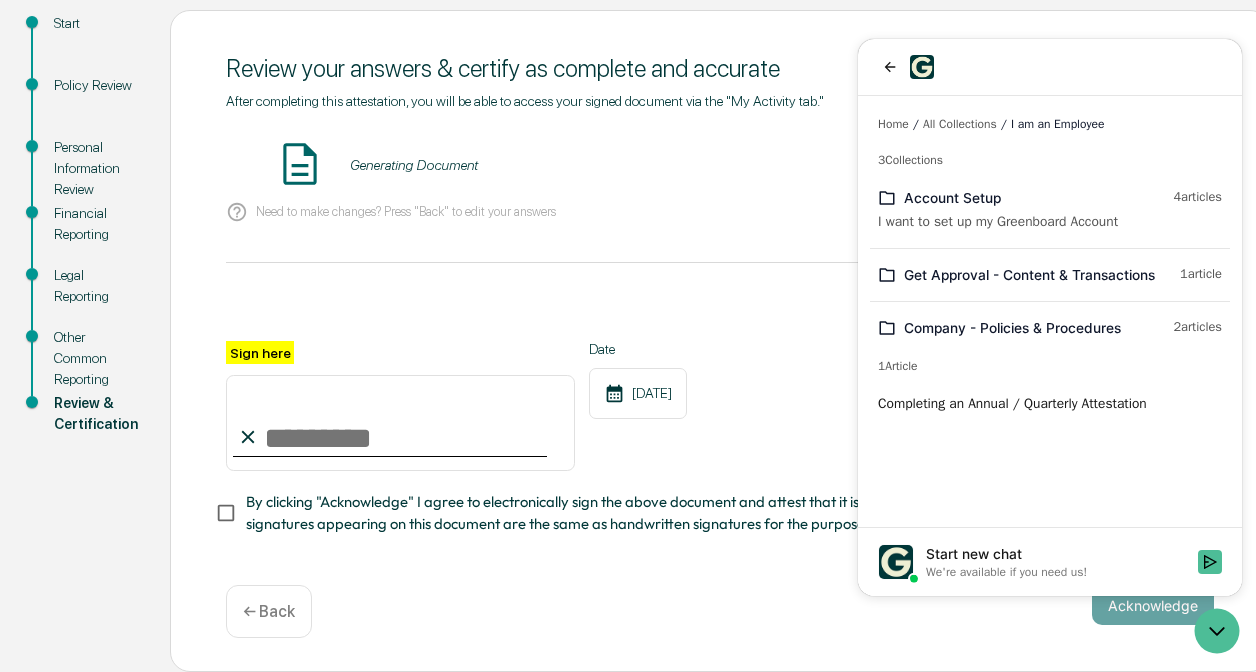 click on "Completing an Annual / Quarterly Attestation" at bounding box center [1050, 404] 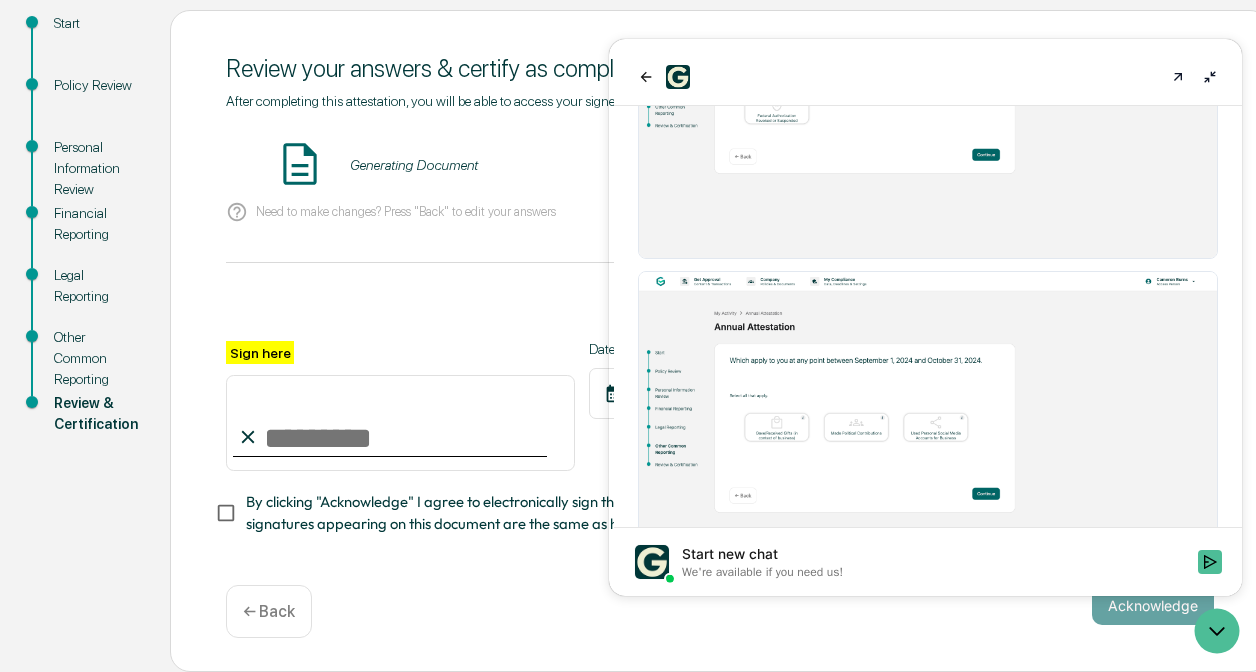 scroll, scrollTop: 3618, scrollLeft: 0, axis: vertical 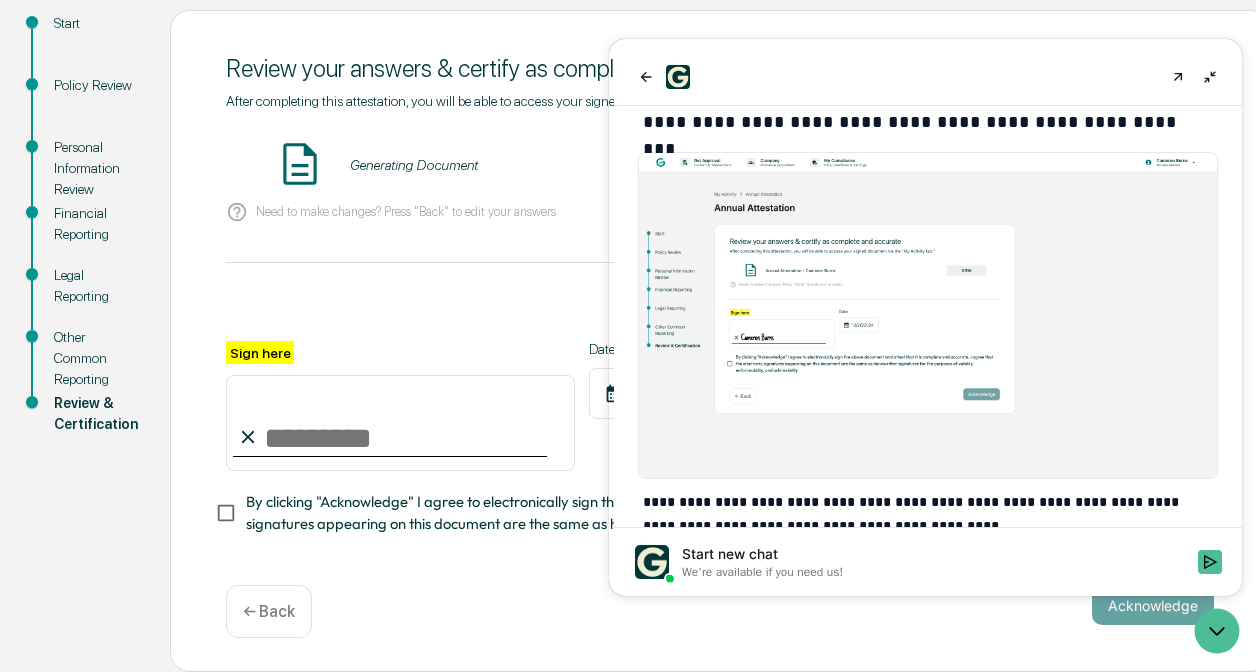 click on "Start new chat" at bounding box center [934, 554] 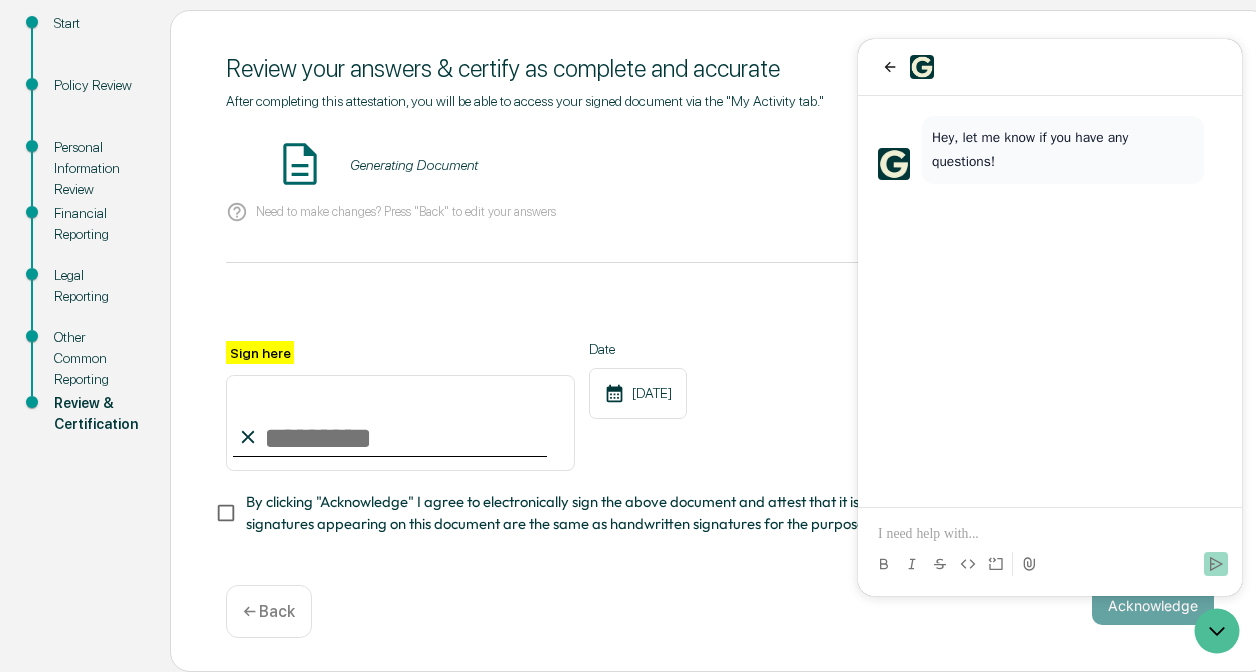 type 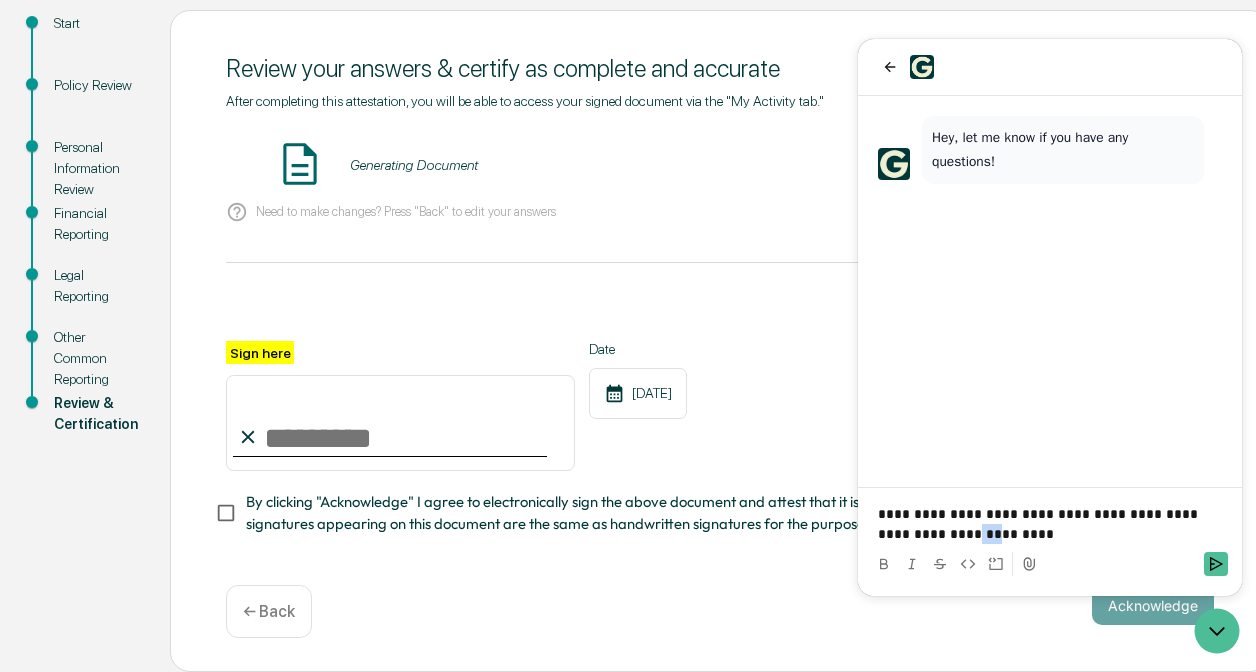 click on "**********" at bounding box center (1050, 524) 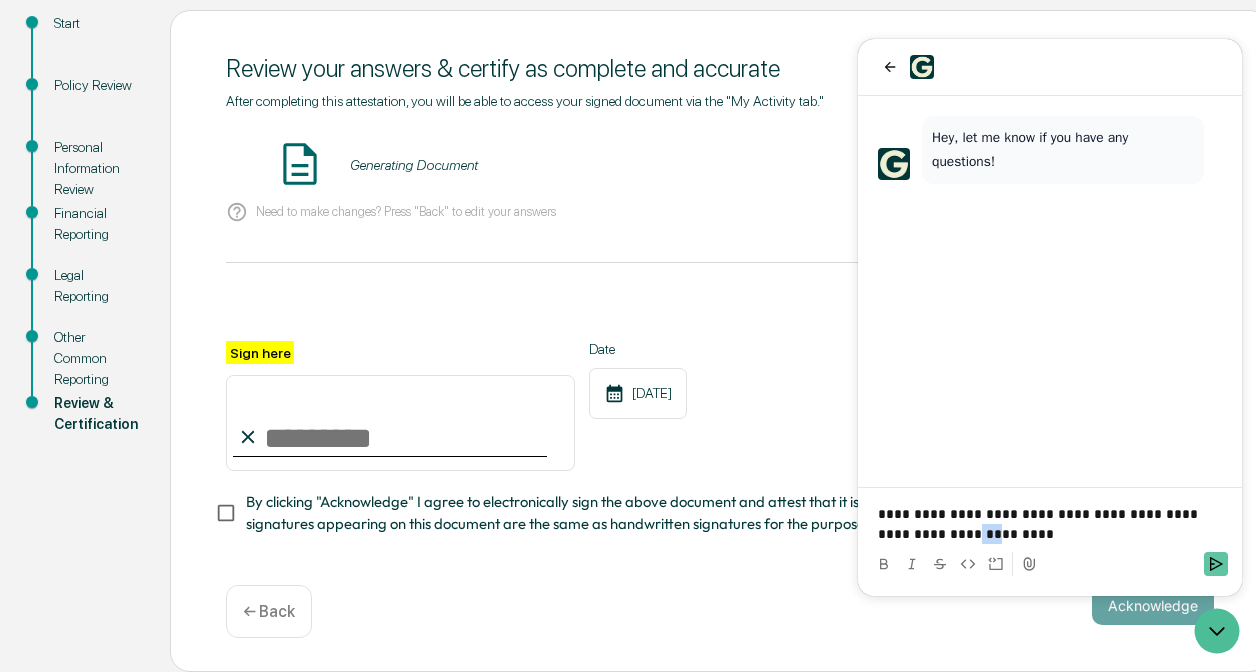 click 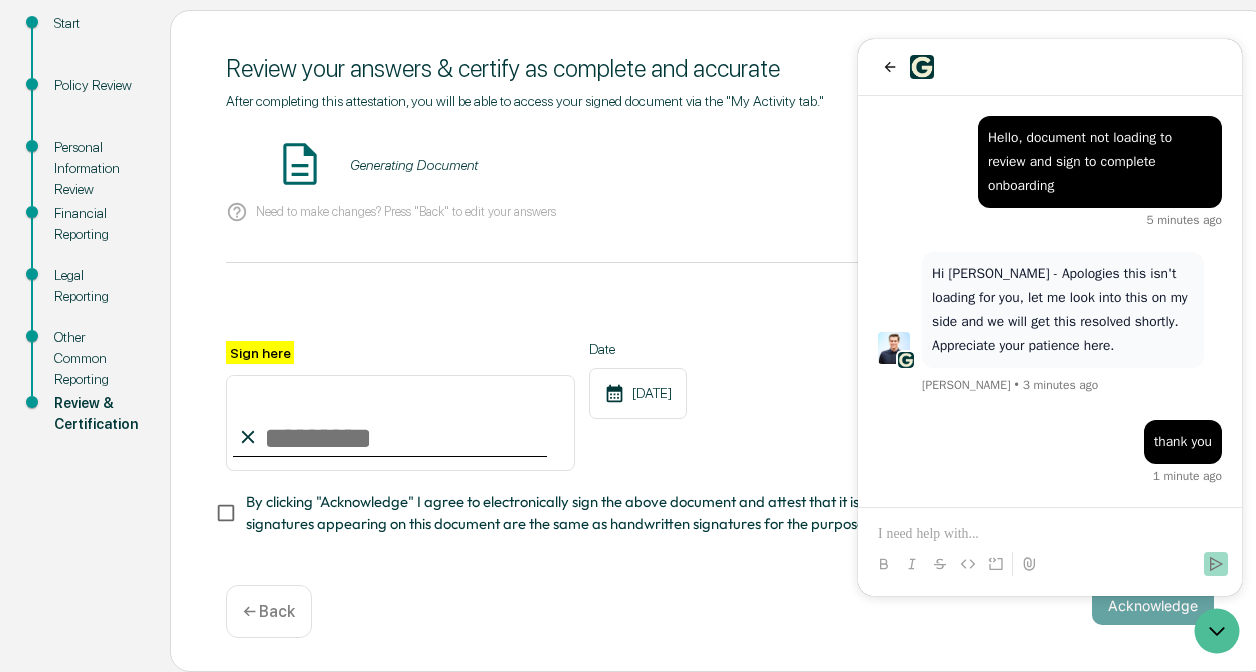click on "Acknowledge ← Back" at bounding box center [720, 611] 